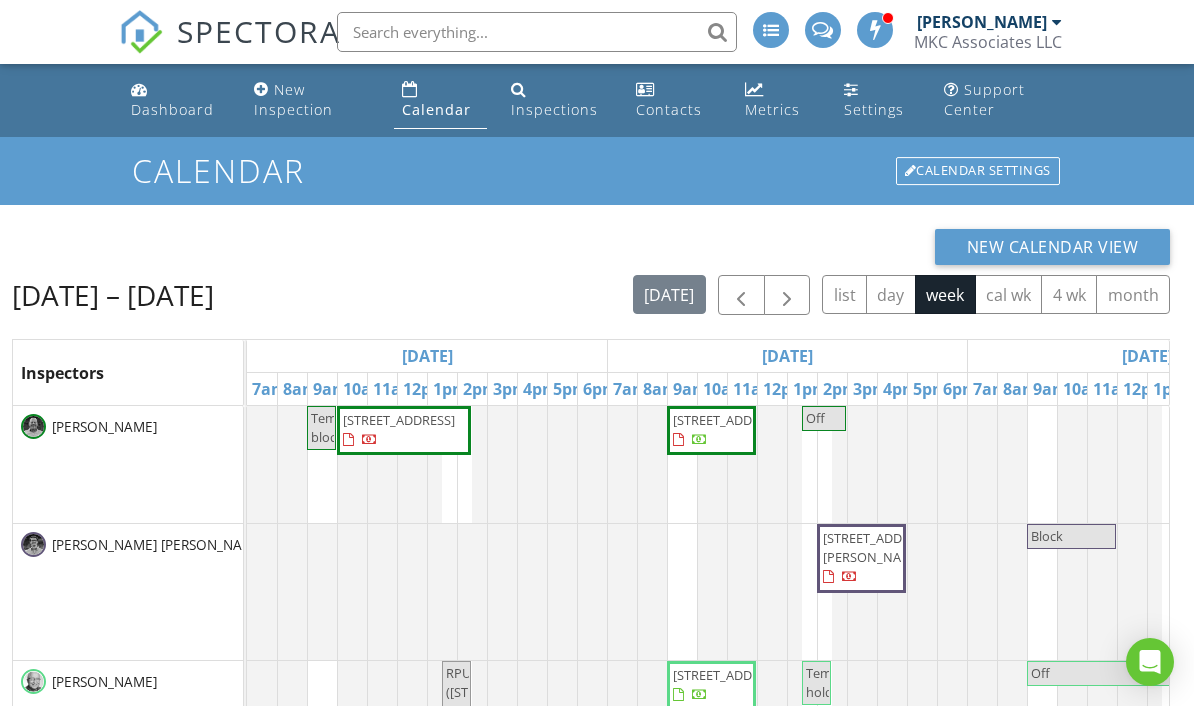 scroll, scrollTop: 368, scrollLeft: 0, axis: vertical 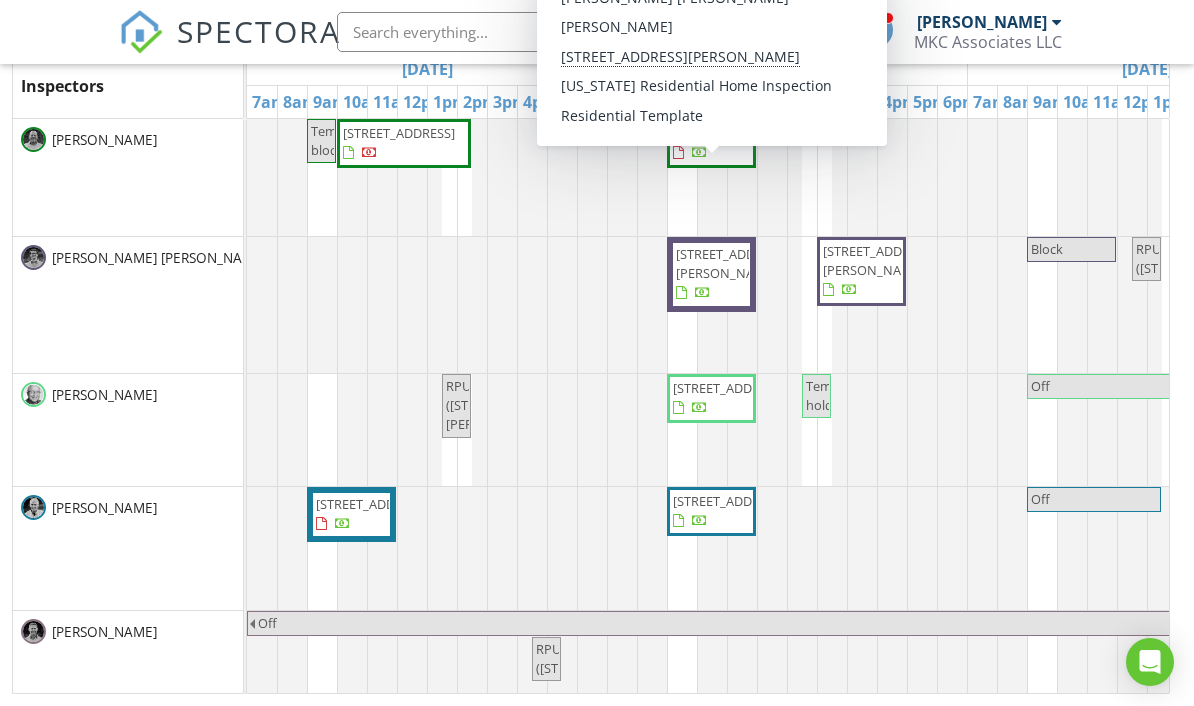 click on "186 Brooks St, Medford 02155" at bounding box center [711, 274] 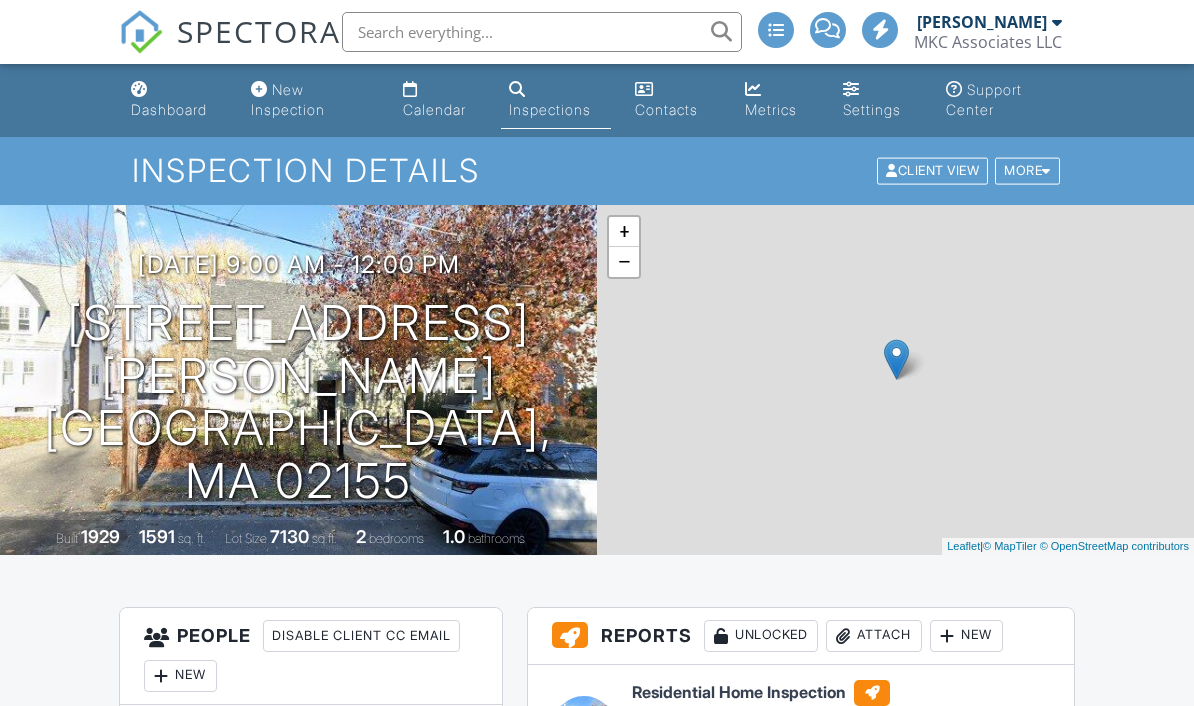scroll, scrollTop: 0, scrollLeft: 0, axis: both 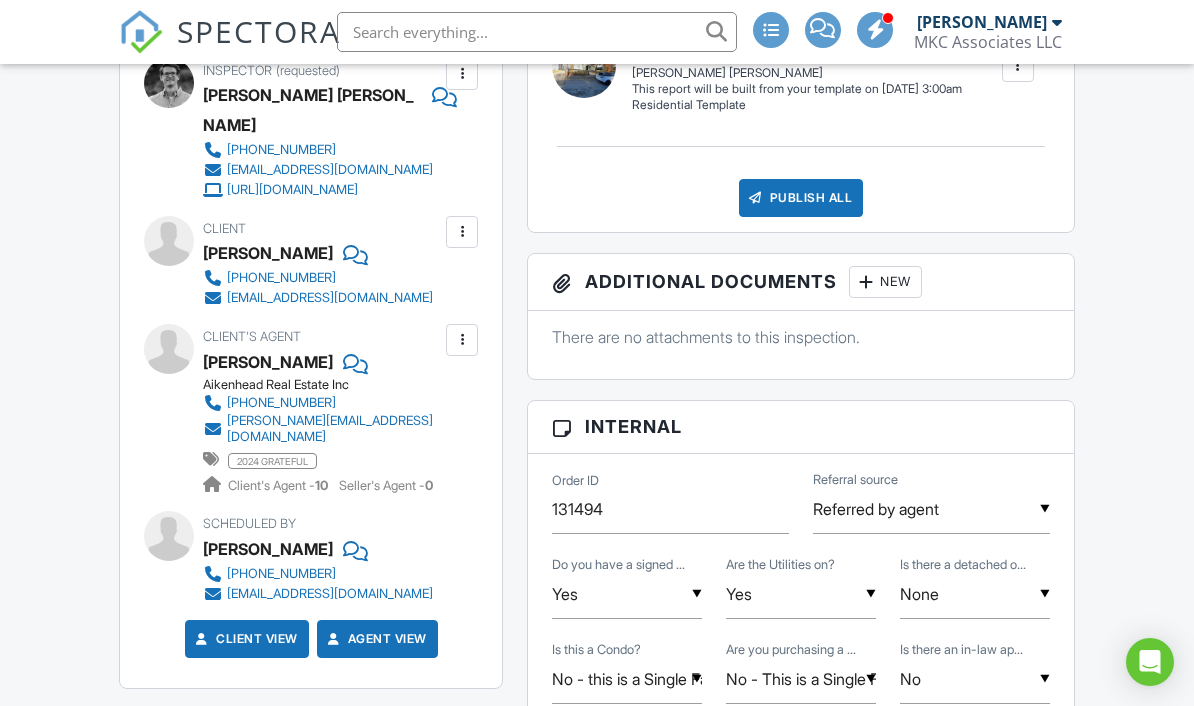 click on "Rebecca Sturgeon" at bounding box center (268, 549) 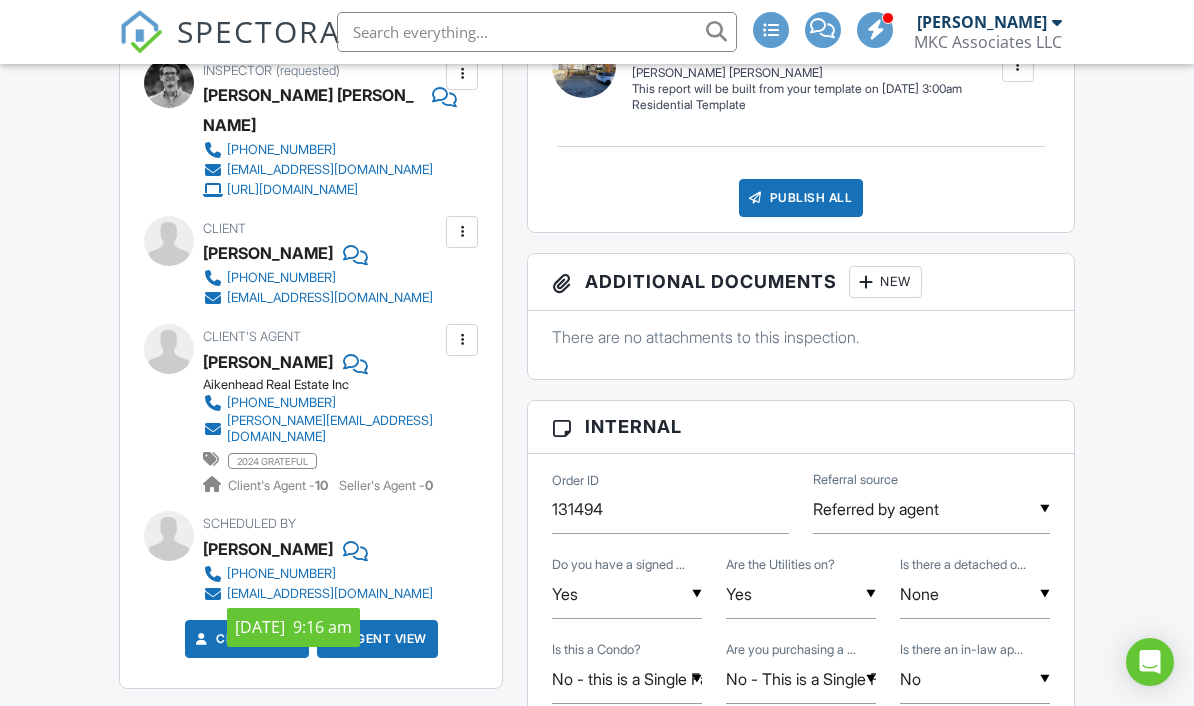 click on "People
Disable Client CC Email
New
Inspector
Client
Client's Agent
Listing Agent
Add Another Person
Inspector
(requested)
Miner Sparks
857-496-6042
office@mkchi.com
http://www.mkchomeinspection.com
Make Invisible
Unmark As Requested
Remove
Update Client
First name
Rebecca
Last name
Sturgeon
Email (required)
bmcgee31@gmail.com
CC Email
Phone
518-859-2967
Tags
Internal notes visible only to the company
Private notes visible only to company admins
Updating the client email address will resend the confirmation email and update all queued automated emails.
Cancel
Save
Confirm client deletion
Cancel
Remove Client
Client" at bounding box center [311, 740] 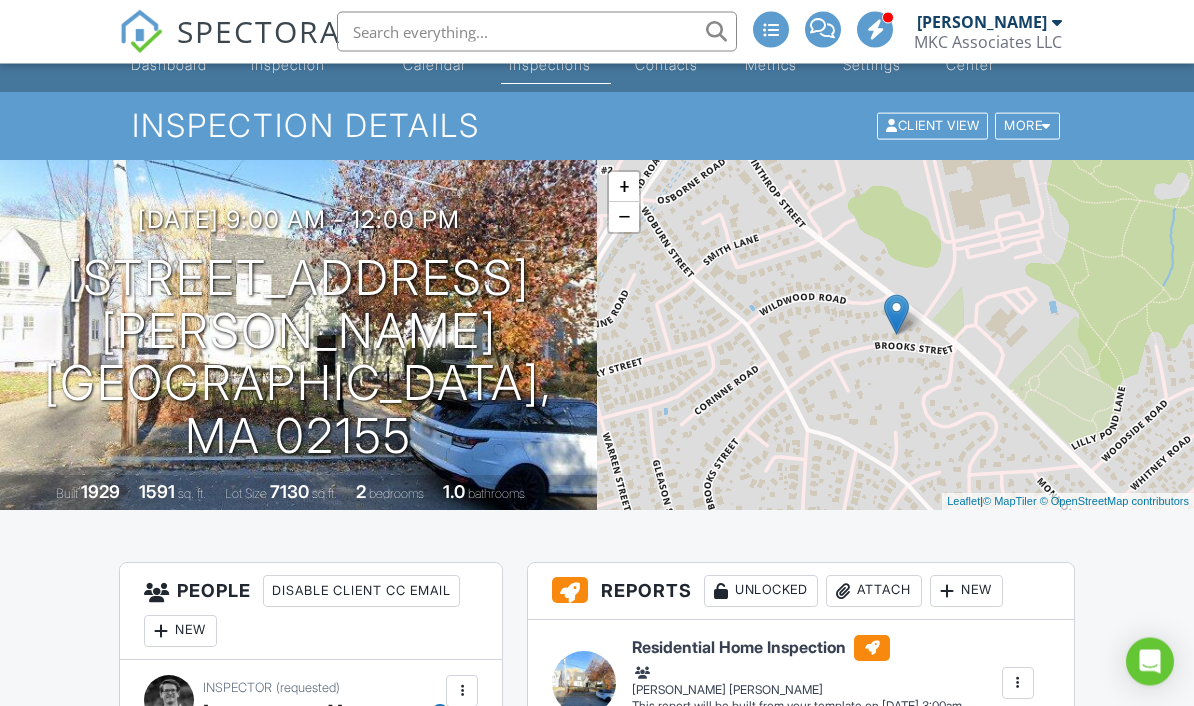scroll, scrollTop: 0, scrollLeft: 0, axis: both 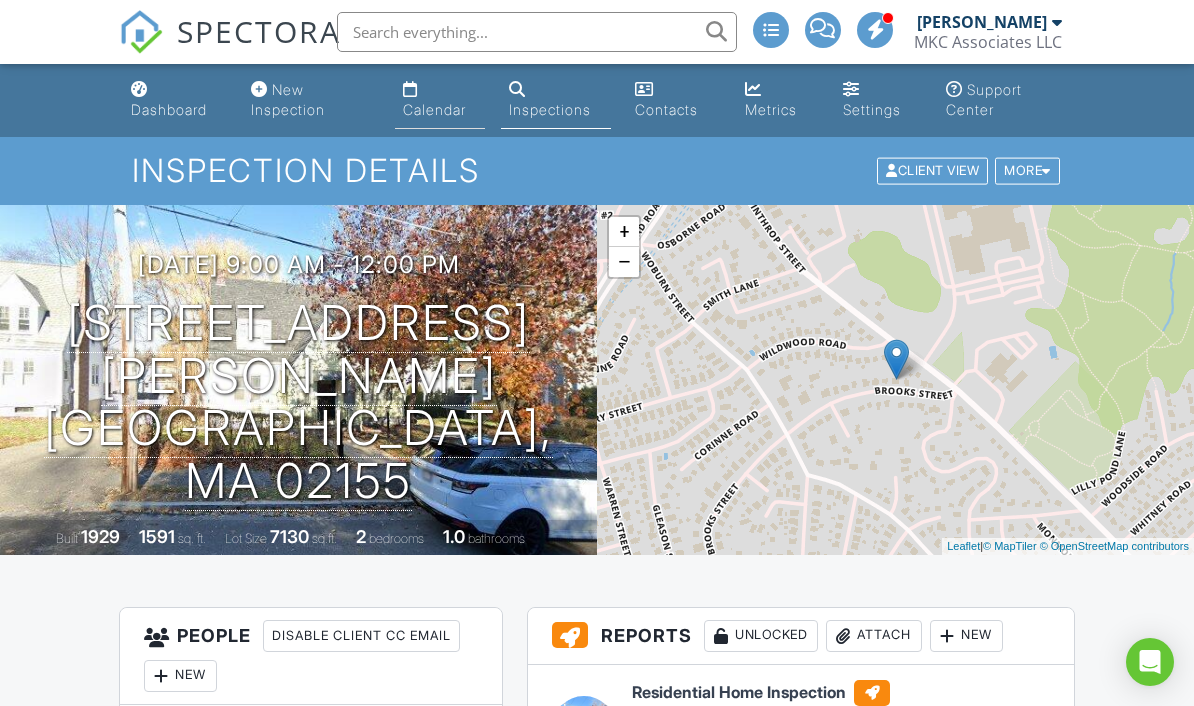 click on "Calendar" at bounding box center [434, 109] 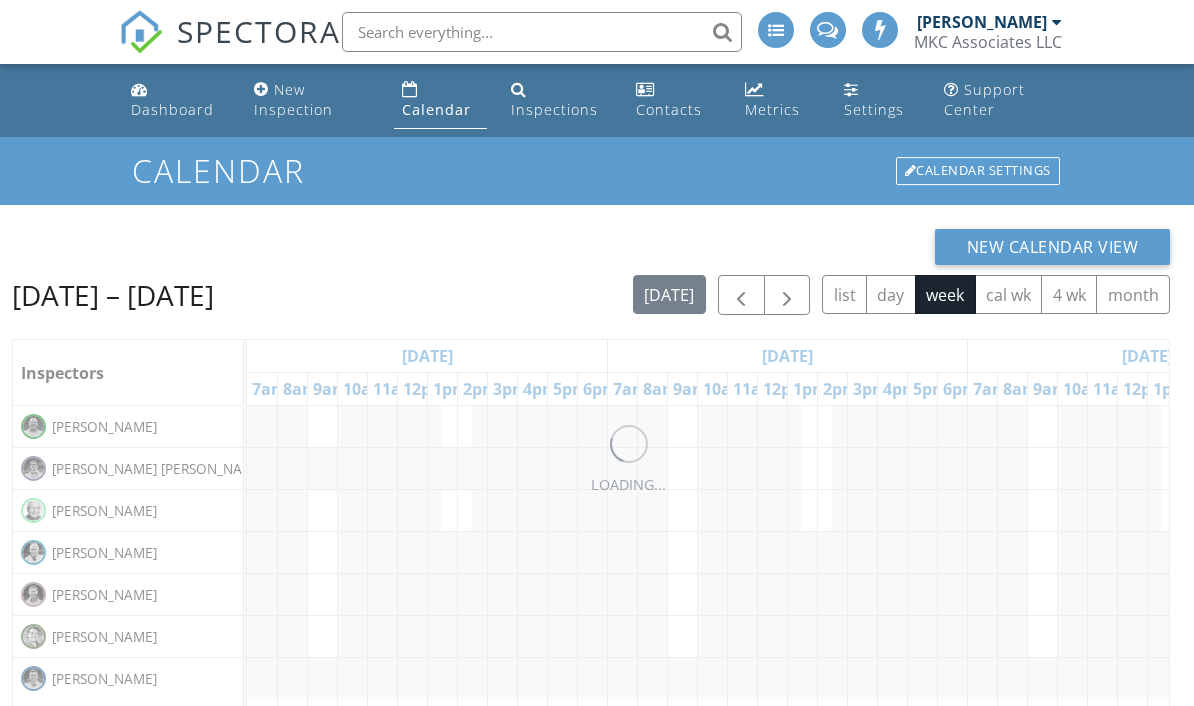 scroll, scrollTop: 0, scrollLeft: 0, axis: both 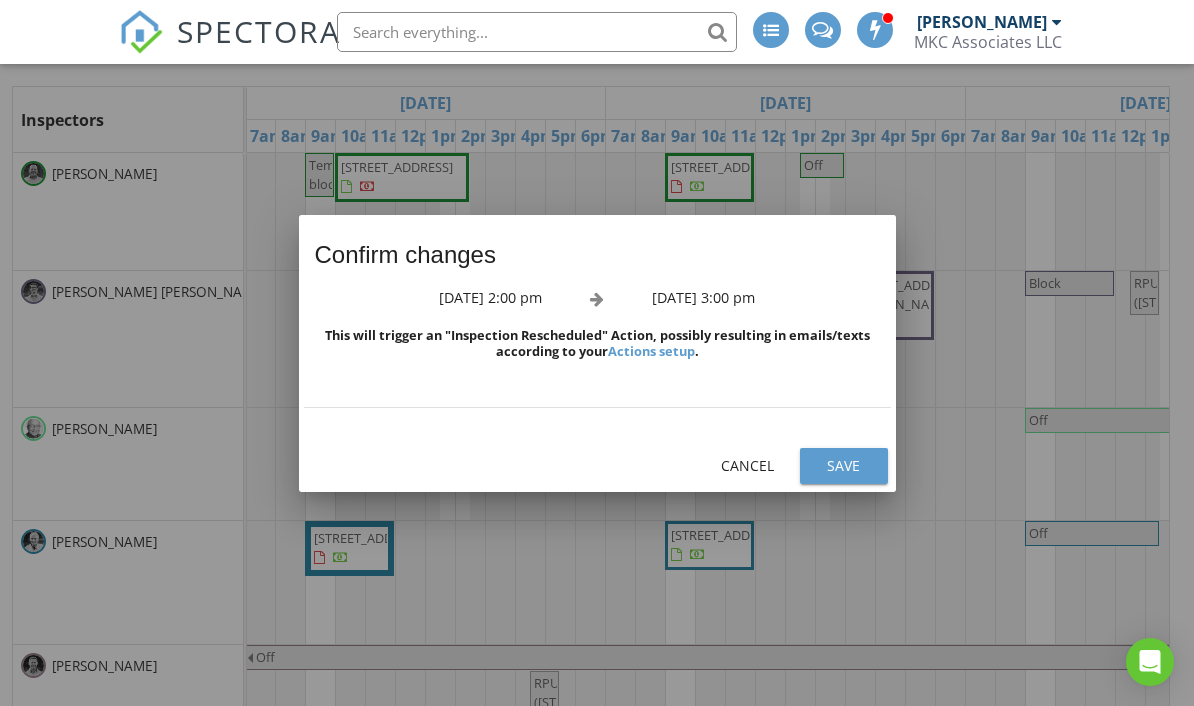 click on "Cancel" at bounding box center [748, 466] 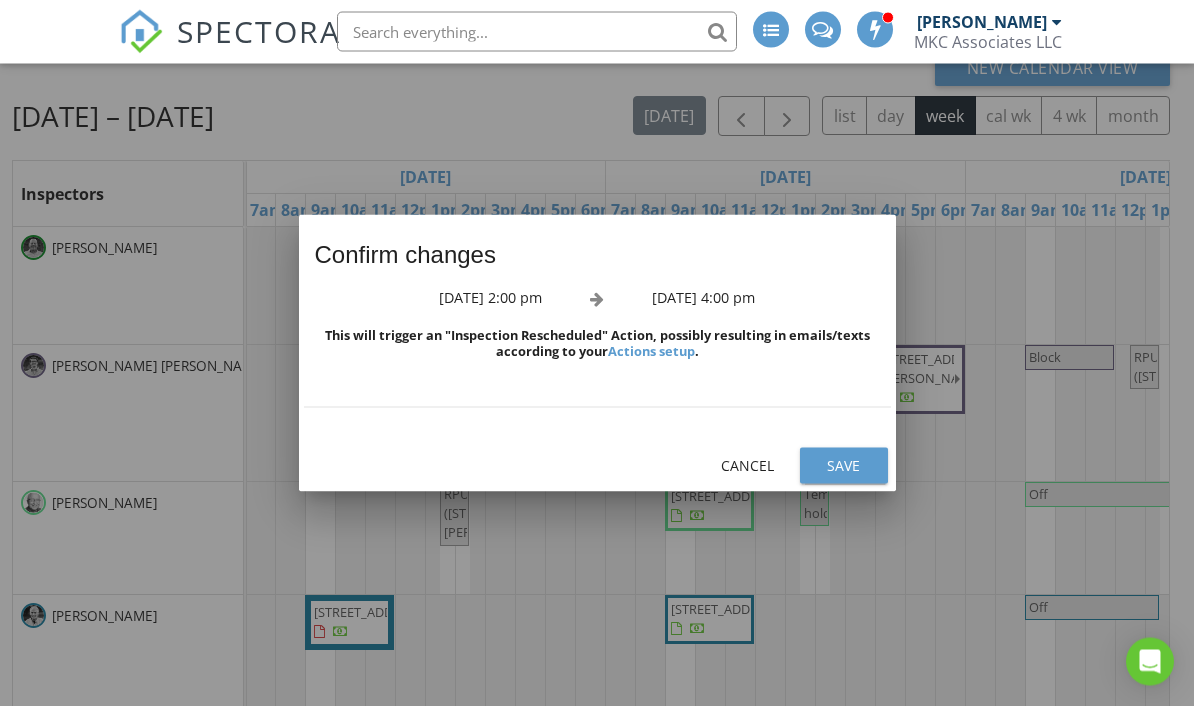 click on "Save" at bounding box center (844, 465) 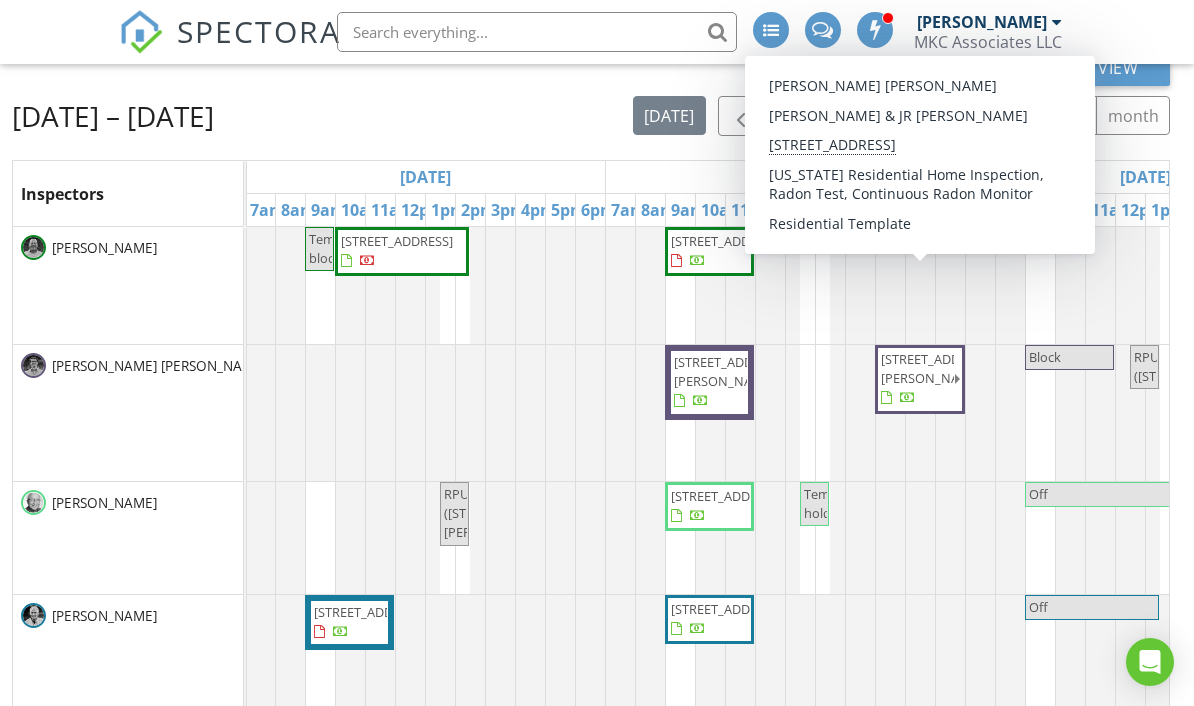click on "118 Grosvenor Rd, Needham 02492" at bounding box center [916, 379] 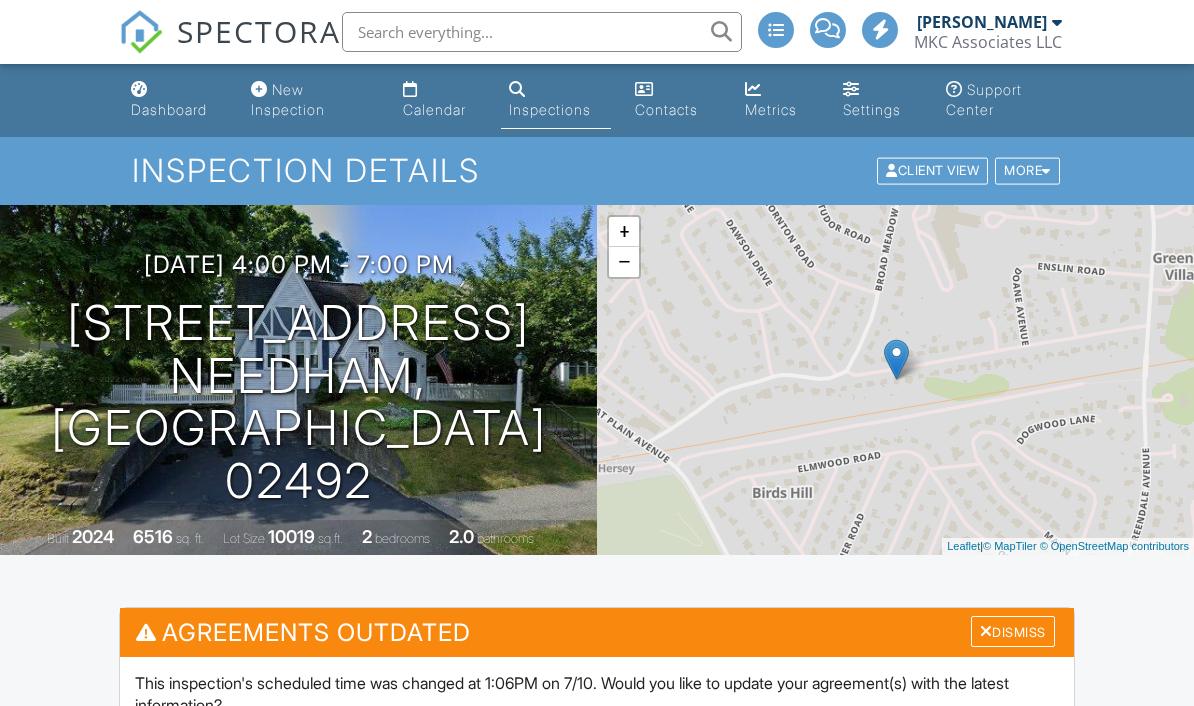 scroll, scrollTop: 0, scrollLeft: 0, axis: both 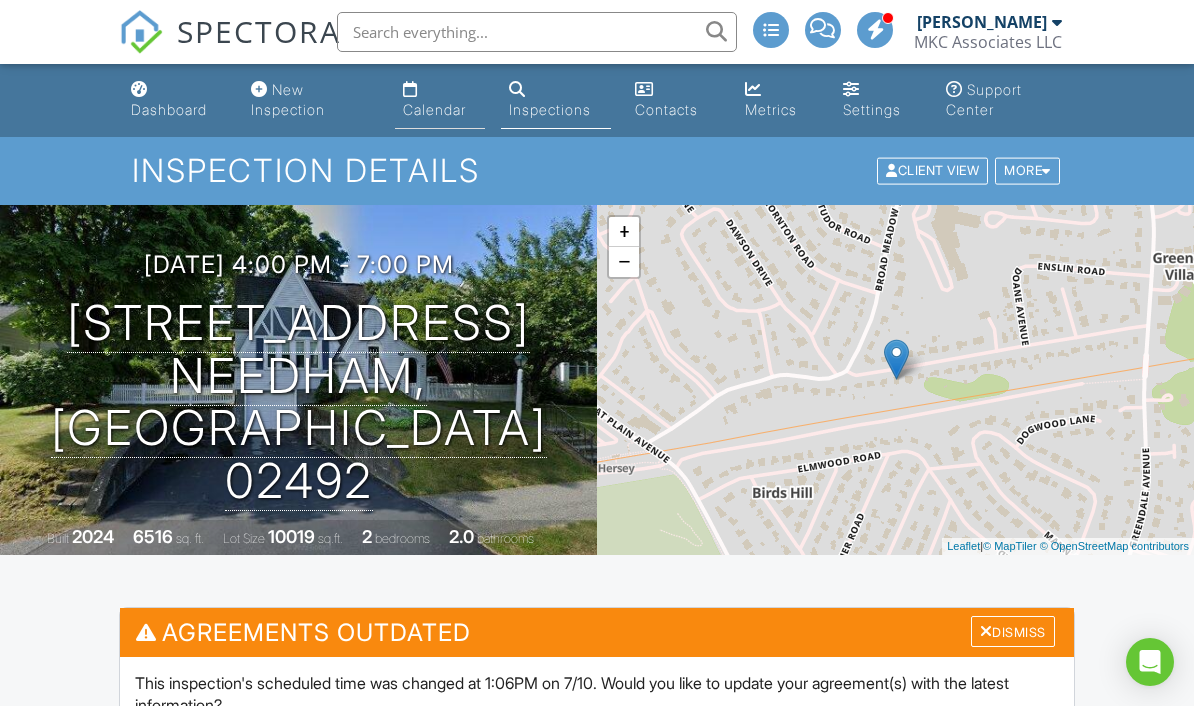 click on "Calendar" at bounding box center [440, 100] 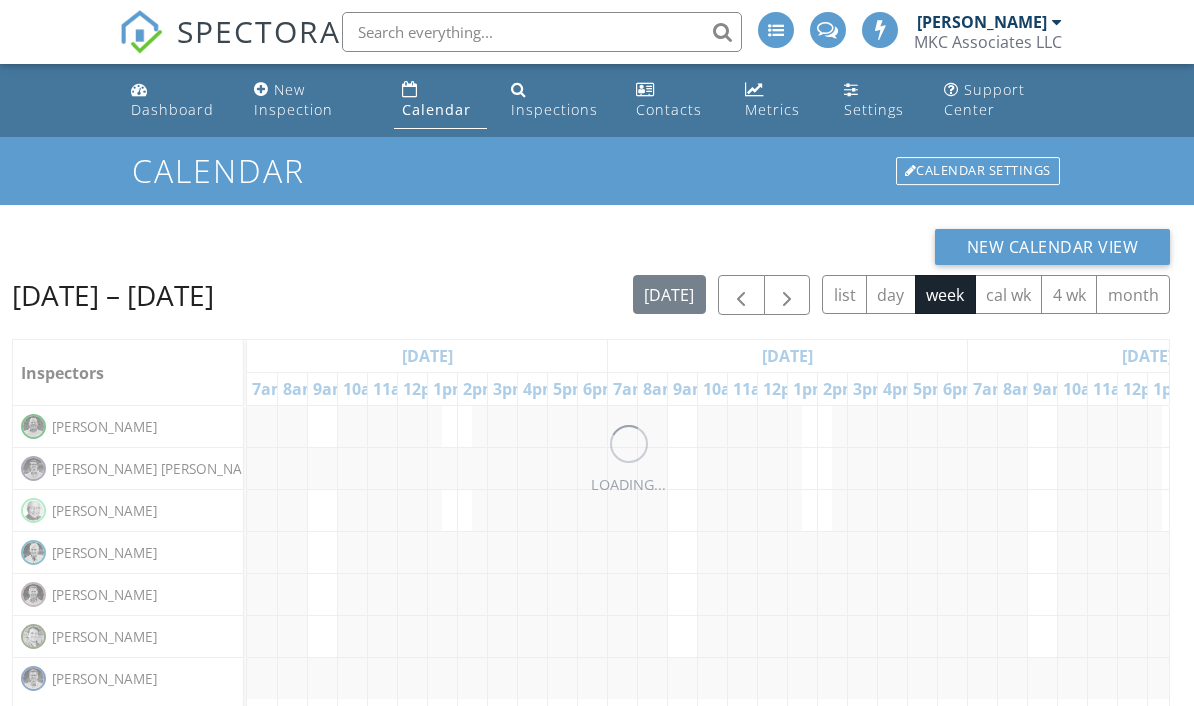 scroll, scrollTop: 0, scrollLeft: 0, axis: both 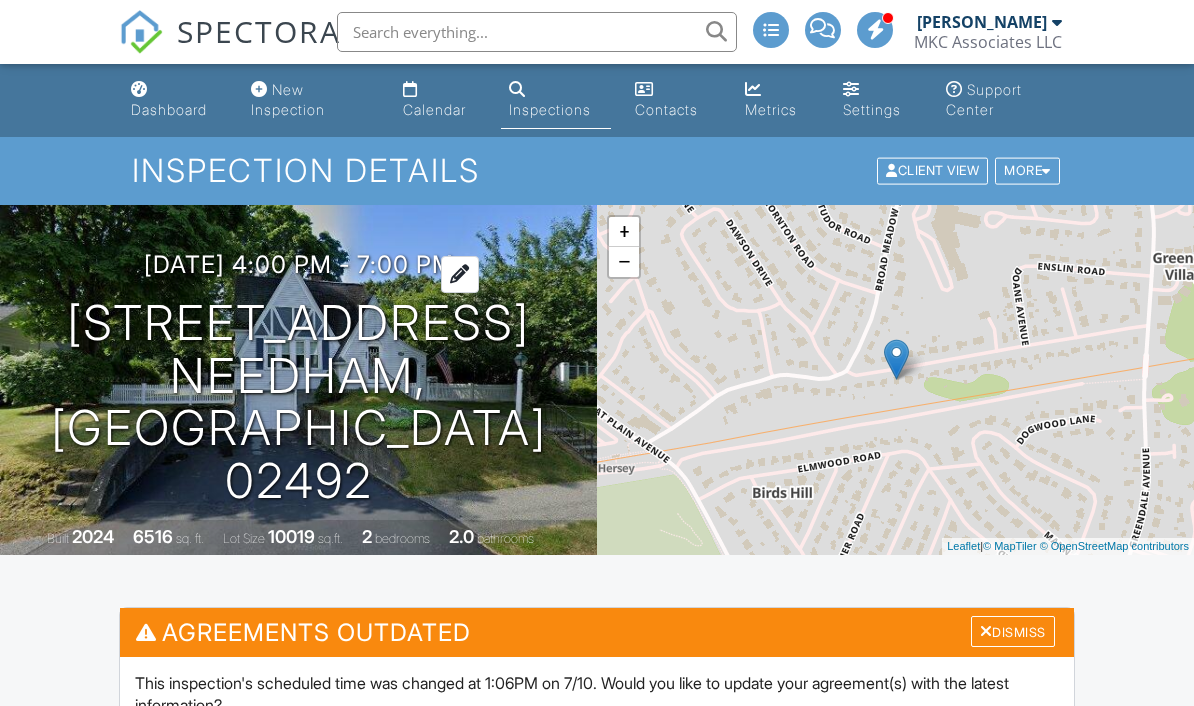 click on "07/11/2025  4:00 pm
- 7:00 pm" at bounding box center [299, 264] 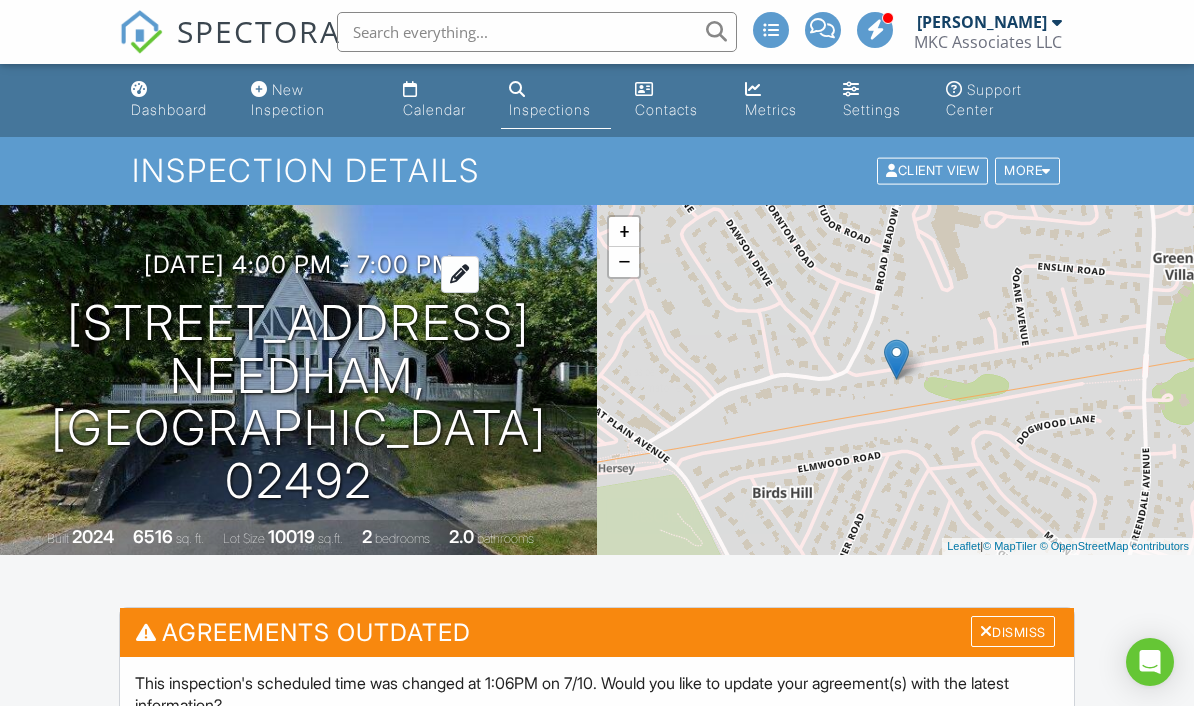 scroll, scrollTop: 0, scrollLeft: 0, axis: both 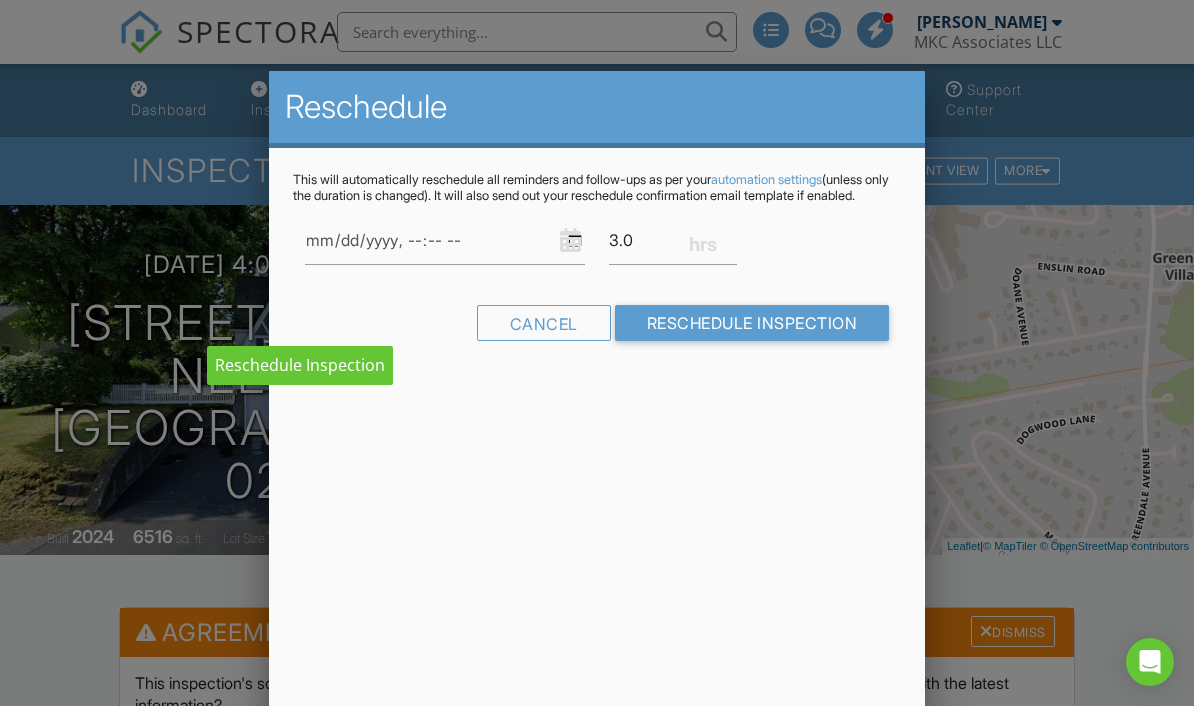 click at bounding box center (597, 341) 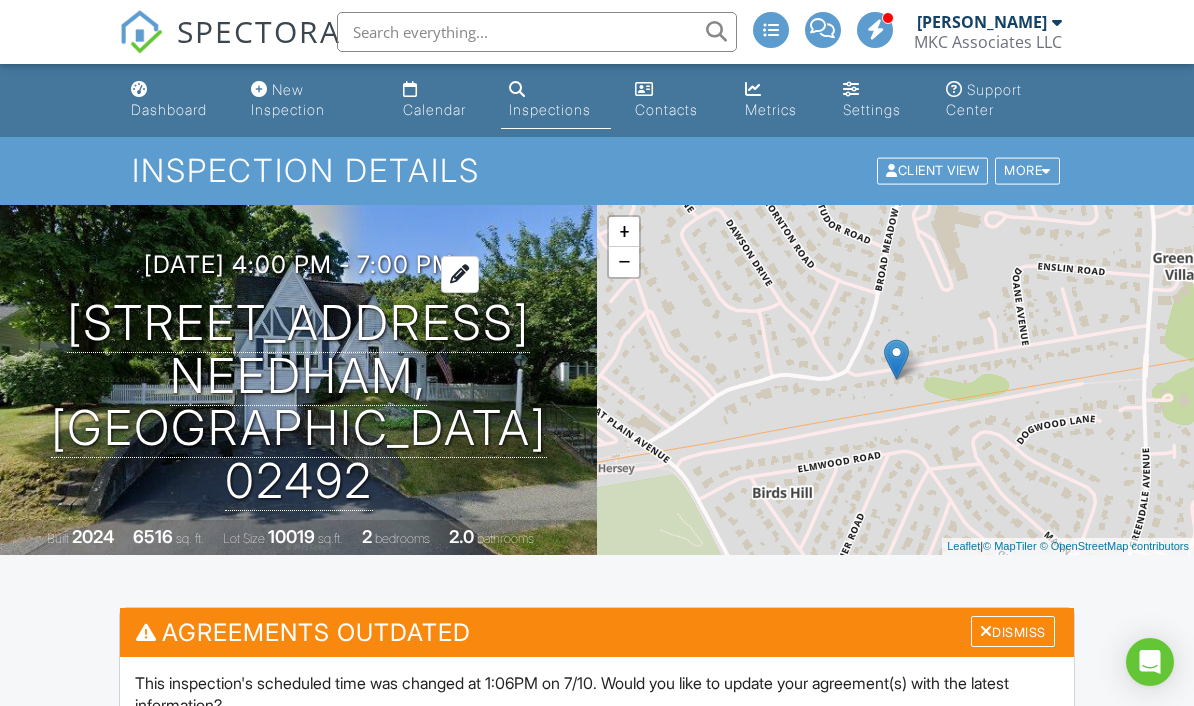 click on "07/11/2025  4:00 pm
- 7:00 pm" at bounding box center (299, 264) 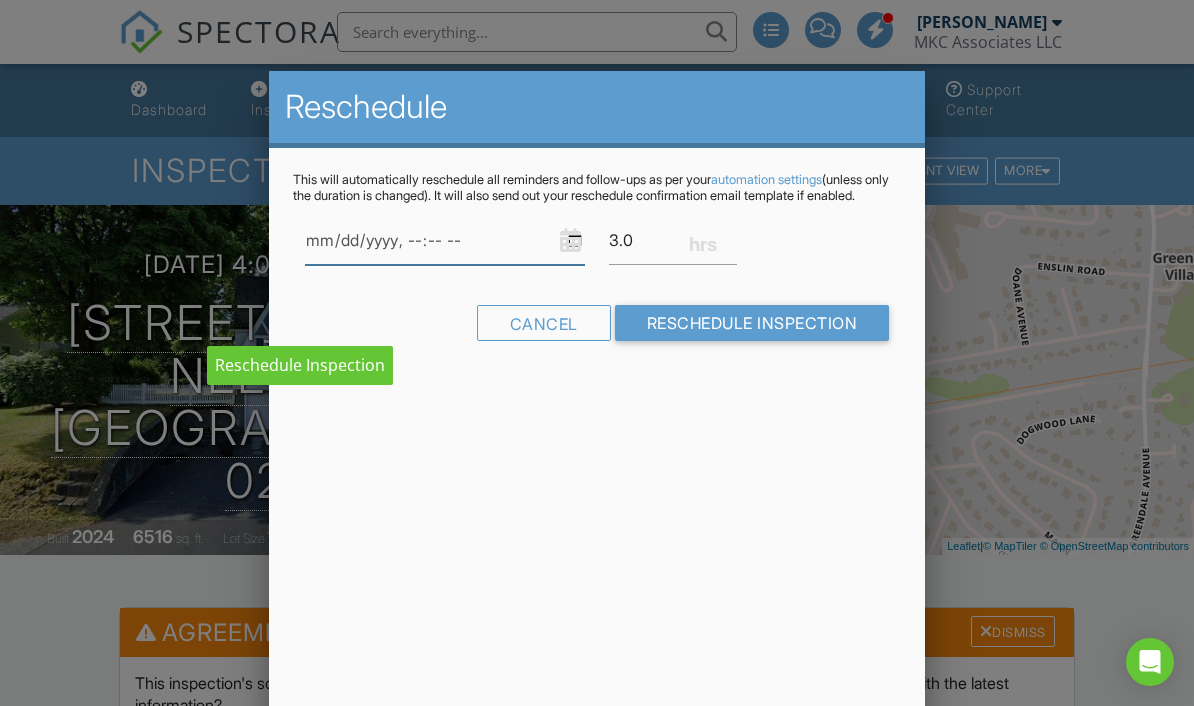 click at bounding box center [445, 240] 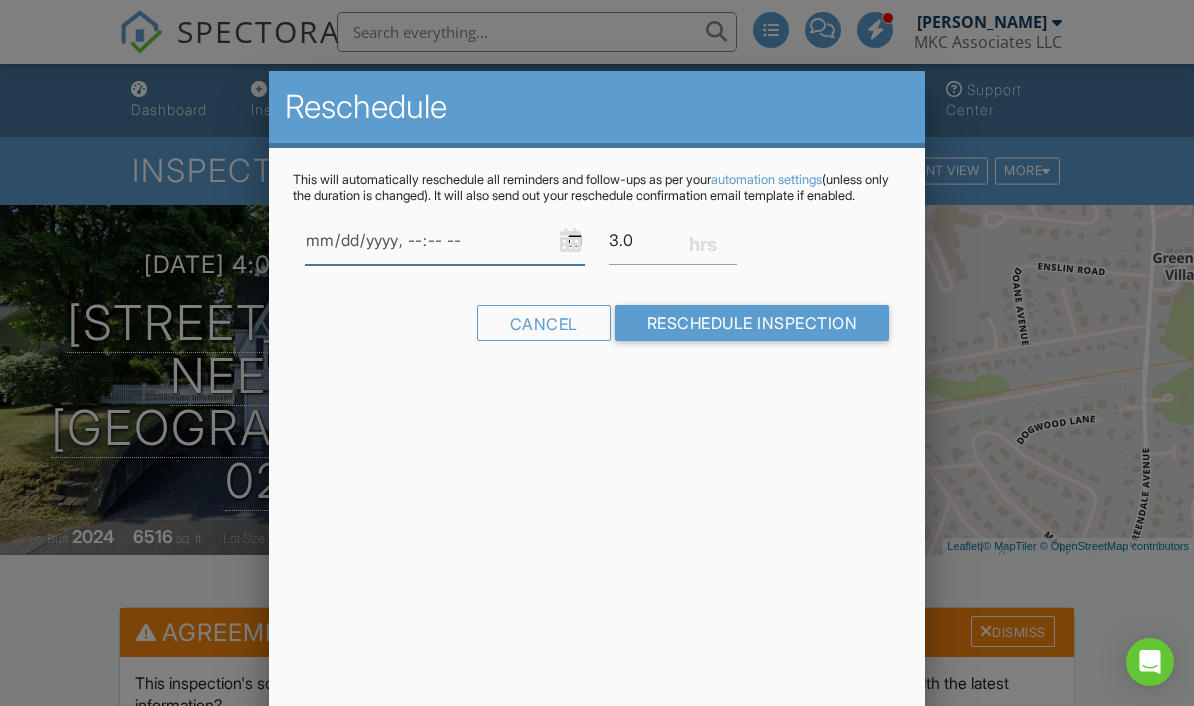 type on "2025-07-11T15:00" 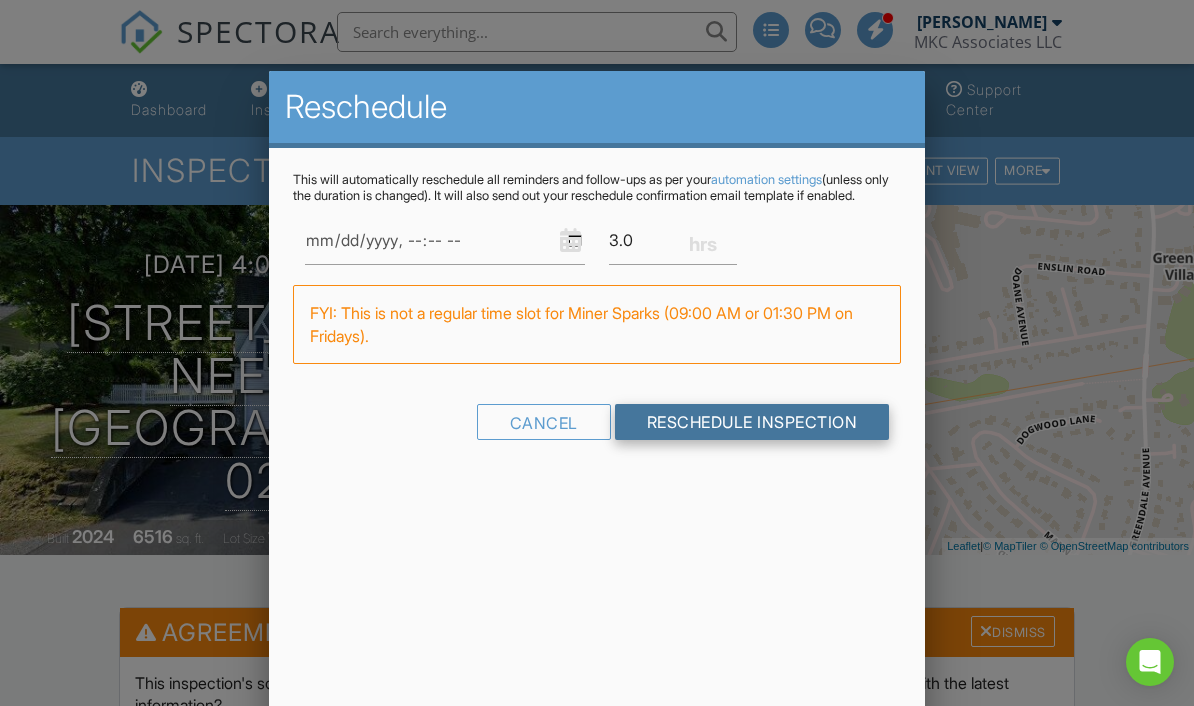click on "Reschedule Inspection" at bounding box center (752, 422) 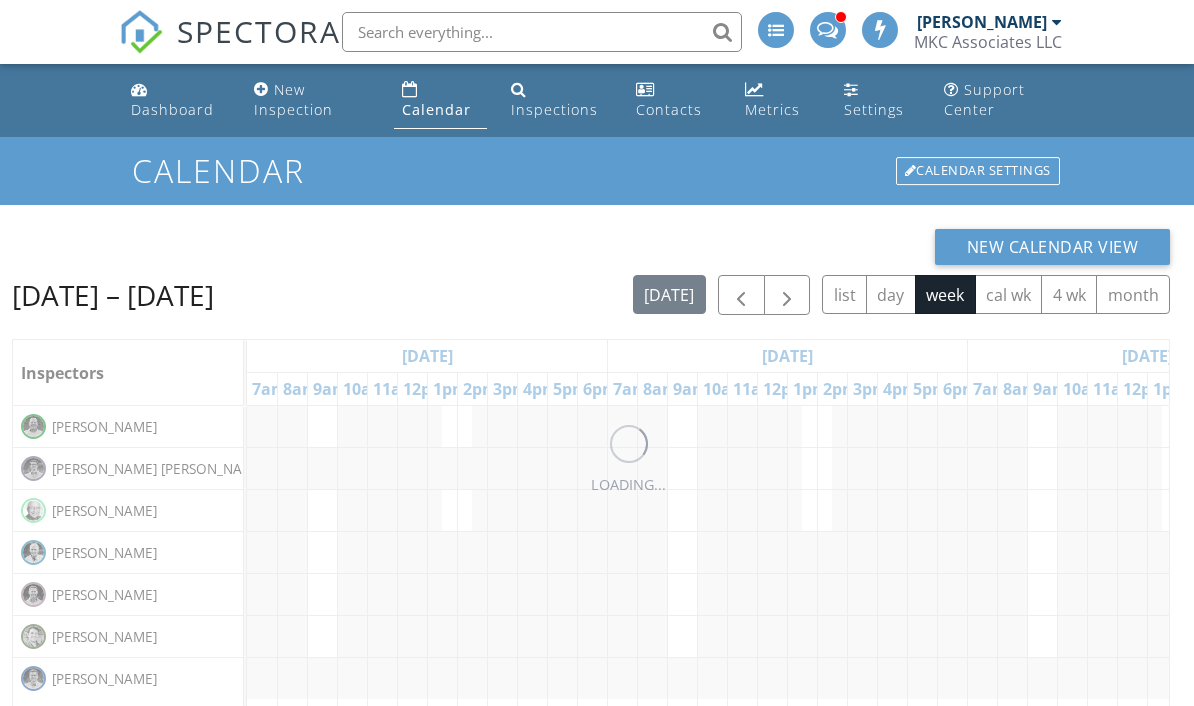 scroll, scrollTop: 0, scrollLeft: 0, axis: both 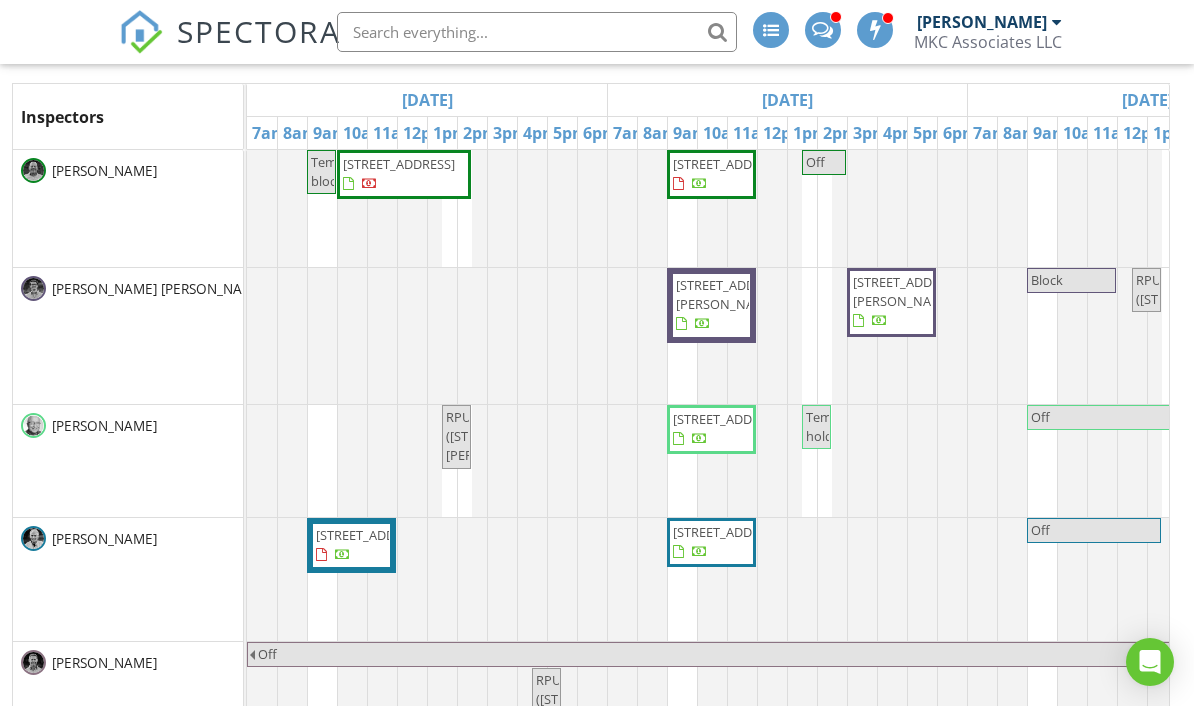 click at bounding box center [832, 542] 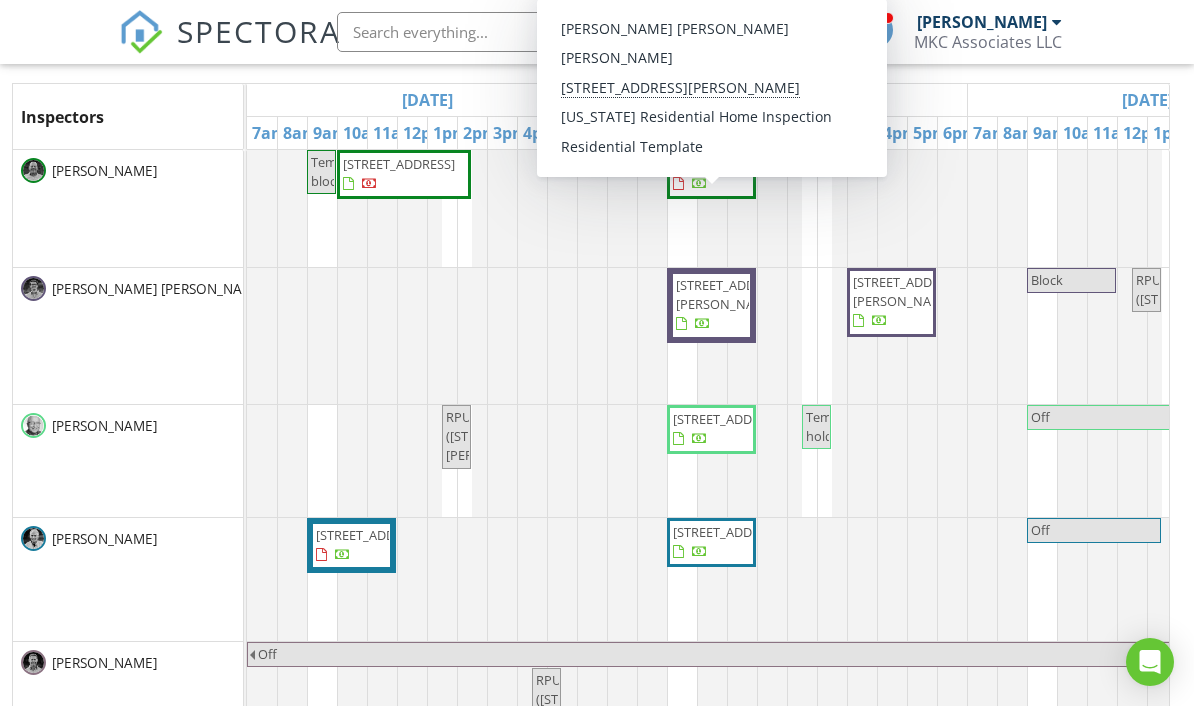 click on "[STREET_ADDRESS][PERSON_NAME]" at bounding box center [732, 294] 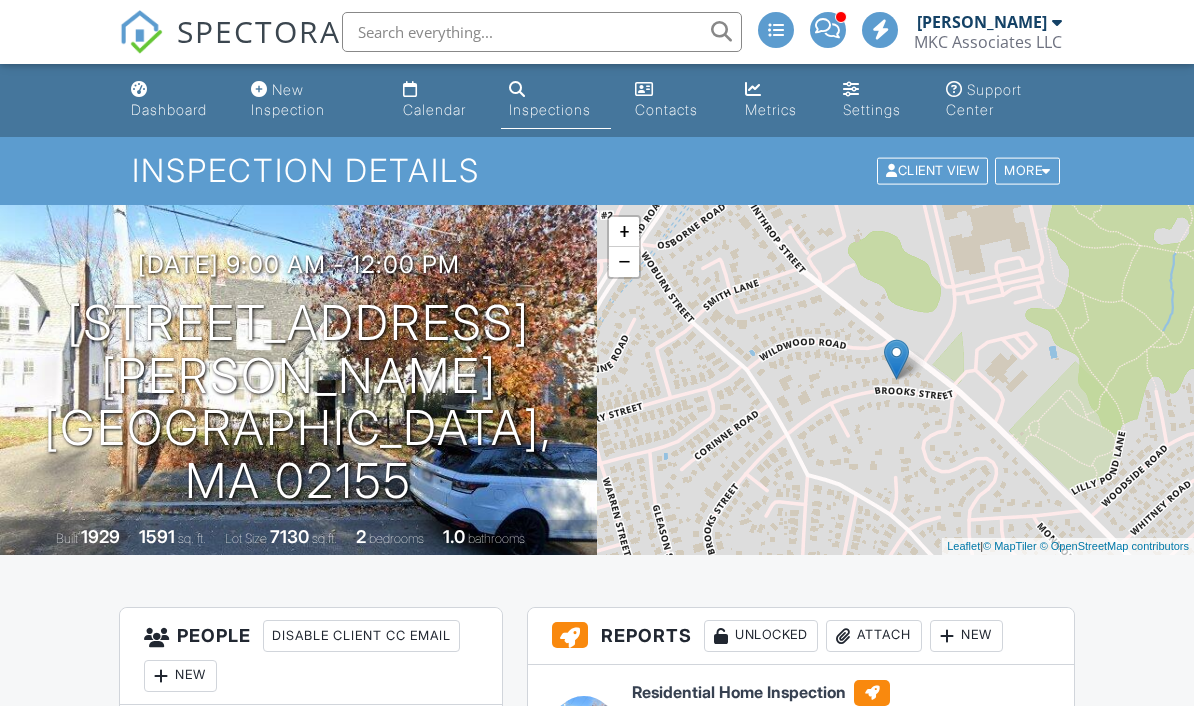 scroll, scrollTop: 25, scrollLeft: 0, axis: vertical 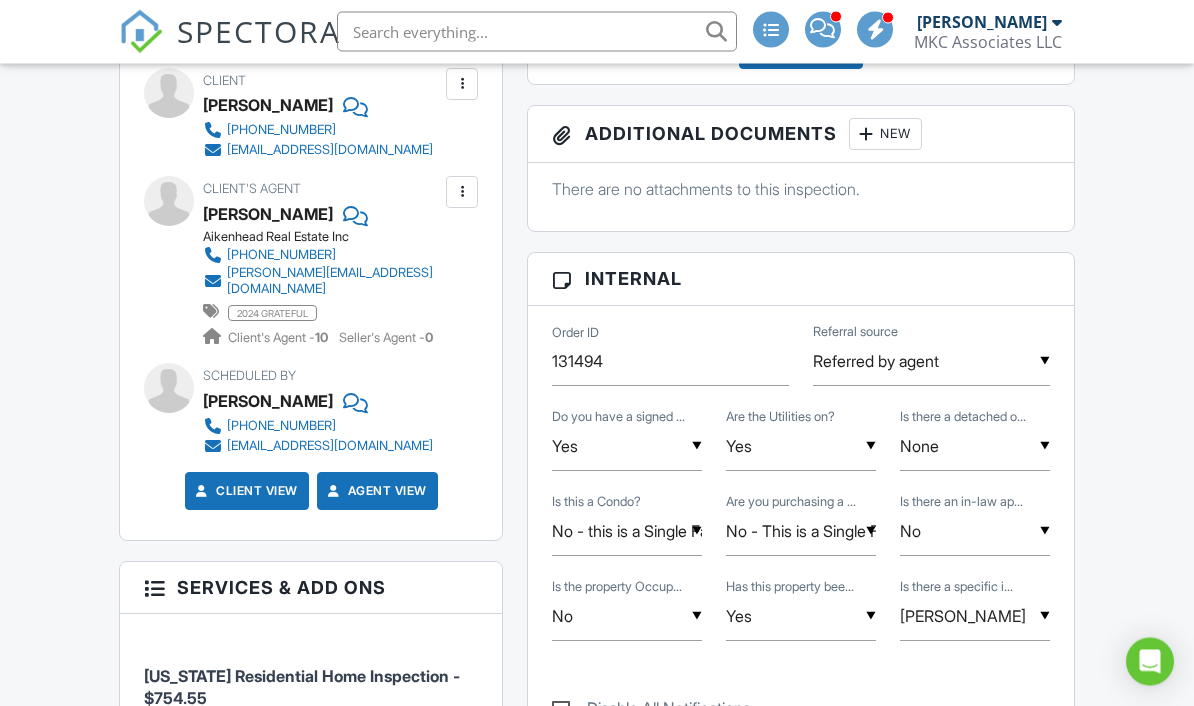 click on "[PERSON_NAME]" at bounding box center (268, 402) 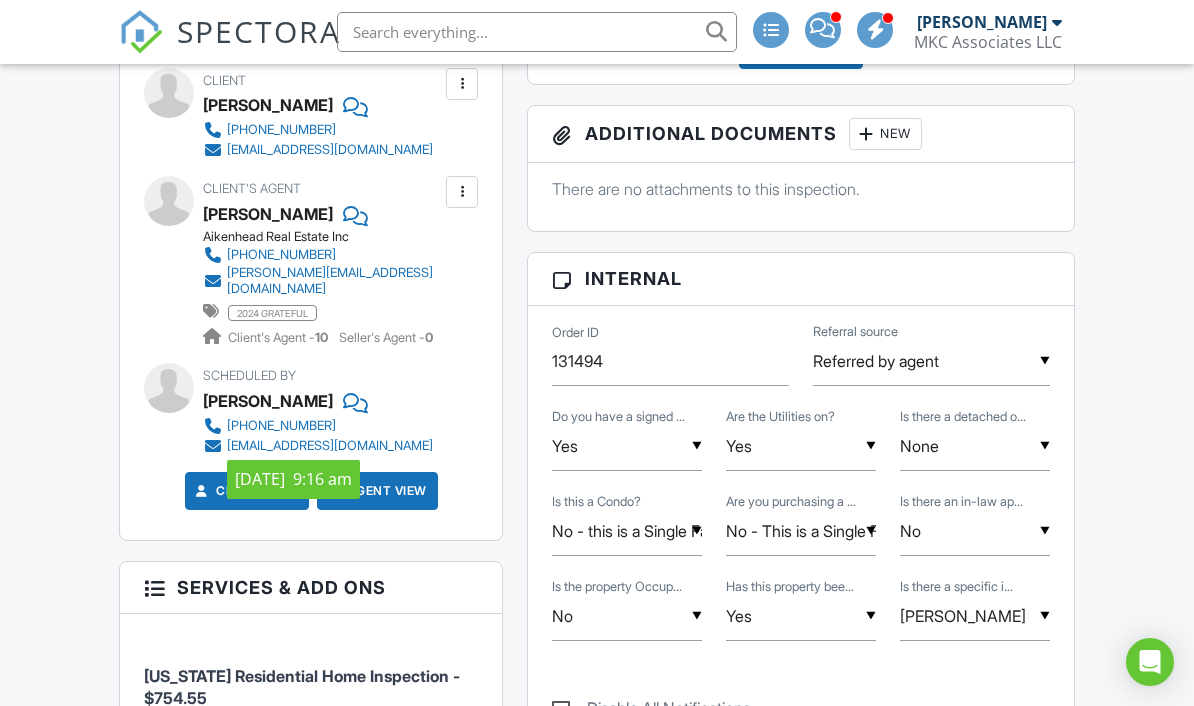 click on "Scheduled By" at bounding box center (249, 375) 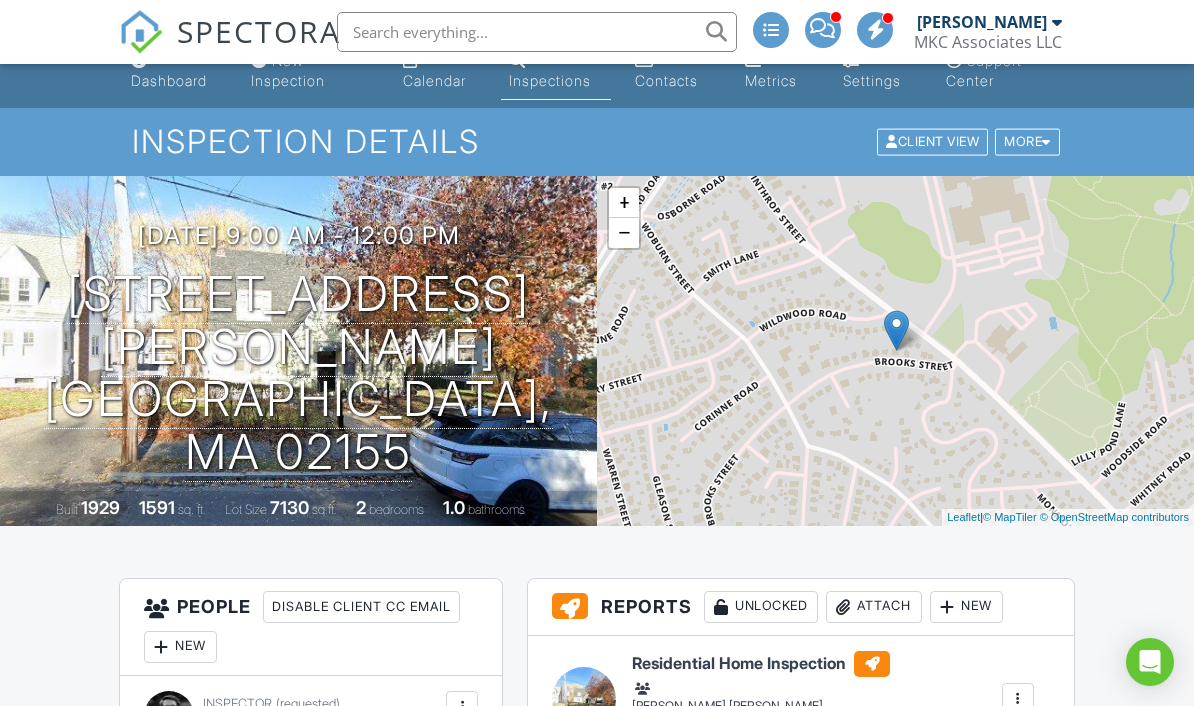 scroll, scrollTop: 0, scrollLeft: 0, axis: both 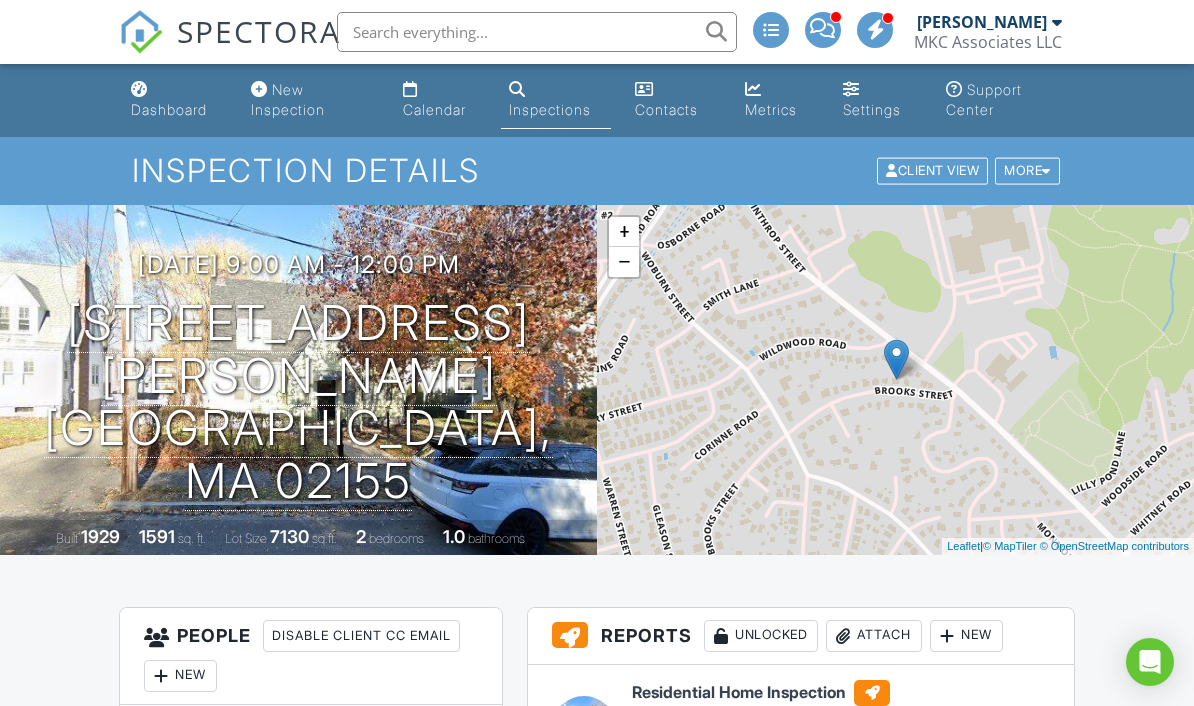 click at bounding box center (823, 30) 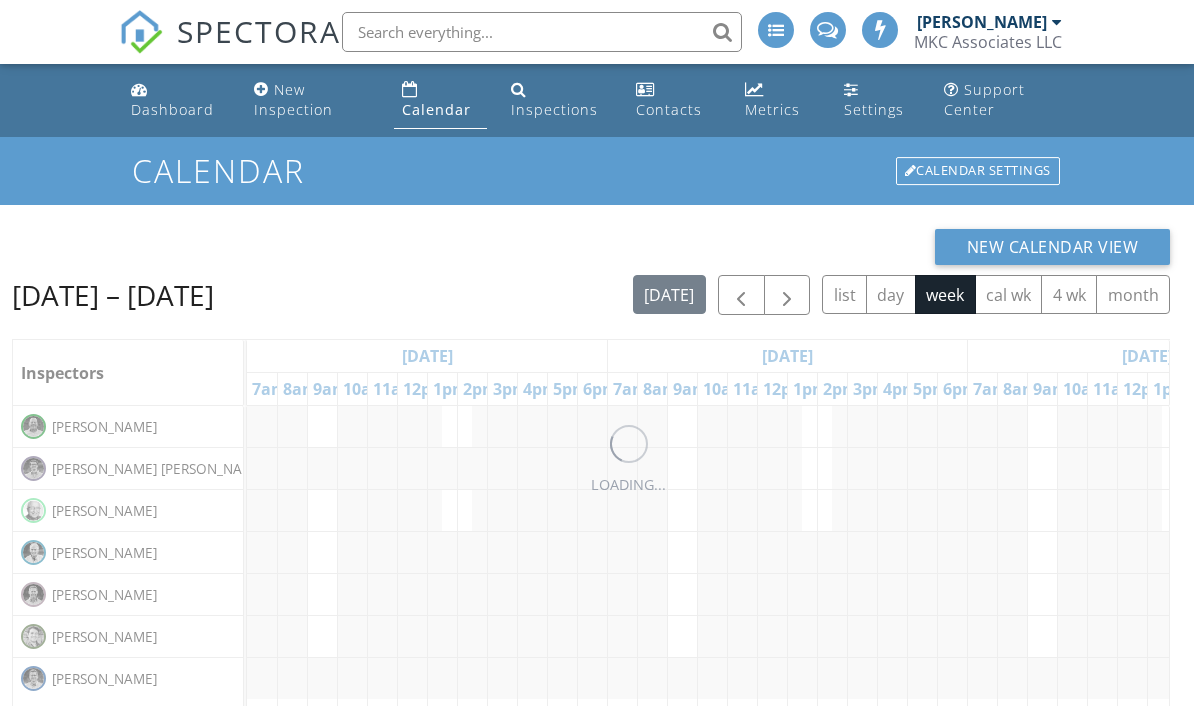 scroll, scrollTop: 0, scrollLeft: 0, axis: both 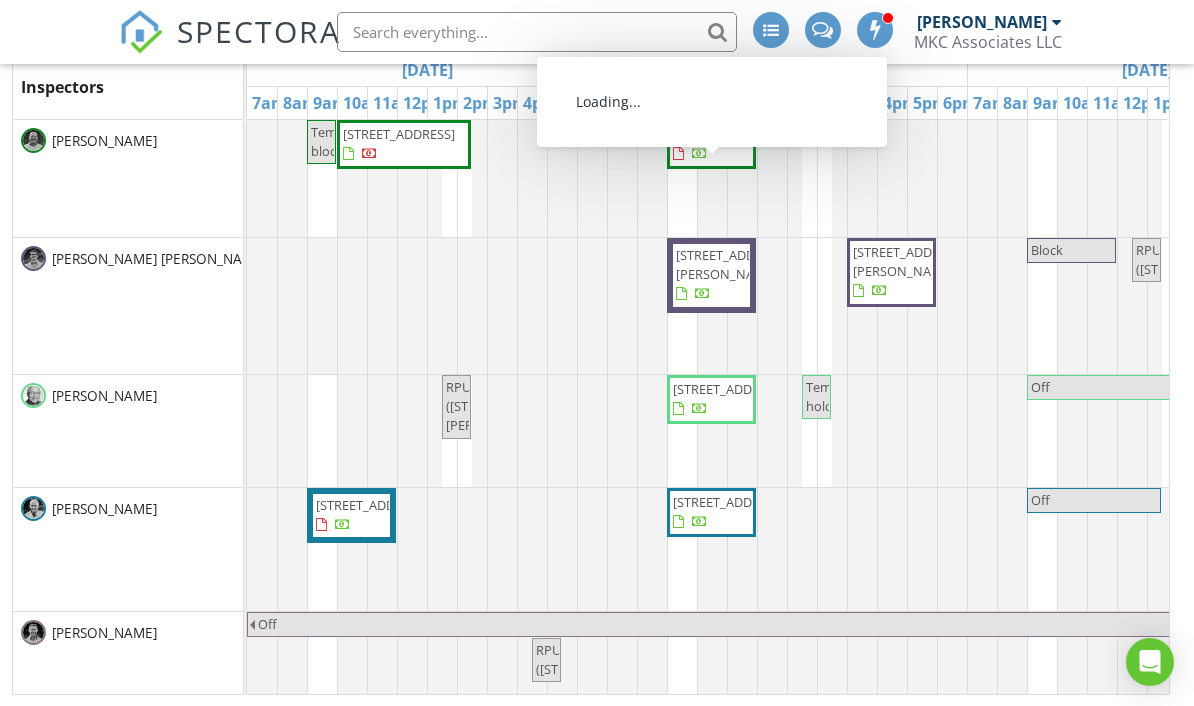 click on "[STREET_ADDRESS][PERSON_NAME]" at bounding box center [732, 264] 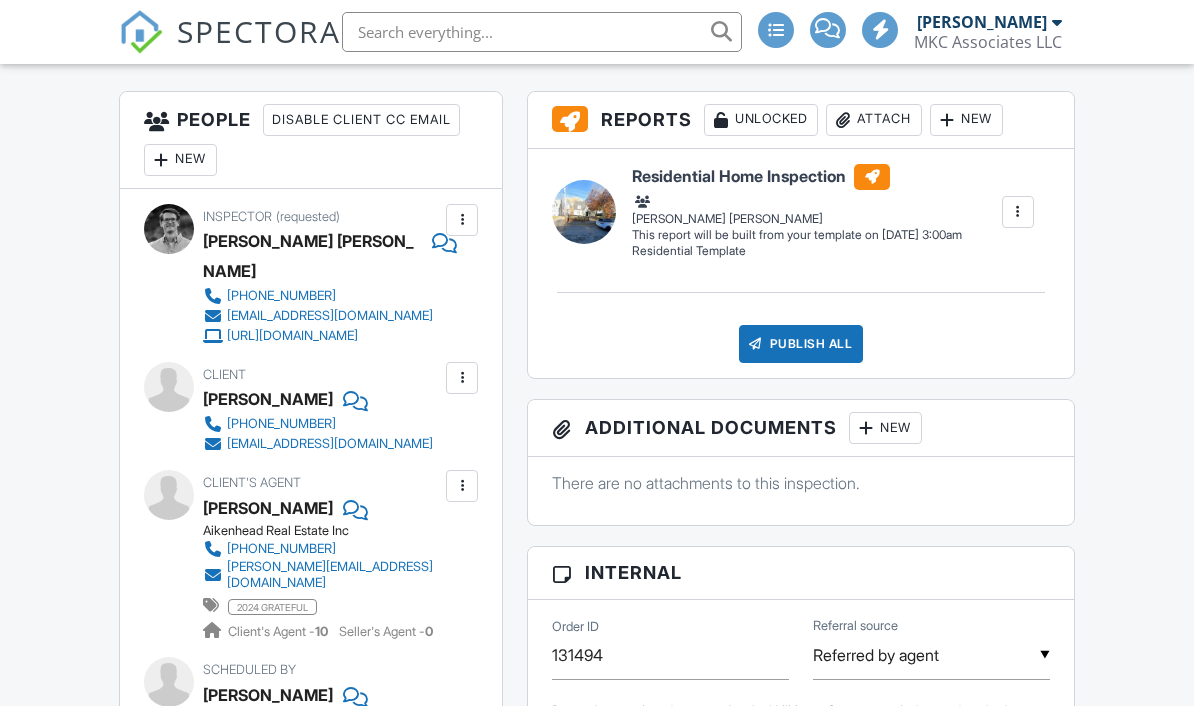 scroll, scrollTop: 563, scrollLeft: 0, axis: vertical 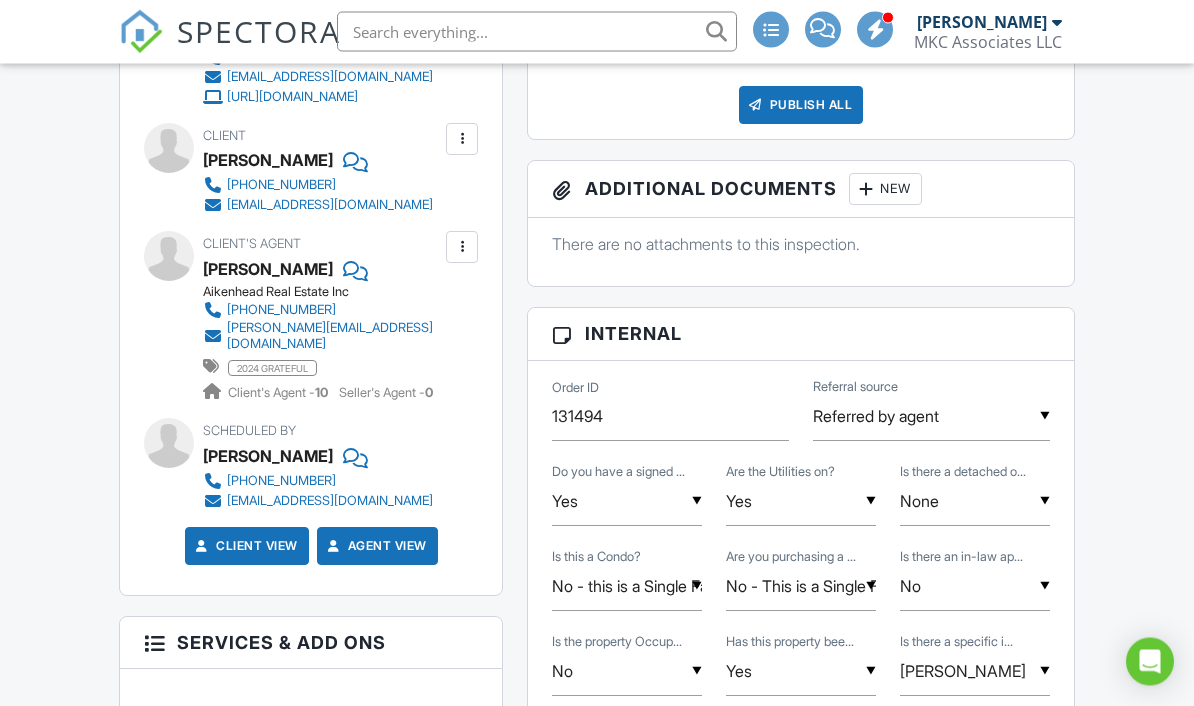 click on "[PERSON_NAME]" at bounding box center (268, 457) 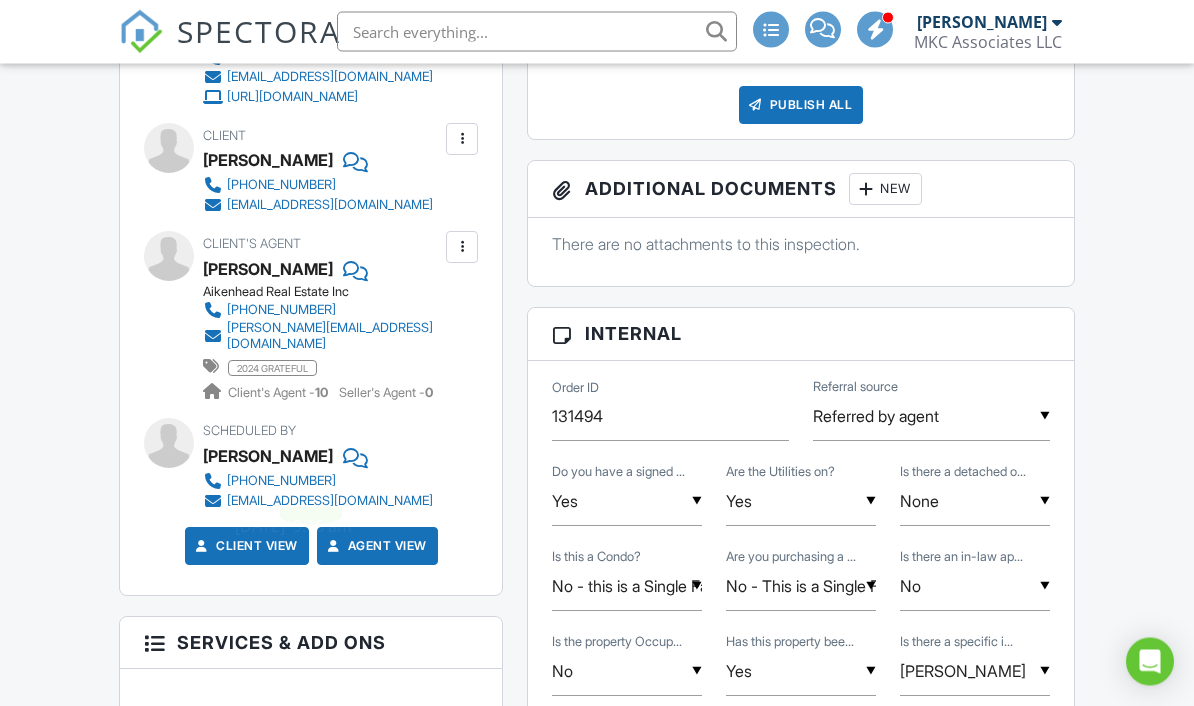 scroll, scrollTop: 755, scrollLeft: 0, axis: vertical 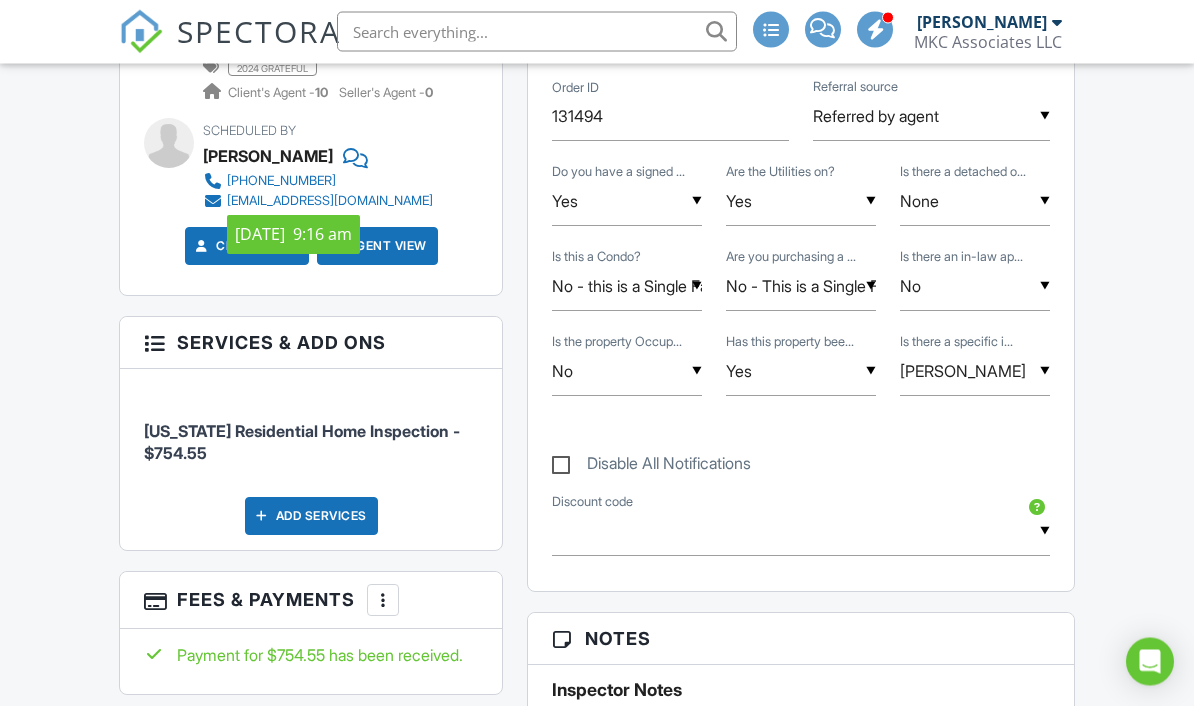 click on "People
Disable Client CC Email
New
Inspector
Client
Client's Agent
Listing Agent
Add Another Person
Inspector
(requested)
Miner Sparks
857-496-6042
office@mkchi.com
http://www.mkchomeinspection.com
Make Invisible
Unmark As Requested
Remove
Update Client
First name
Rebecca
Last name
Sturgeon
Email (required)
bmcgee31@gmail.com
CC Email
Phone
518-859-2967
Tags
Internal notes visible only to the company
Private notes visible only to company admins
Updating the client email address will resend the confirmation email and update all queued automated emails.
Cancel
Save
Confirm client deletion
Cancel
Remove Client
Client" at bounding box center [311, 348] 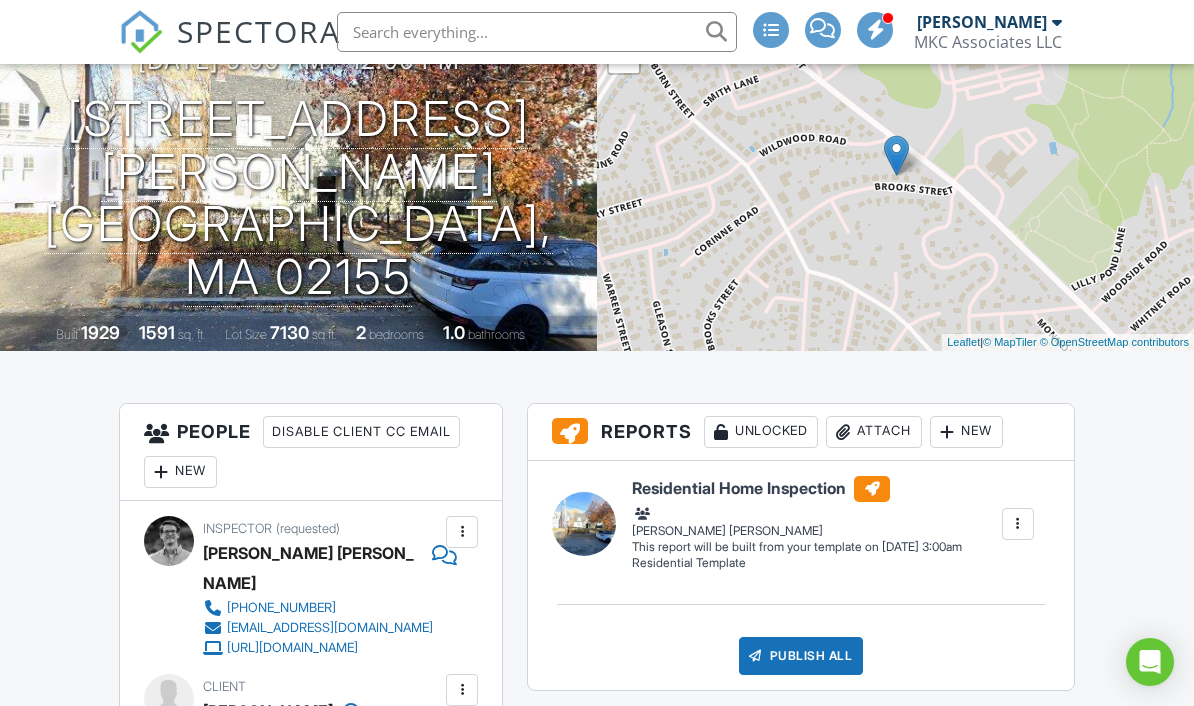 scroll, scrollTop: 221, scrollLeft: 0, axis: vertical 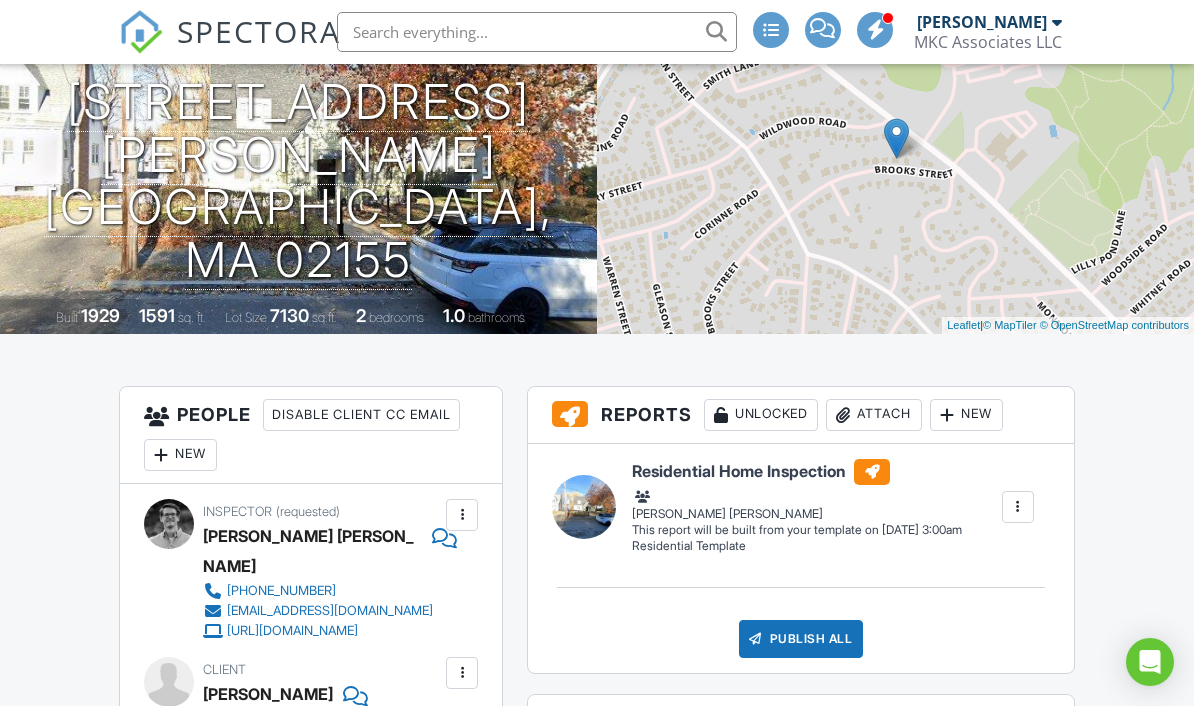 click on "+ − Leaflet  |  © MapTiler   © OpenStreetMap contributors" at bounding box center [895, 159] 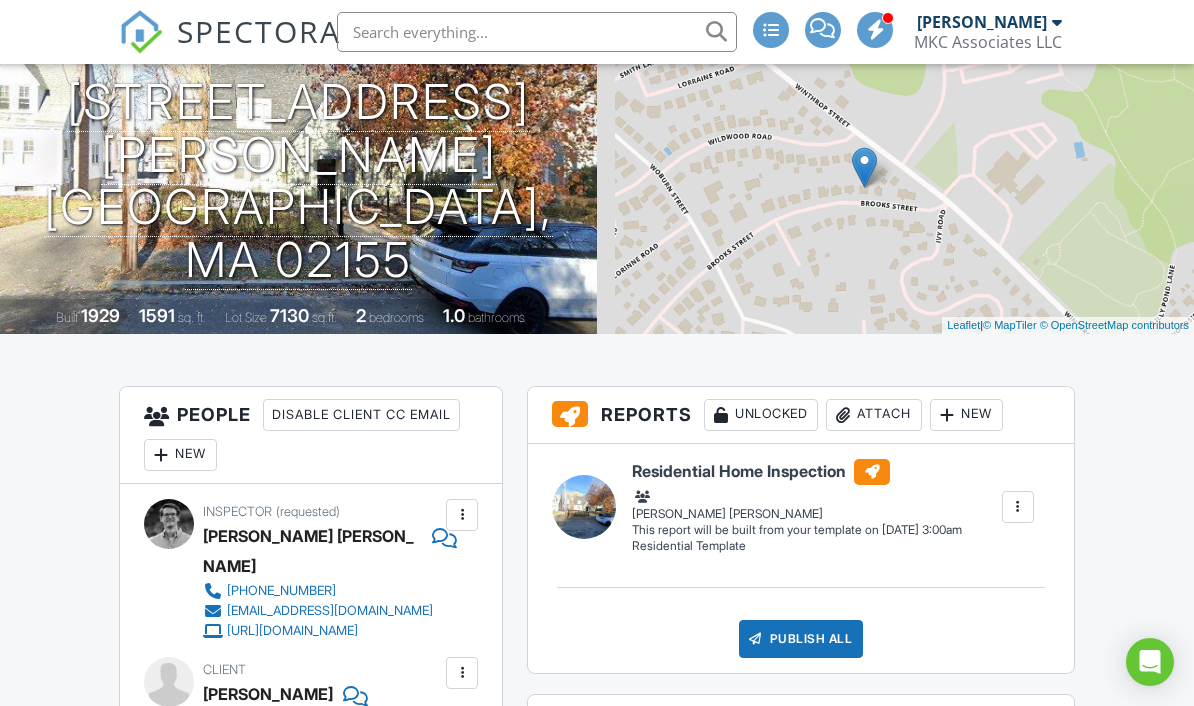click on "+ − Leaflet  |  © MapTiler   © OpenStreetMap contributors" at bounding box center [895, 159] 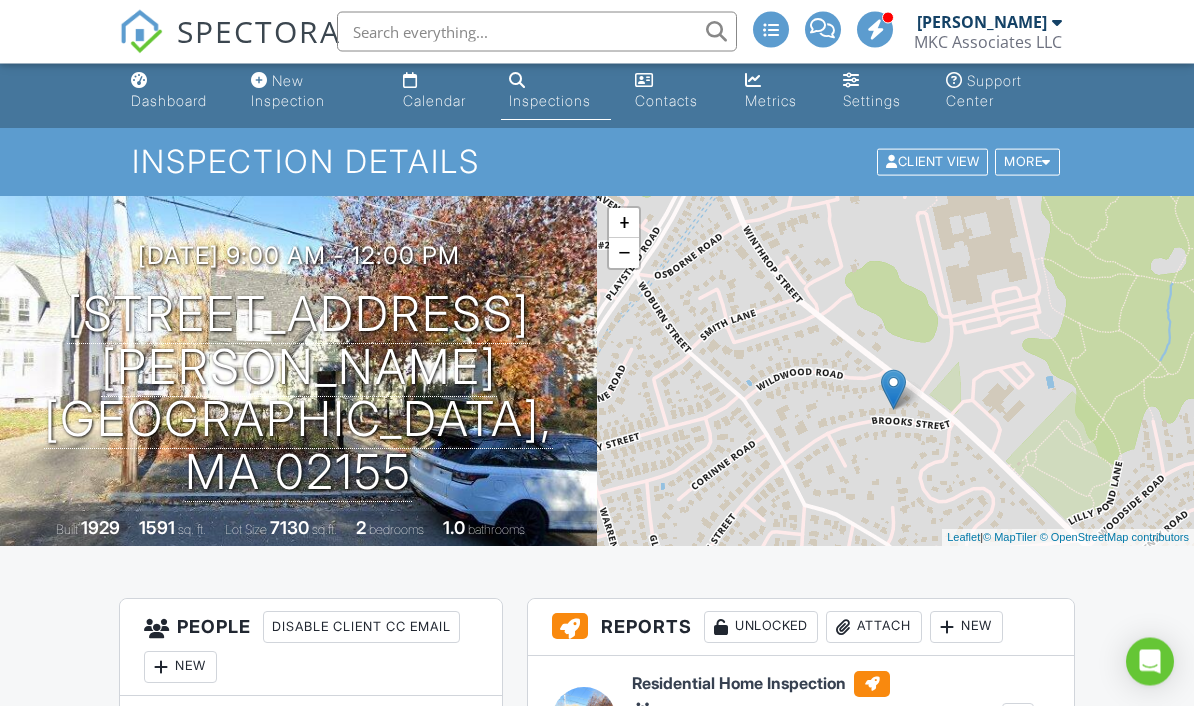scroll, scrollTop: 0, scrollLeft: 0, axis: both 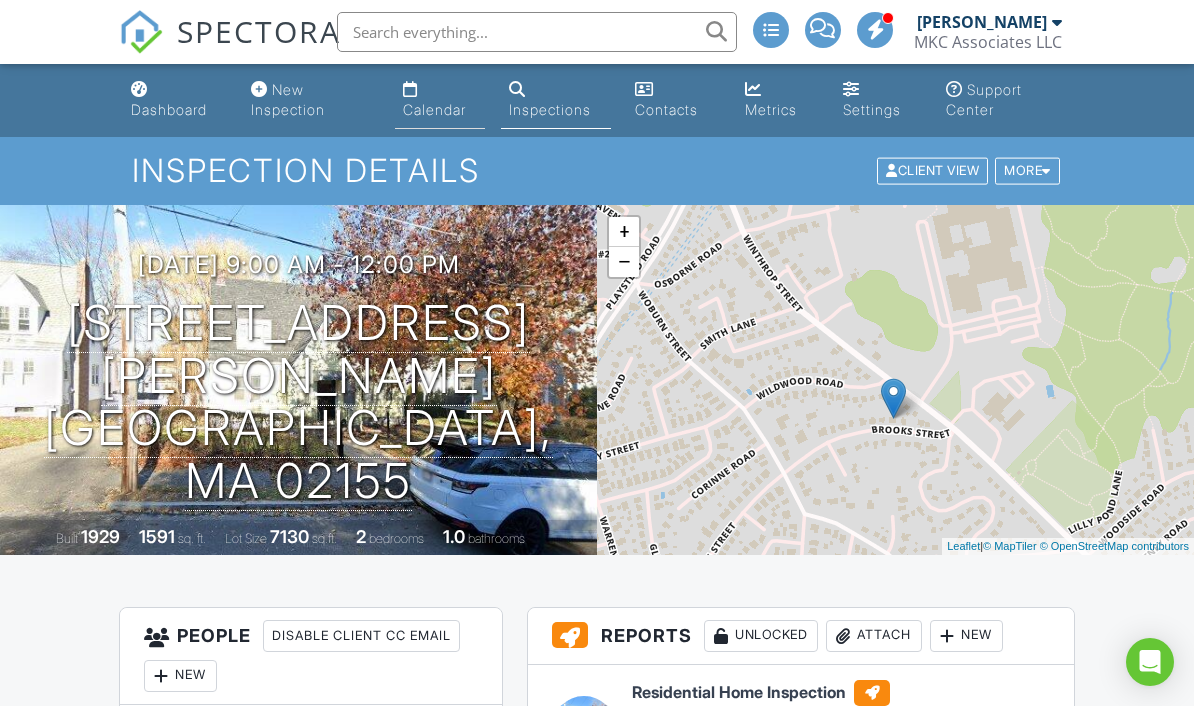 click at bounding box center [410, 89] 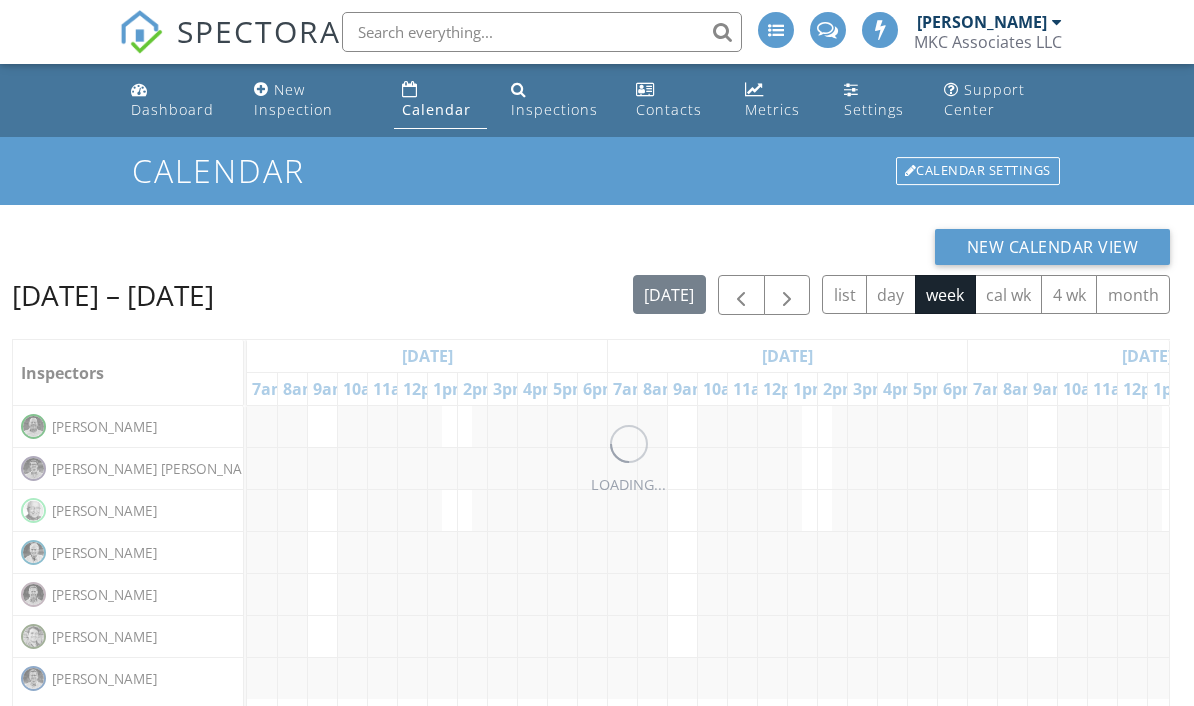 scroll, scrollTop: 0, scrollLeft: 0, axis: both 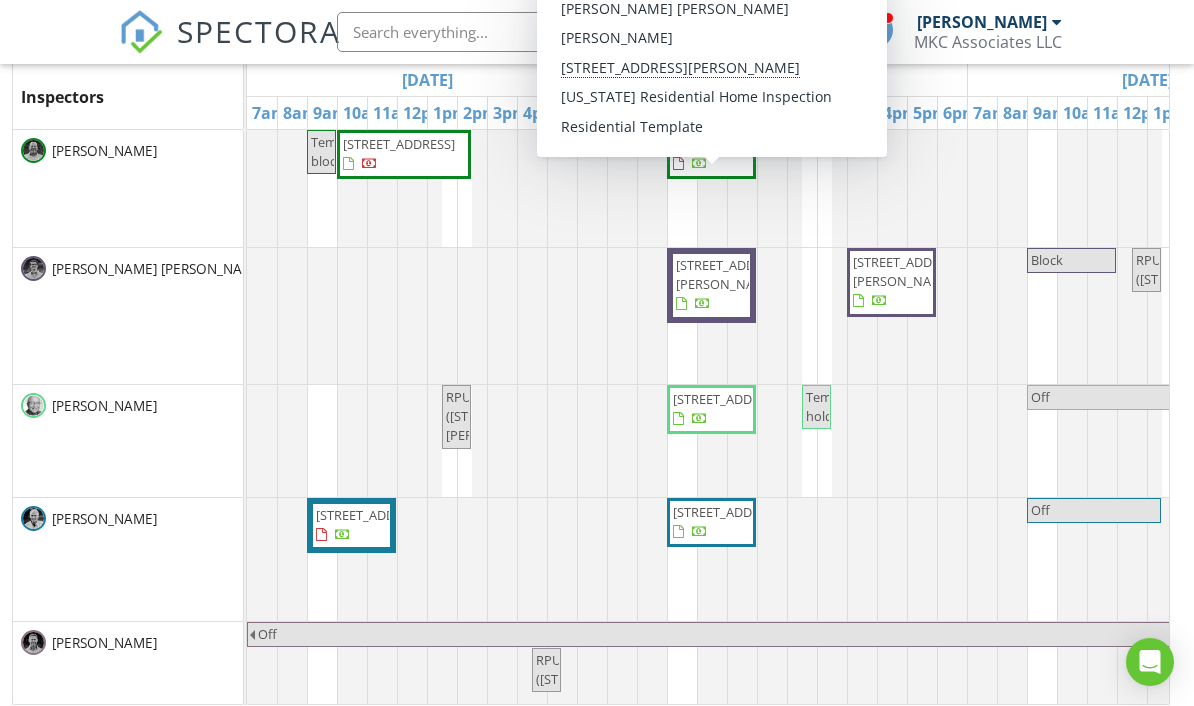 click on "186 Brooks St, Medford 02155" at bounding box center [732, 274] 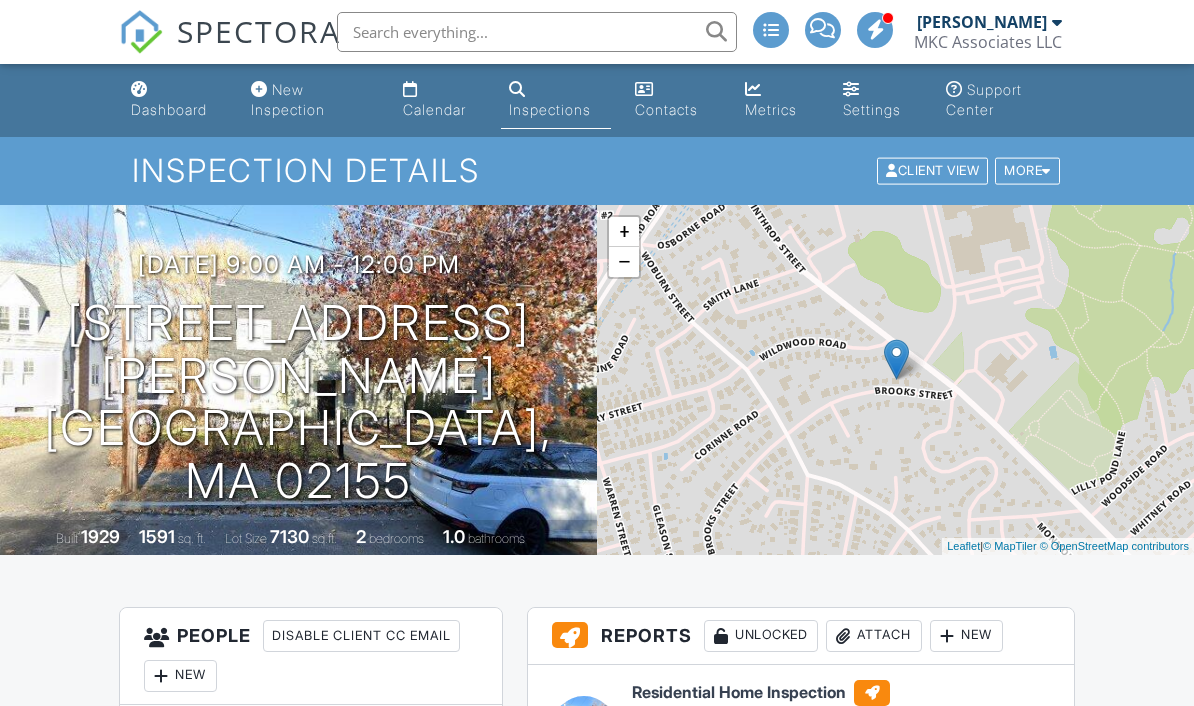 scroll, scrollTop: 0, scrollLeft: 0, axis: both 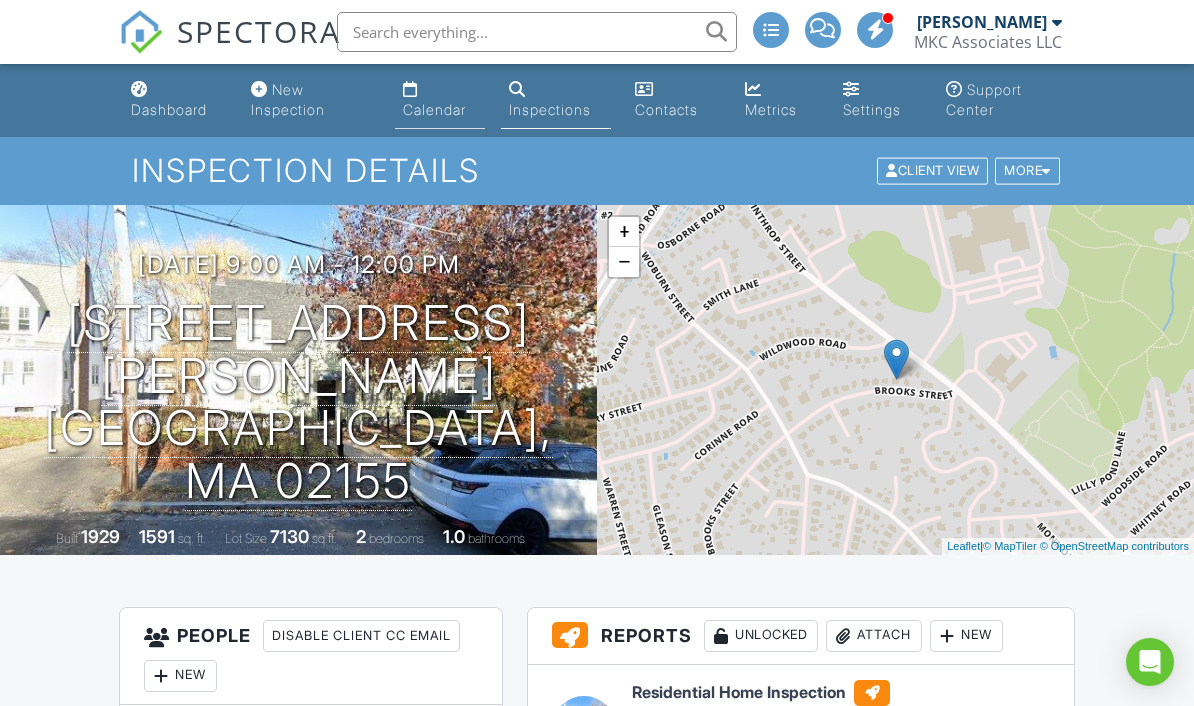 click on "Calendar" at bounding box center [434, 109] 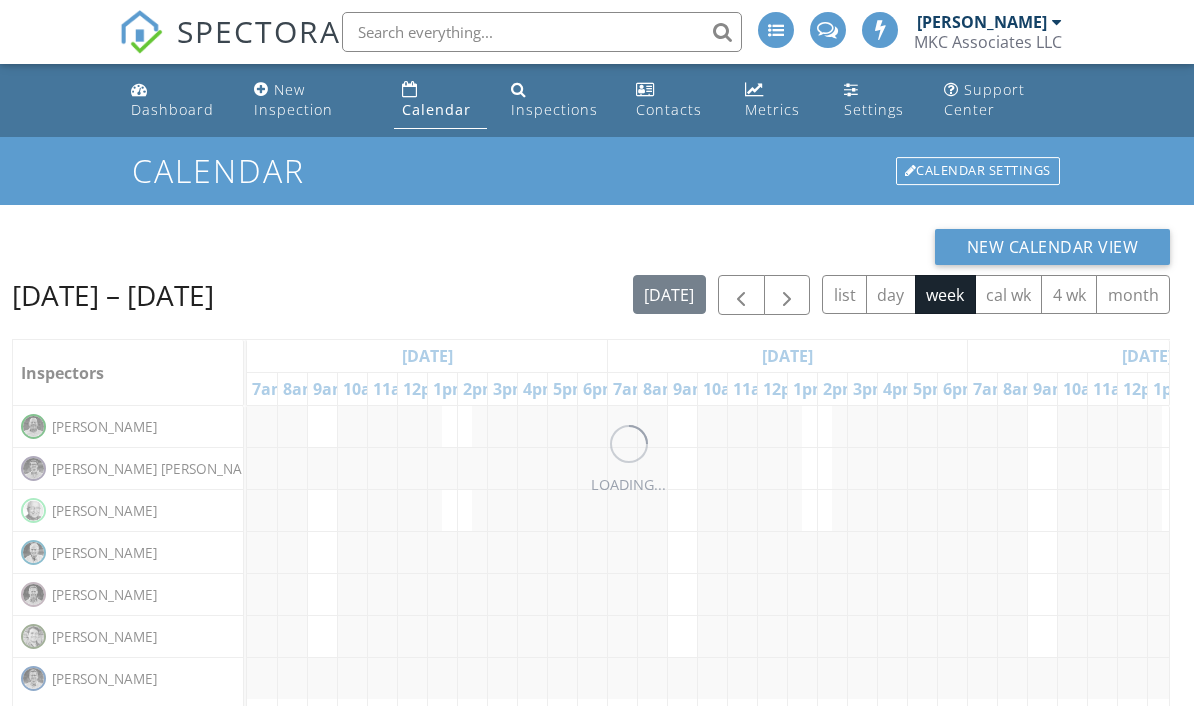 scroll, scrollTop: 0, scrollLeft: 0, axis: both 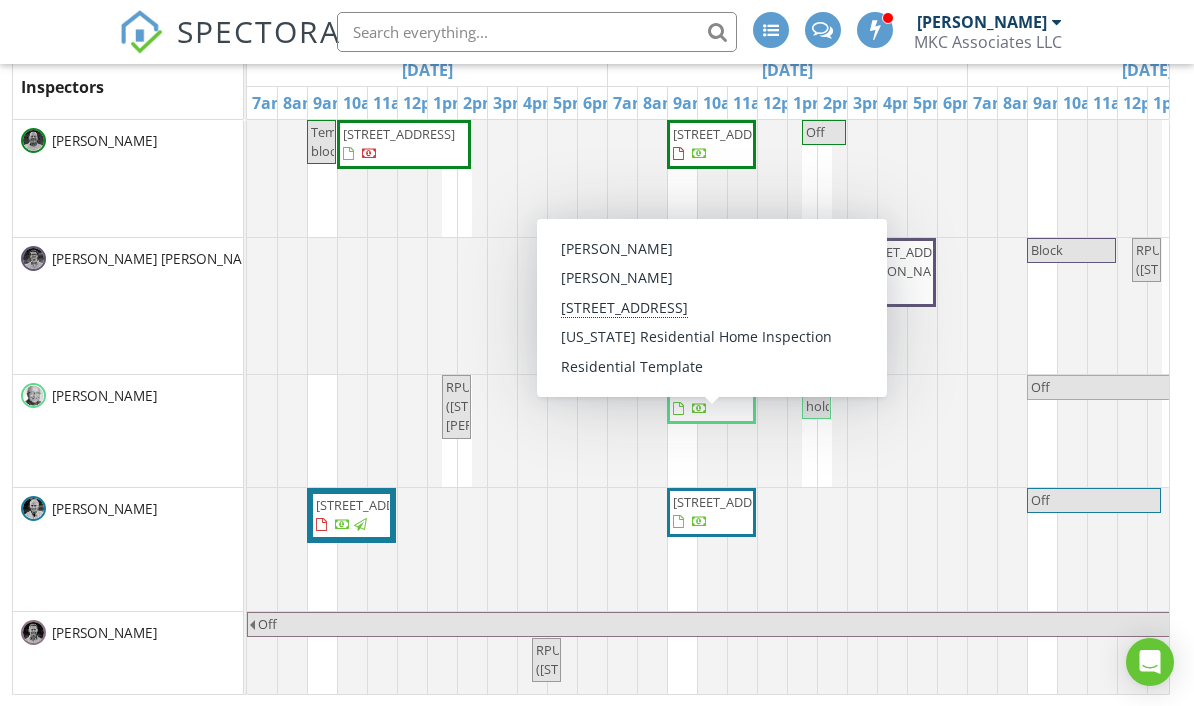 click on "[STREET_ADDRESS]" at bounding box center [729, 502] 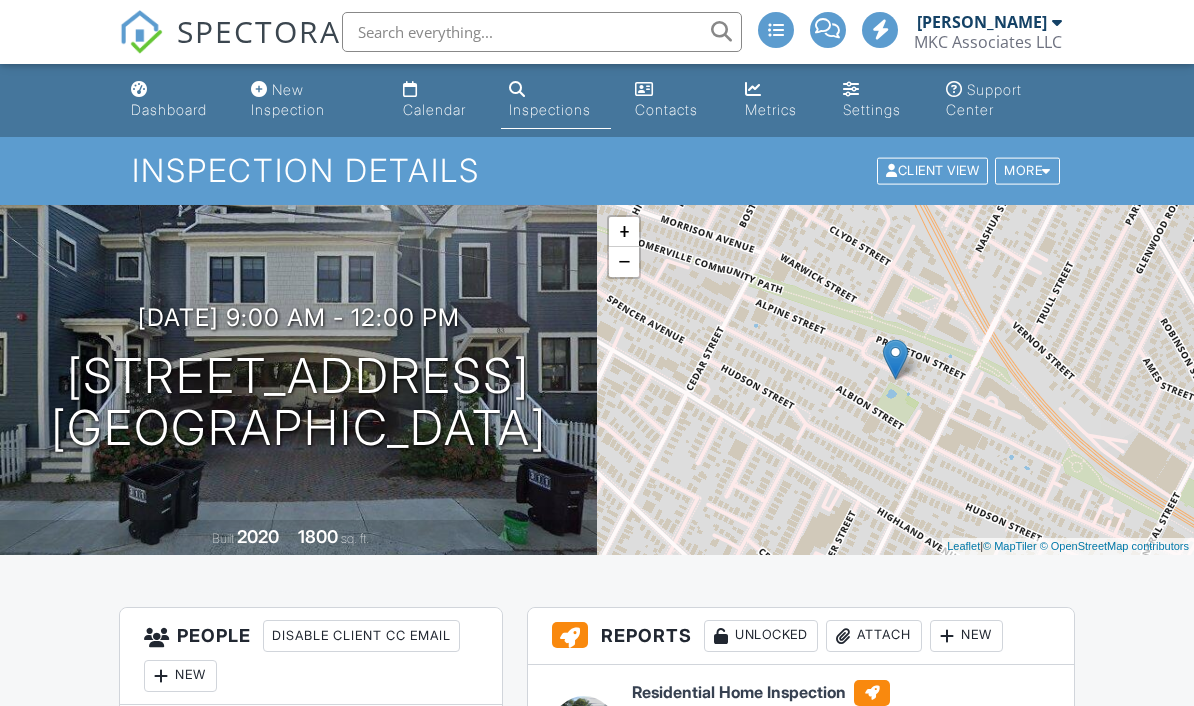 scroll, scrollTop: 436, scrollLeft: 0, axis: vertical 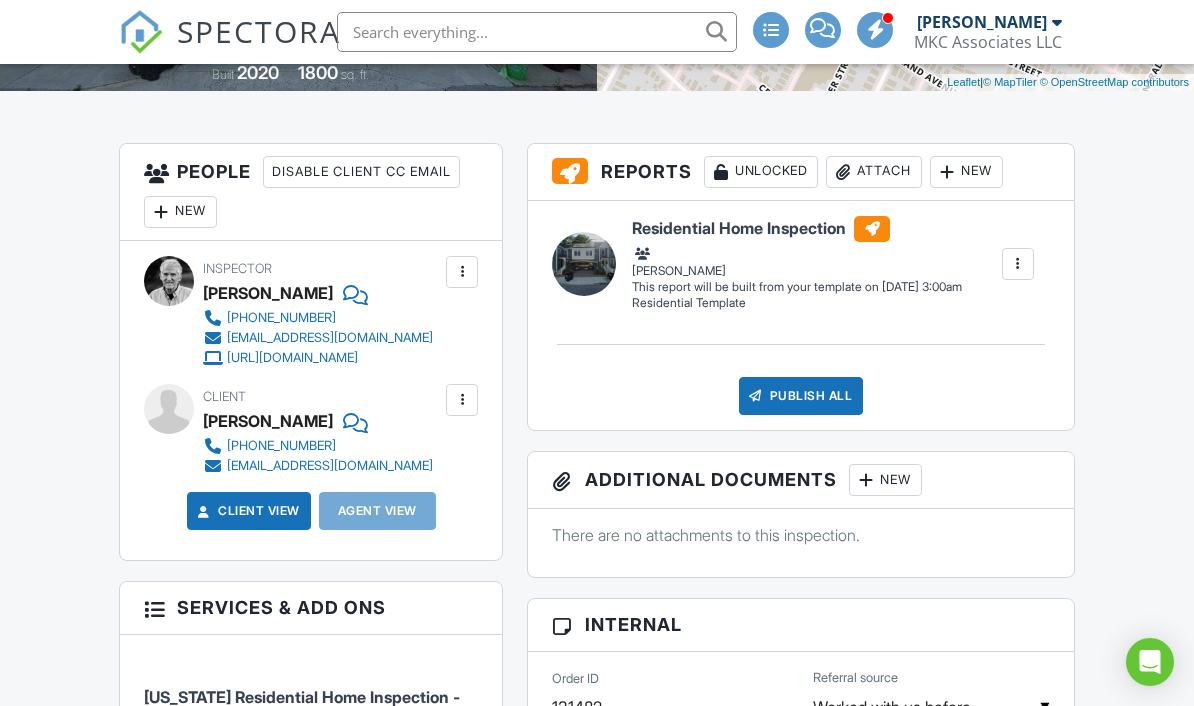 click at bounding box center [462, 272] 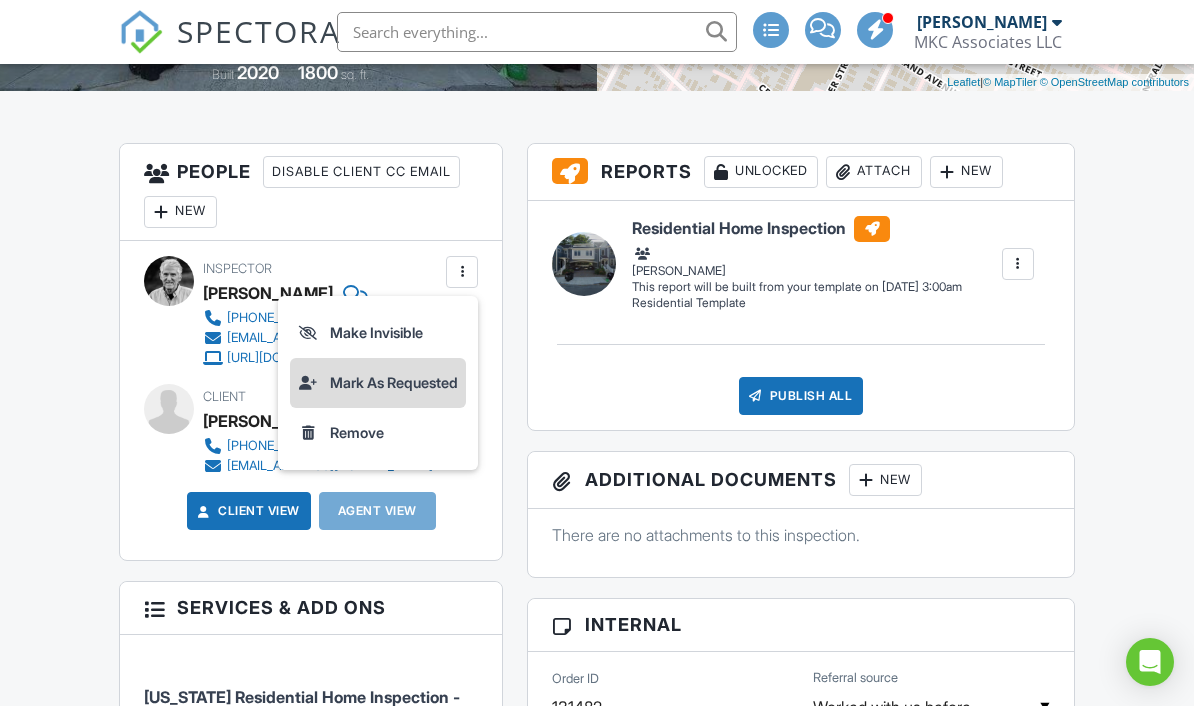 click on "Mark As Requested" at bounding box center [378, 383] 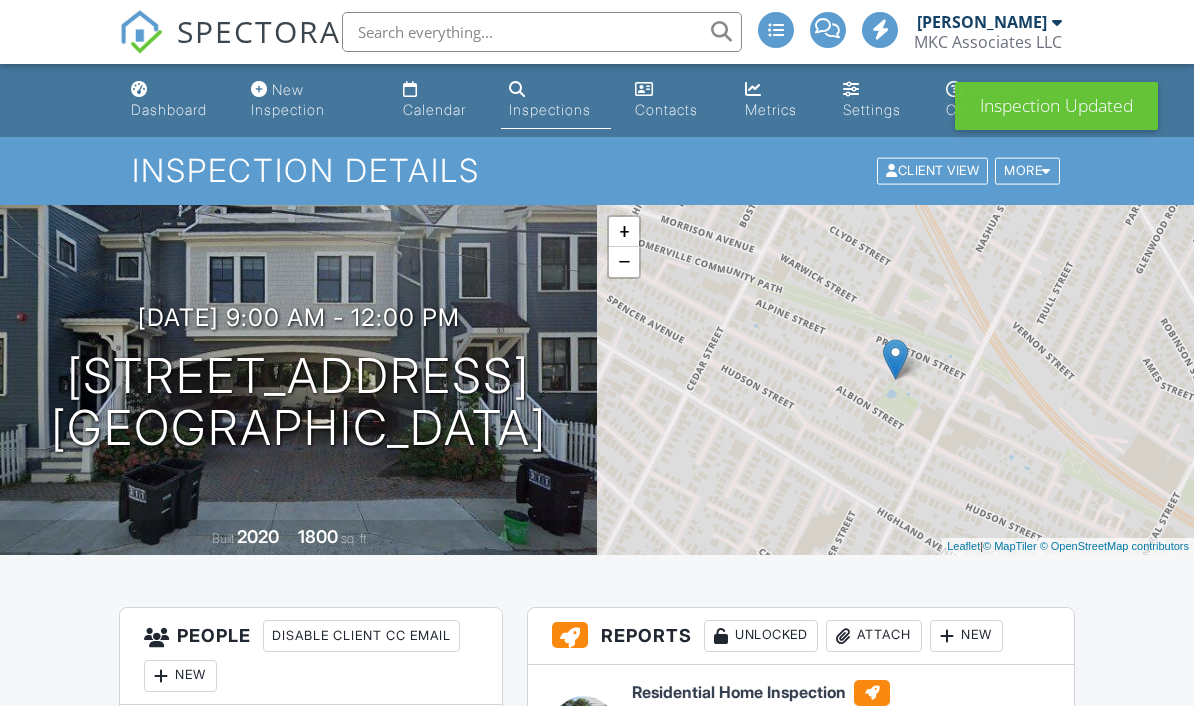 scroll, scrollTop: 0, scrollLeft: 0, axis: both 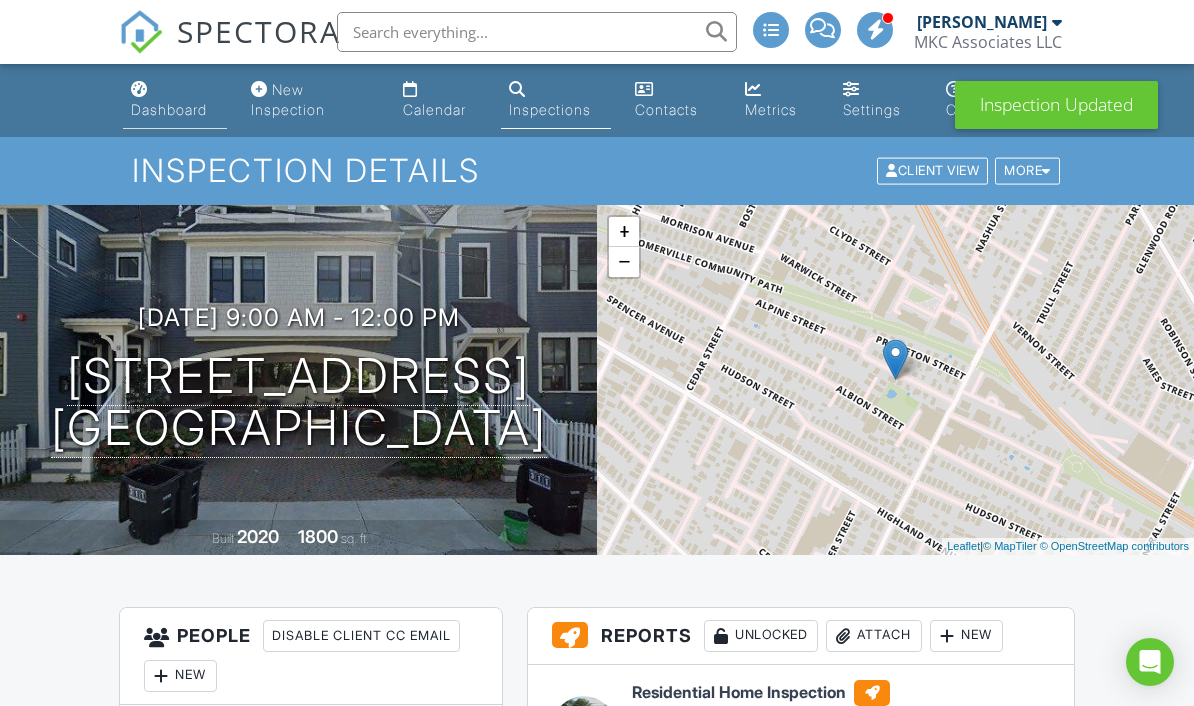 click on "Dashboard" at bounding box center (169, 109) 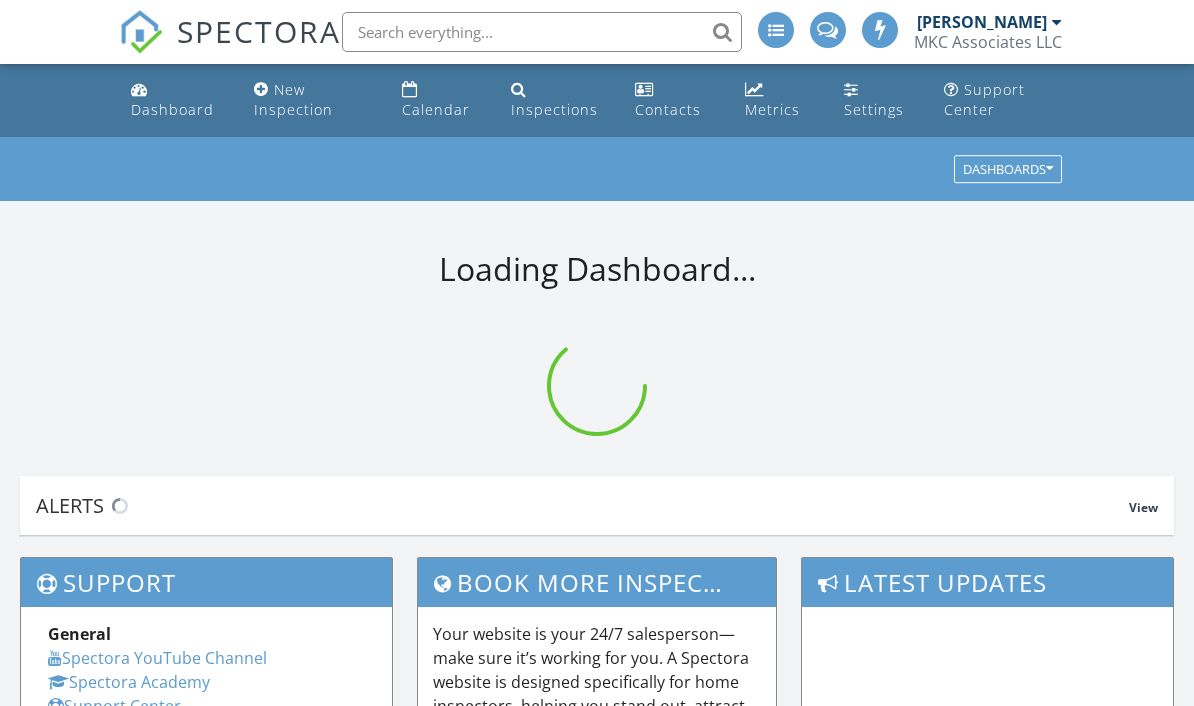 scroll, scrollTop: 0, scrollLeft: 0, axis: both 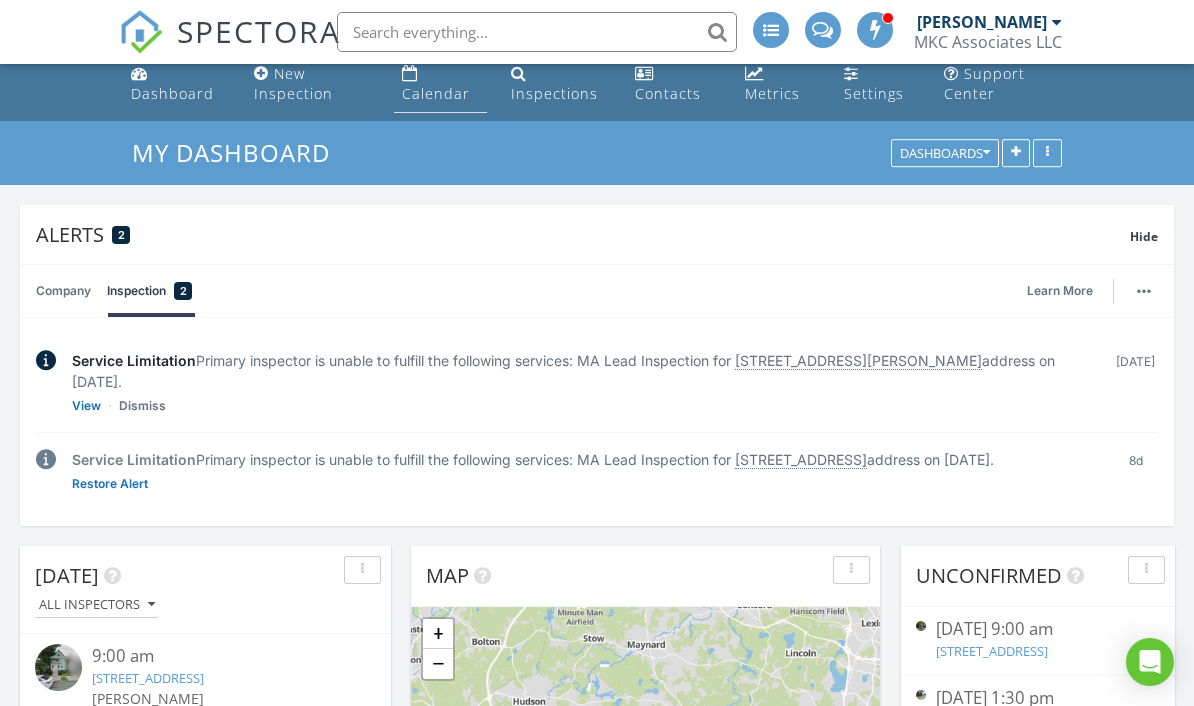 click on "Calendar" at bounding box center (436, 93) 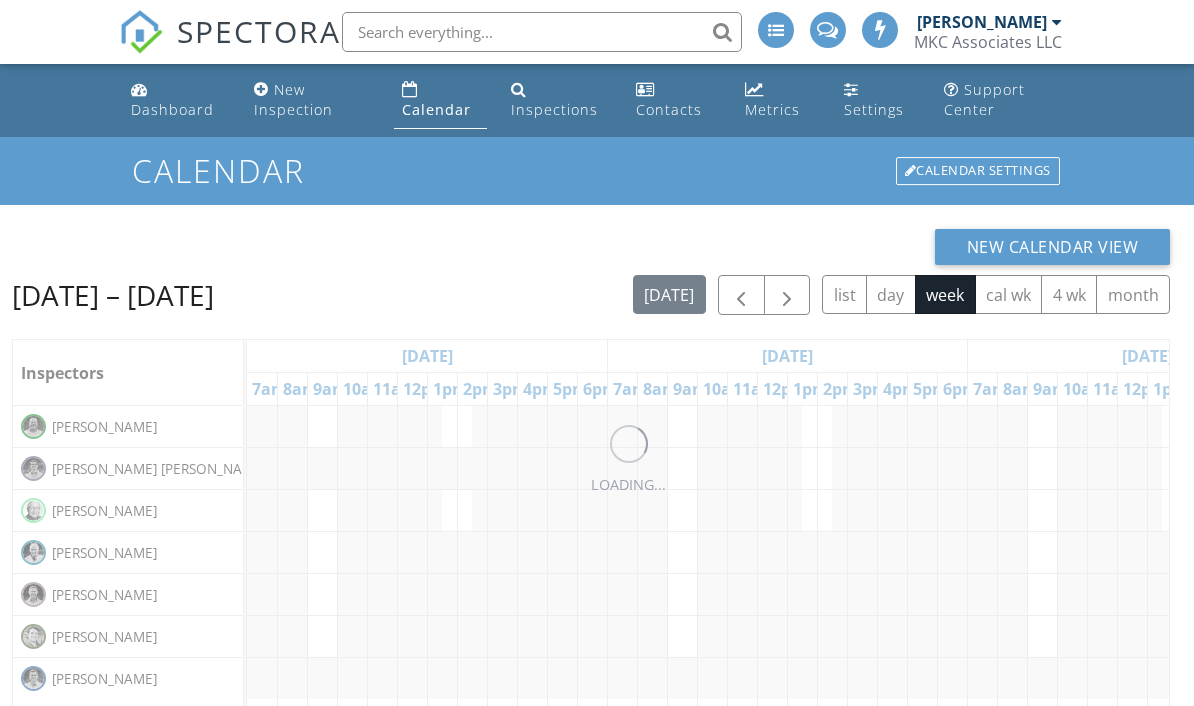 scroll, scrollTop: 0, scrollLeft: 0, axis: both 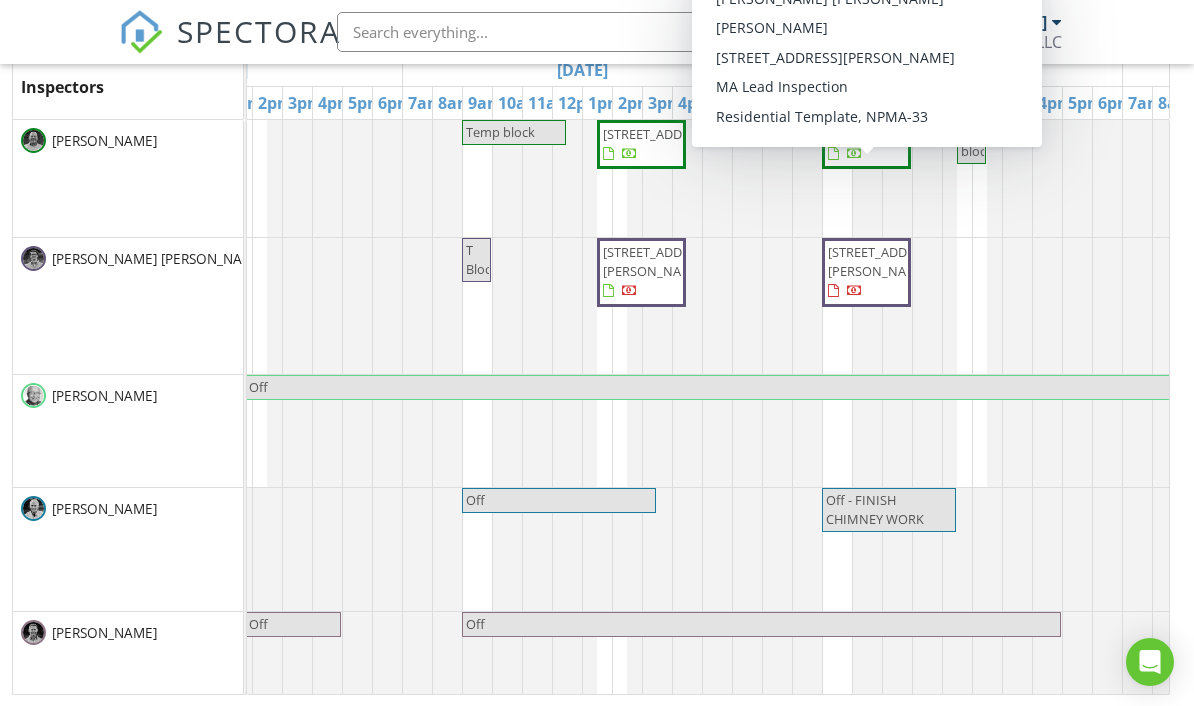 click on "58 Davis Rd, Belmont 02478" at bounding box center [866, 272] 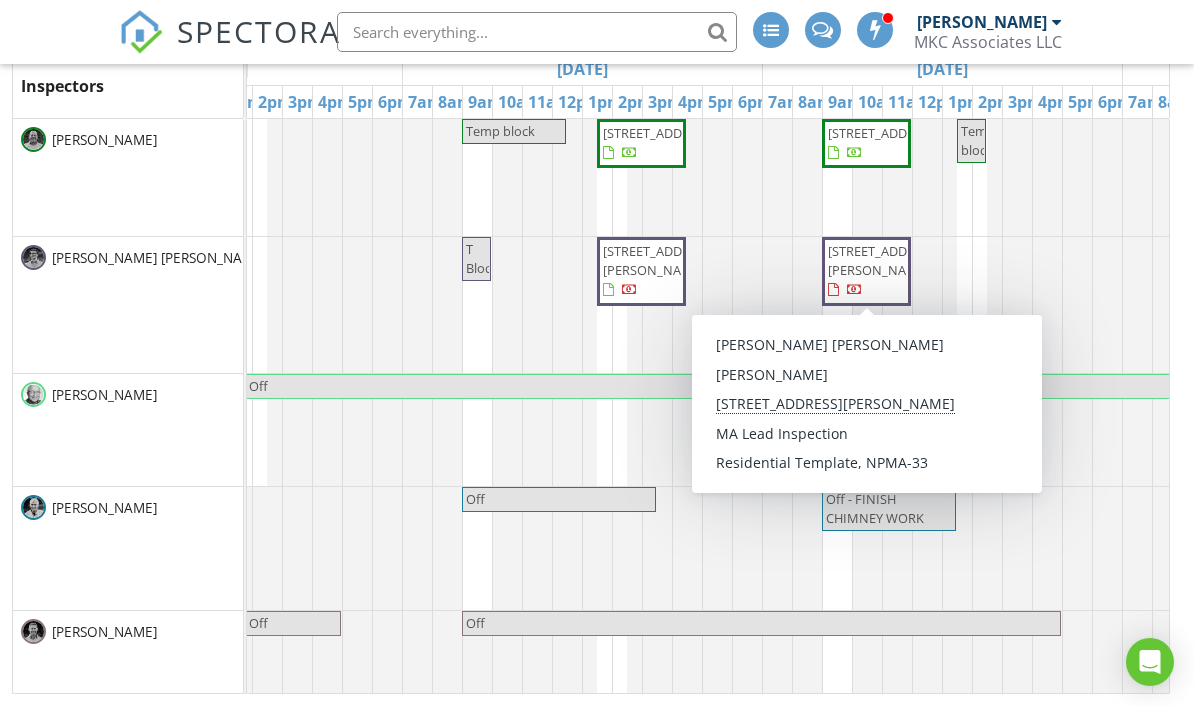 click at bounding box center (1084, 305) 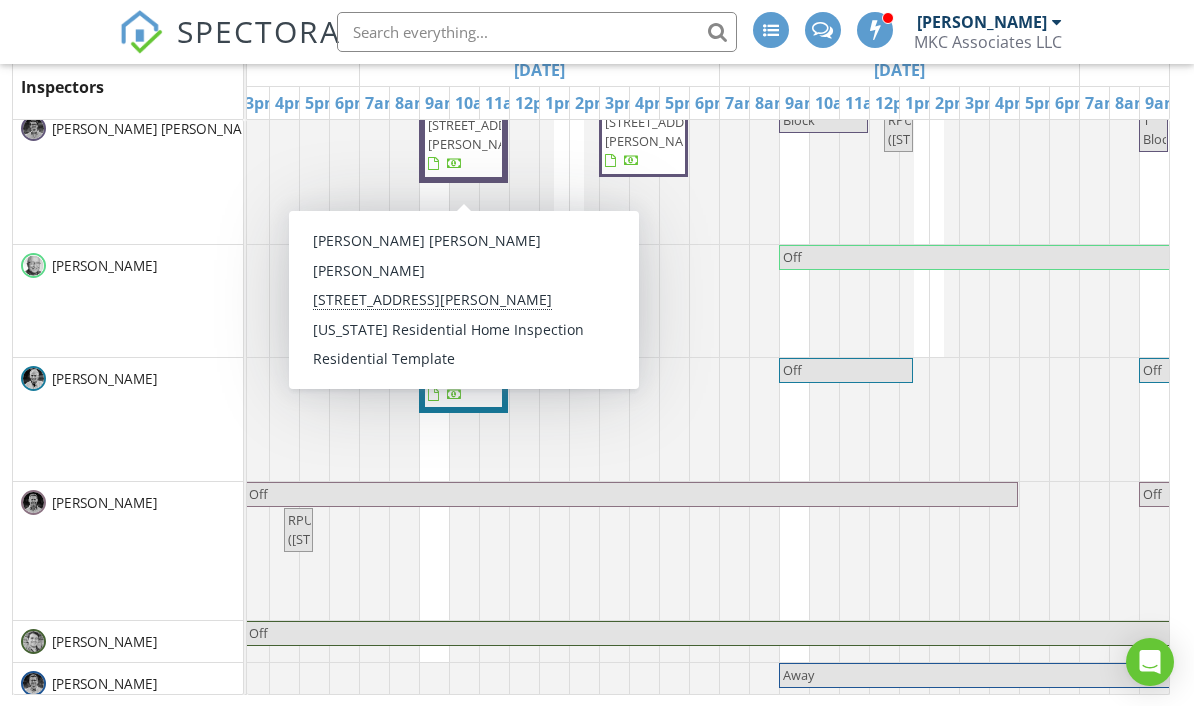 click on "186 Brooks St, Medford 02155" at bounding box center (484, 134) 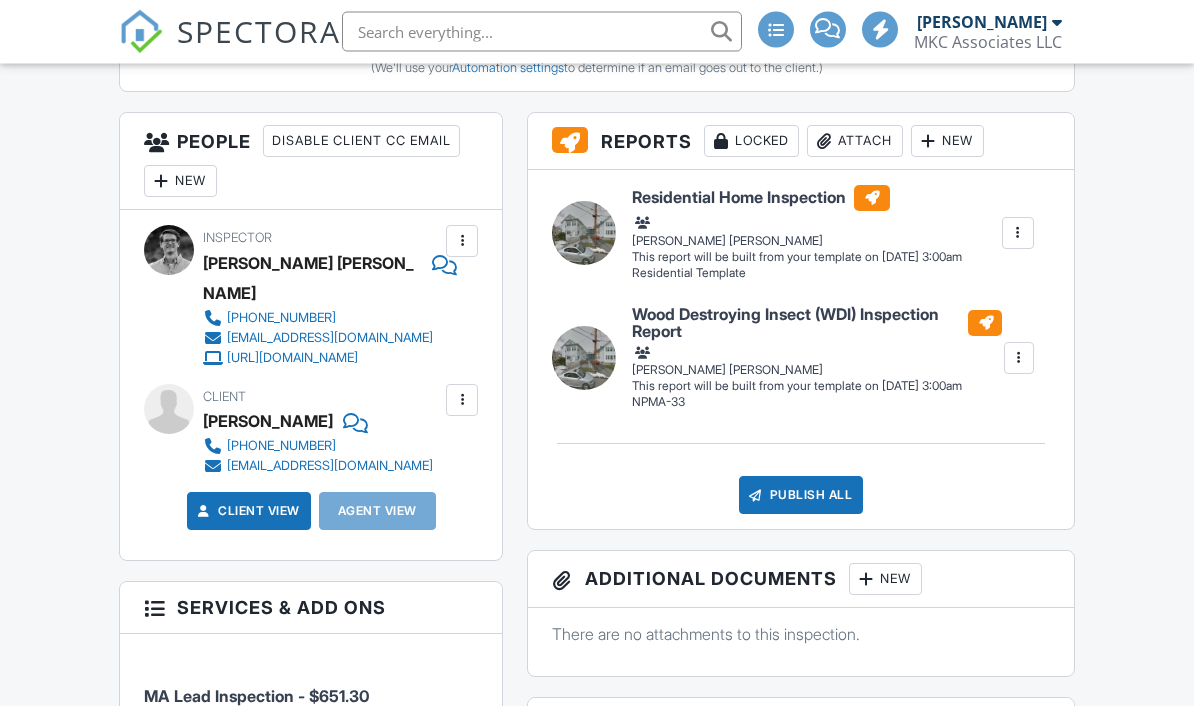 scroll, scrollTop: 0, scrollLeft: 0, axis: both 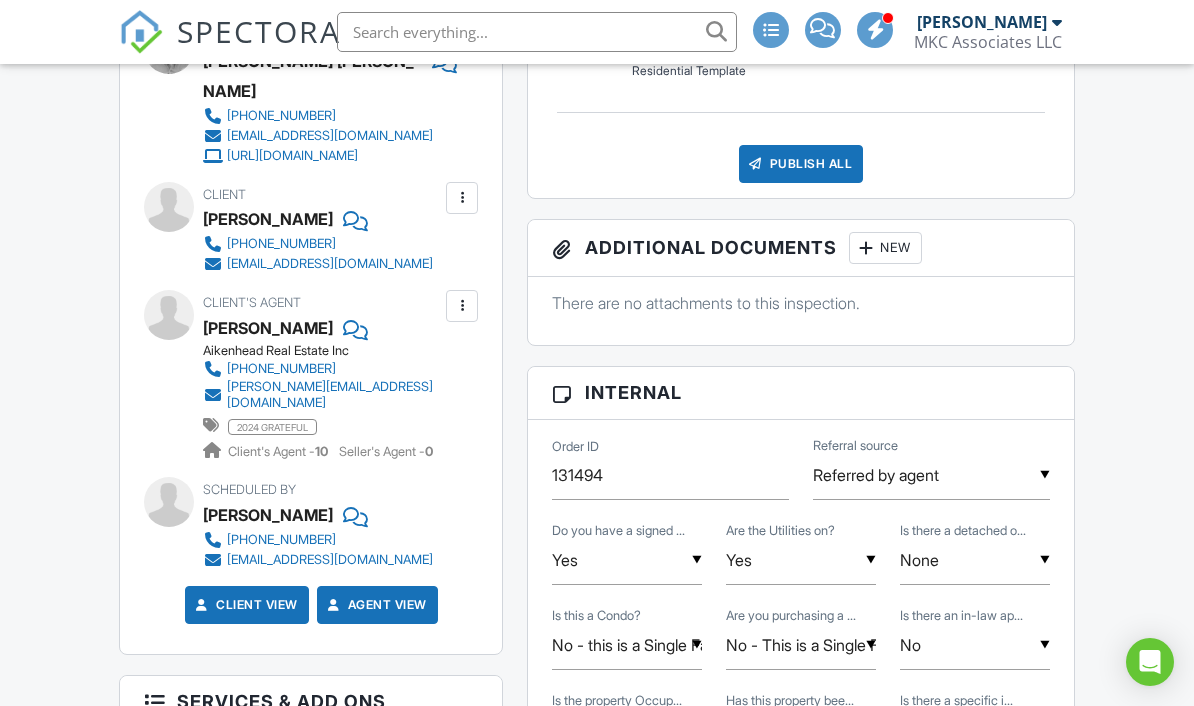 click on "[PERSON_NAME]" at bounding box center [268, 515] 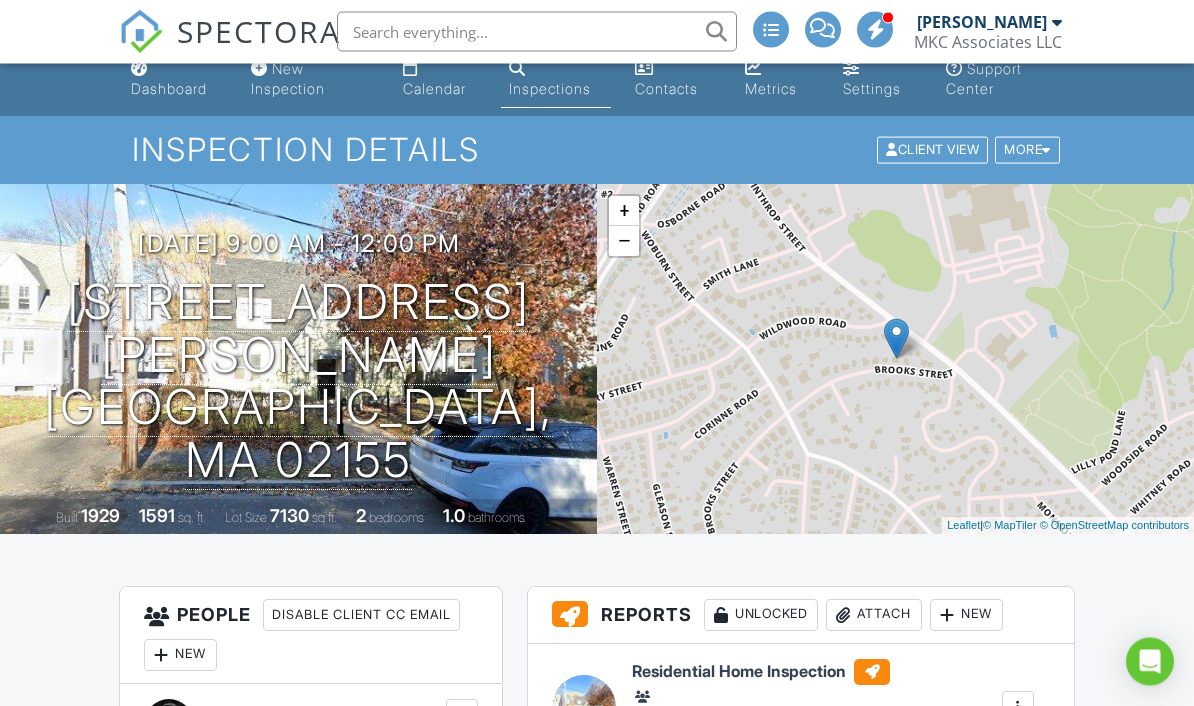 scroll, scrollTop: 0, scrollLeft: 0, axis: both 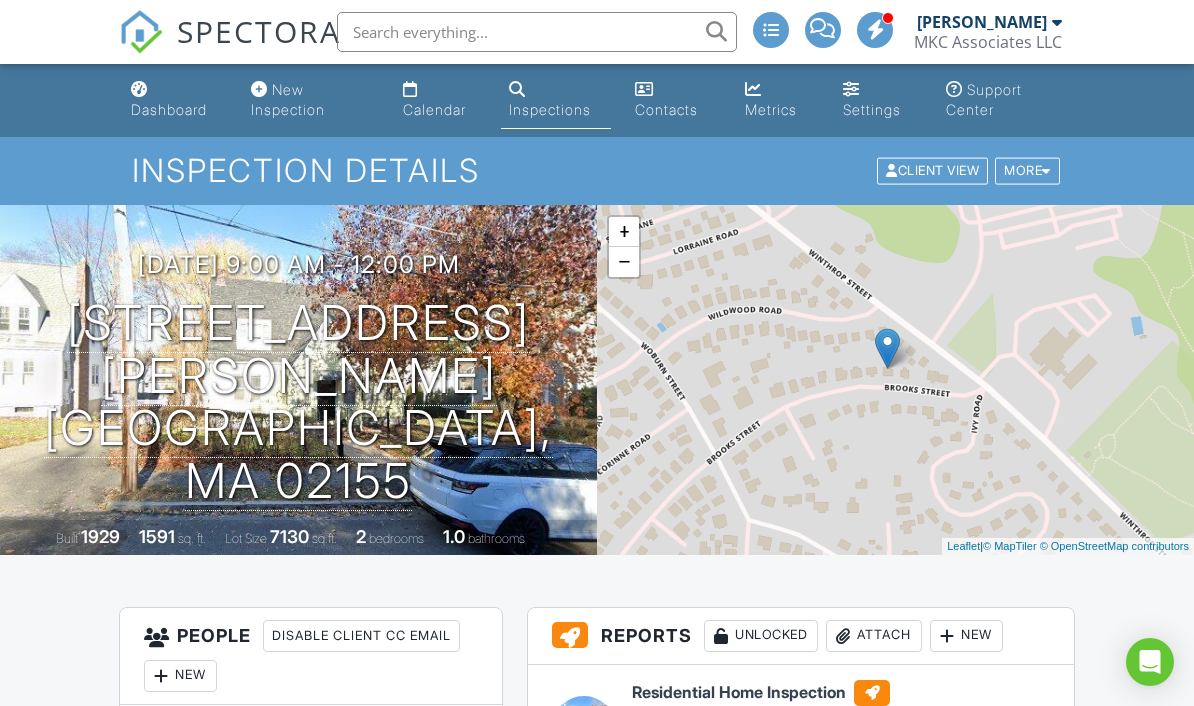 click on "+ − Leaflet  |  © MapTiler   © OpenStreetMap contributors" at bounding box center [895, 380] 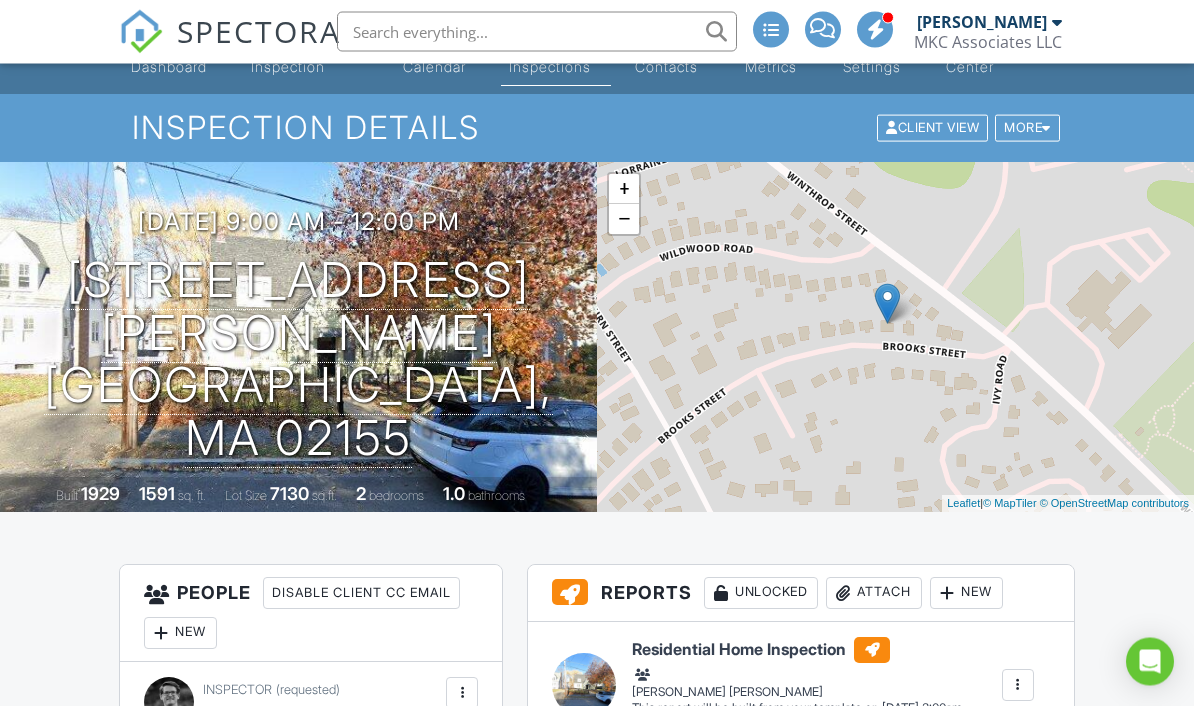 scroll, scrollTop: 0, scrollLeft: 0, axis: both 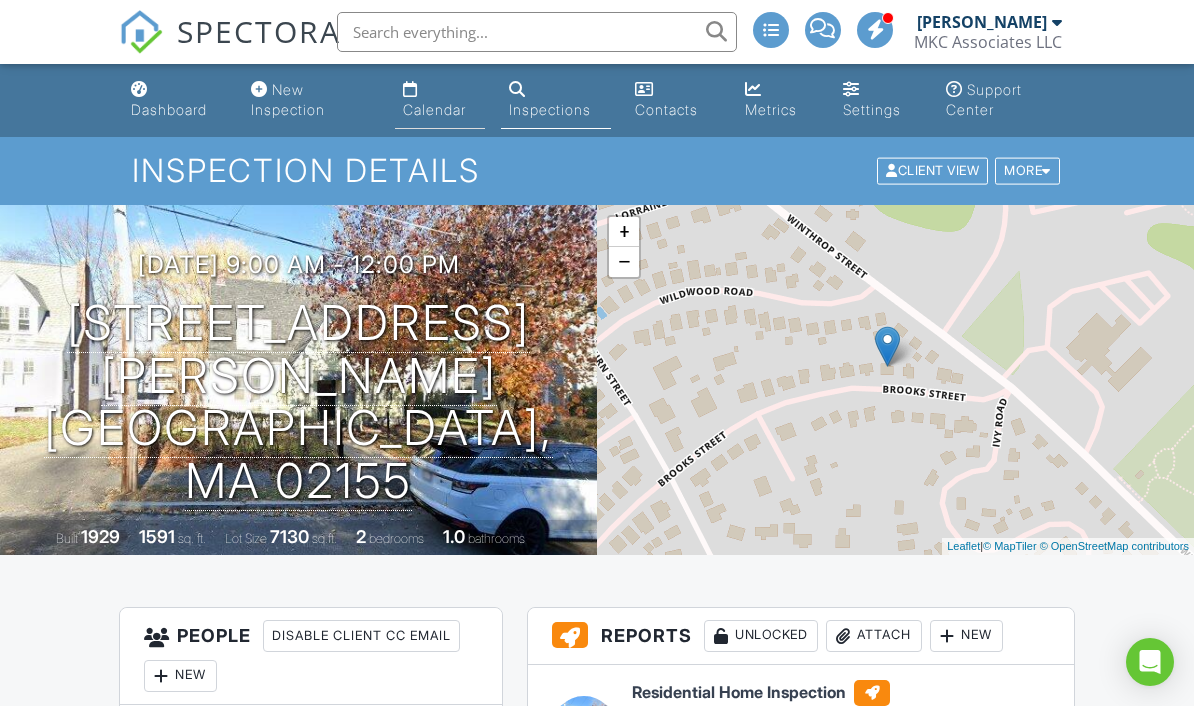 click on "Calendar" at bounding box center [434, 109] 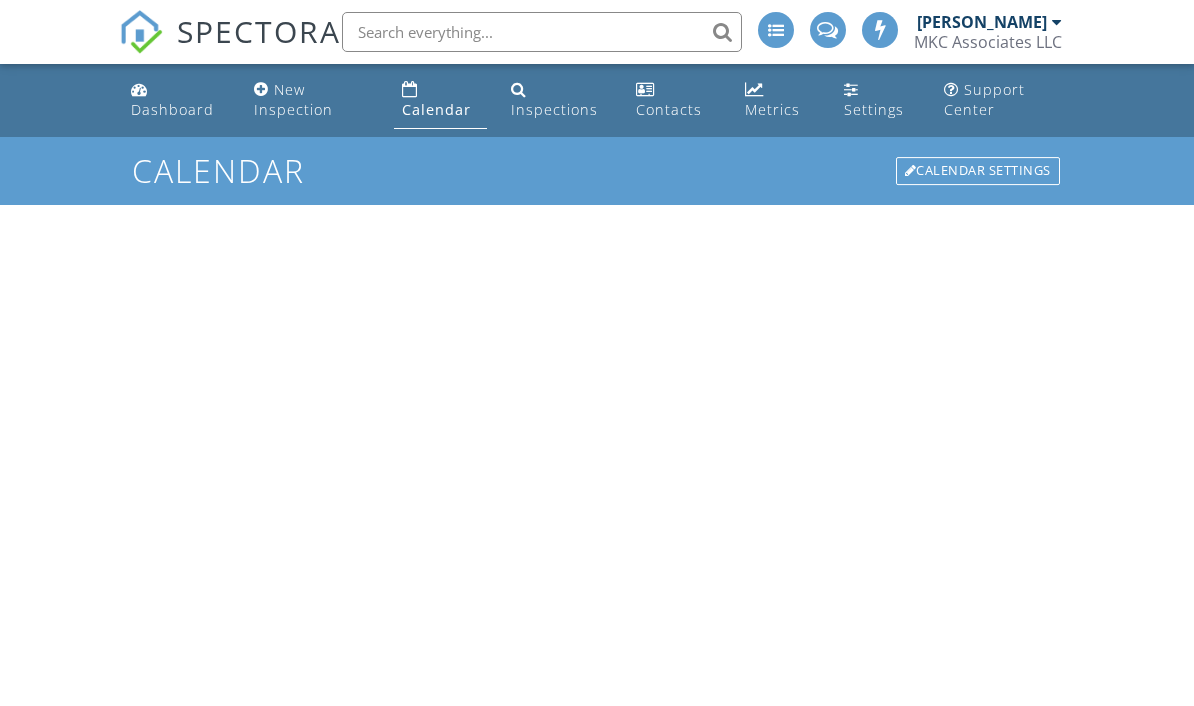scroll, scrollTop: 0, scrollLeft: 0, axis: both 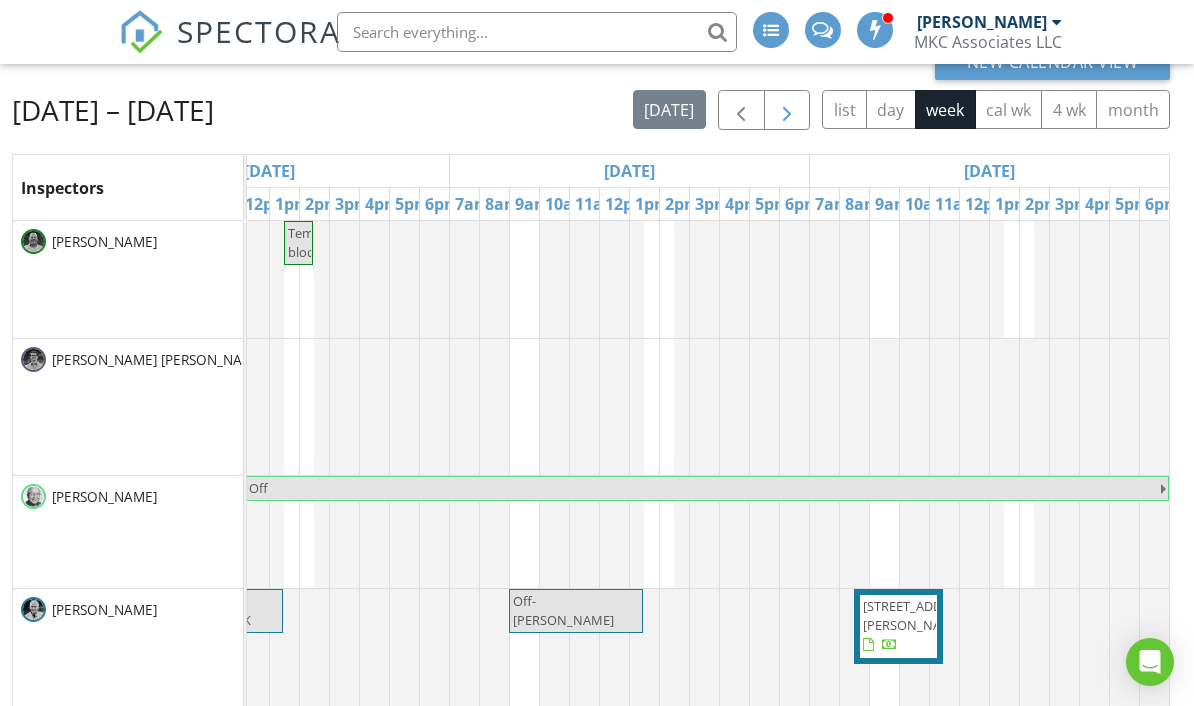 click at bounding box center [787, 110] 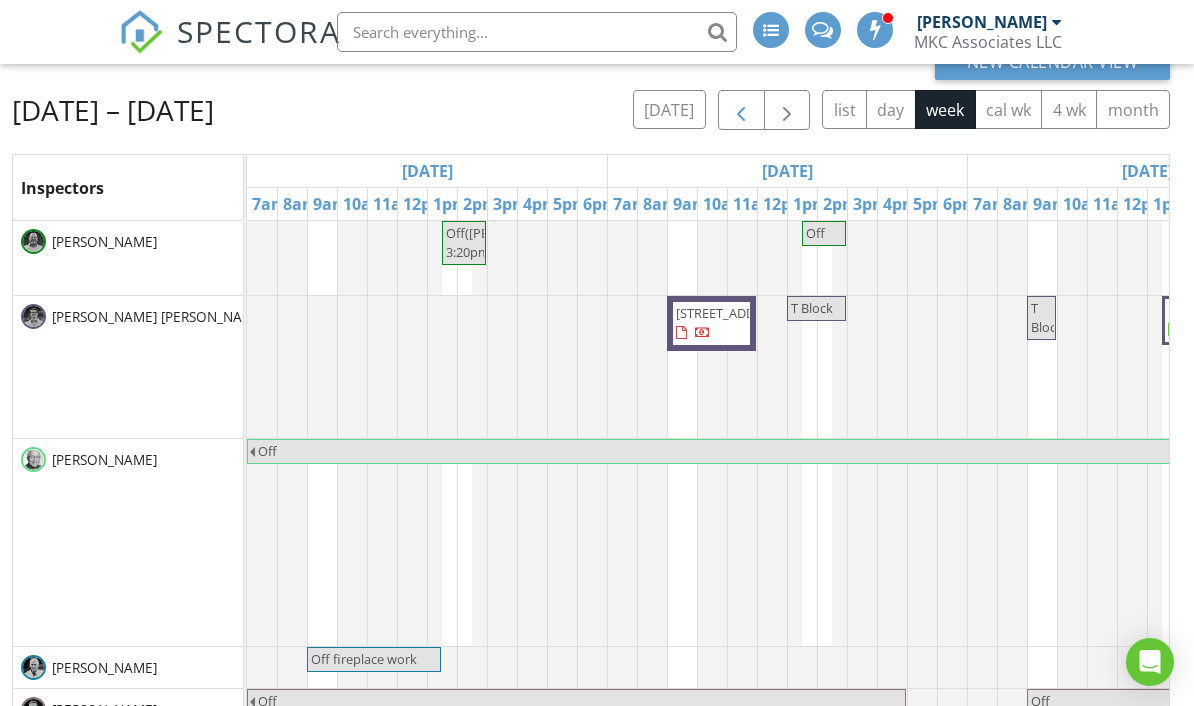 click at bounding box center (741, 111) 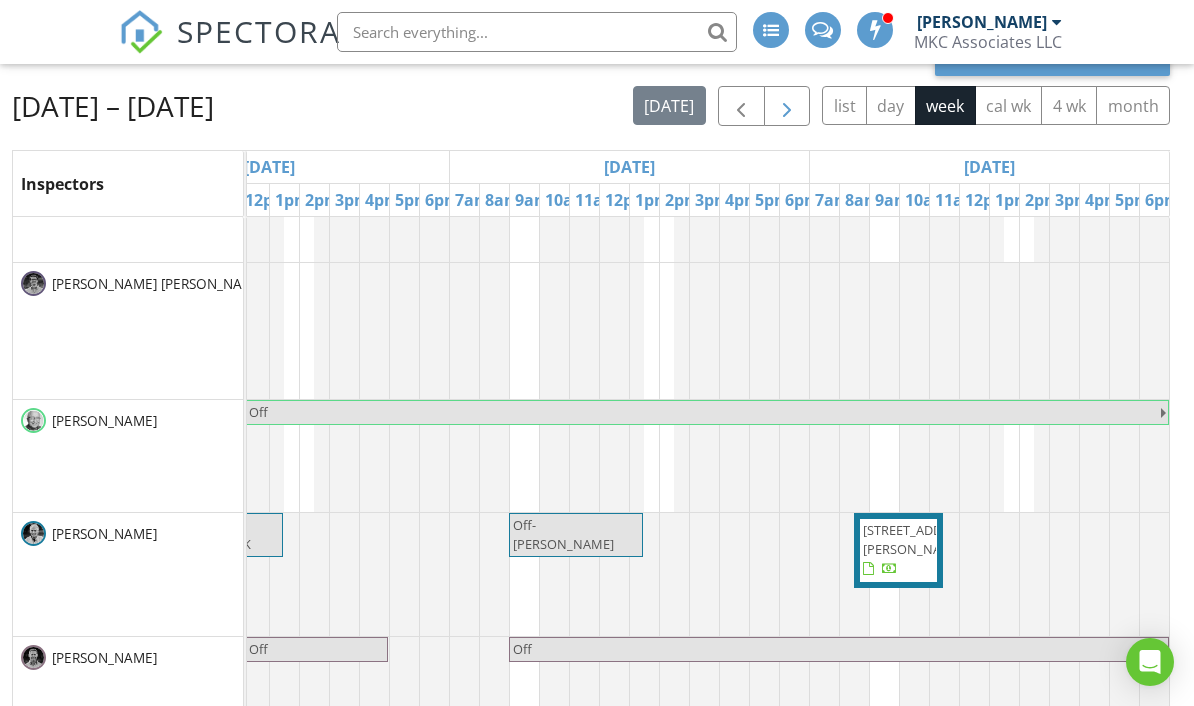 click at bounding box center [787, 106] 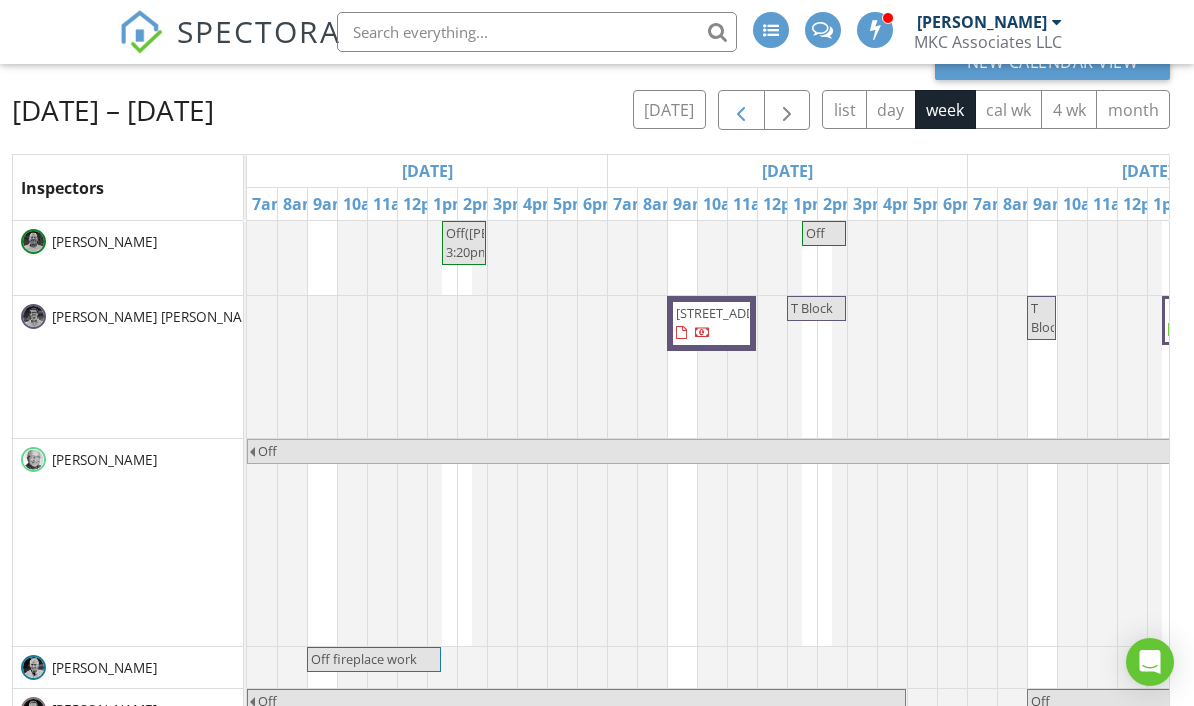 click at bounding box center (741, 111) 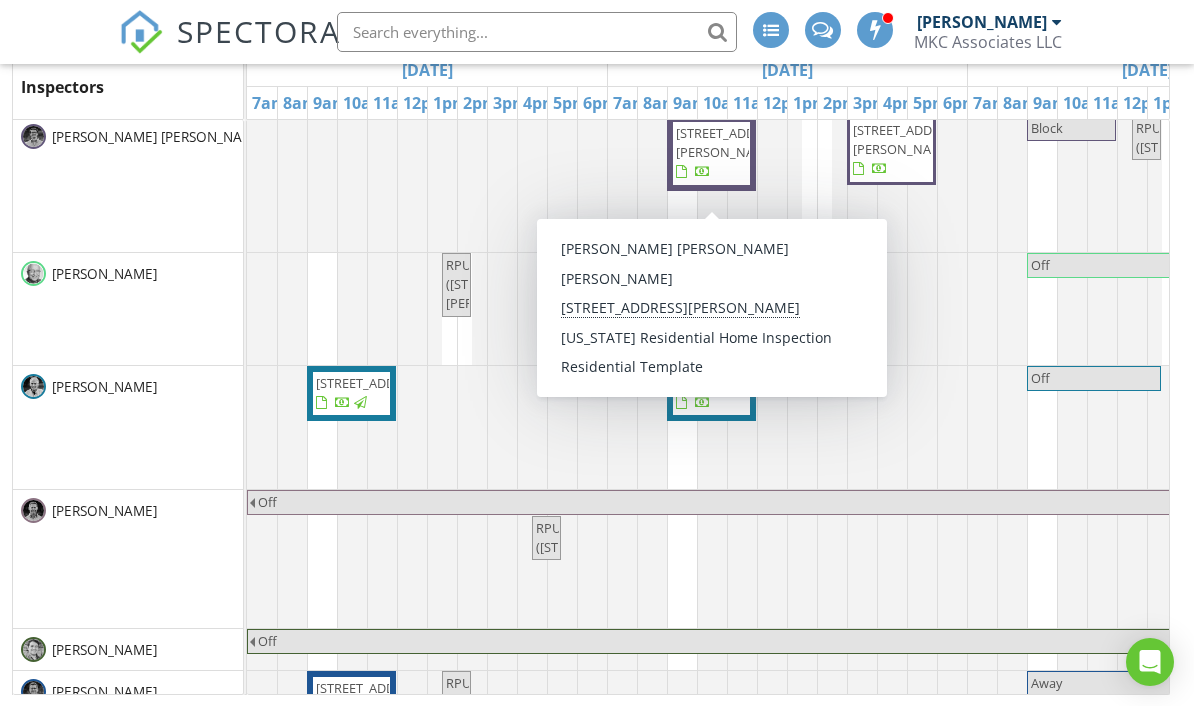 click on "186 Brooks St, Medford 02155" at bounding box center [711, 153] 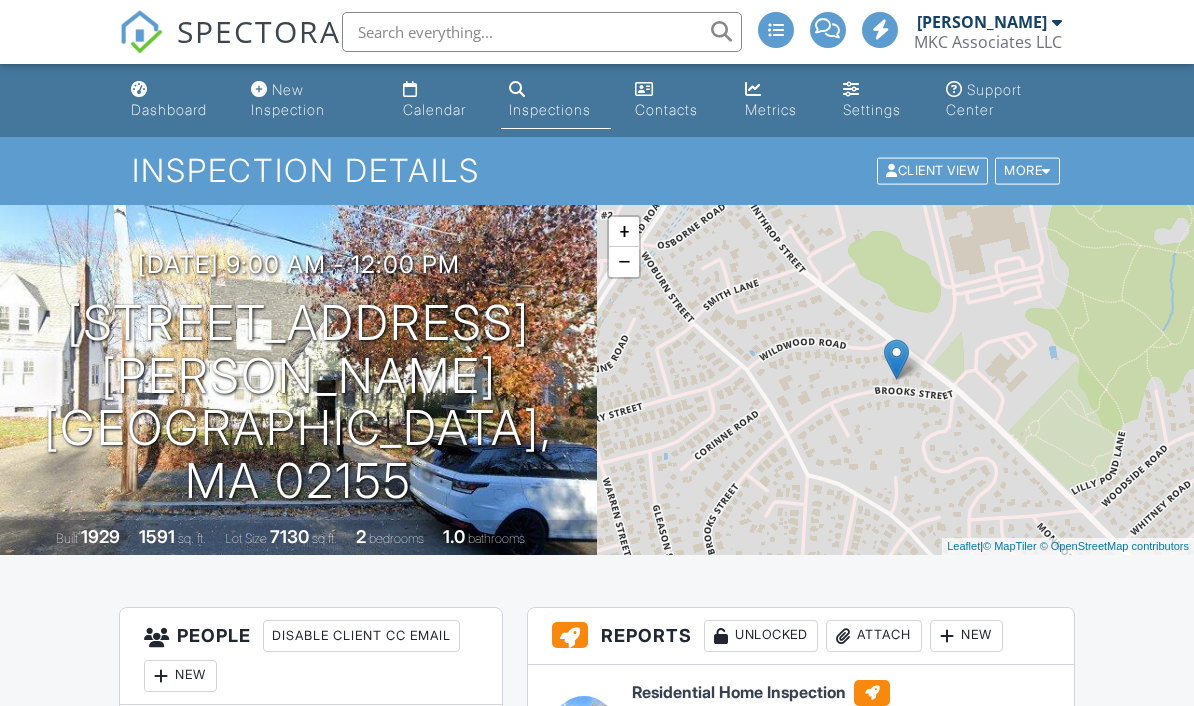 scroll, scrollTop: 244, scrollLeft: 0, axis: vertical 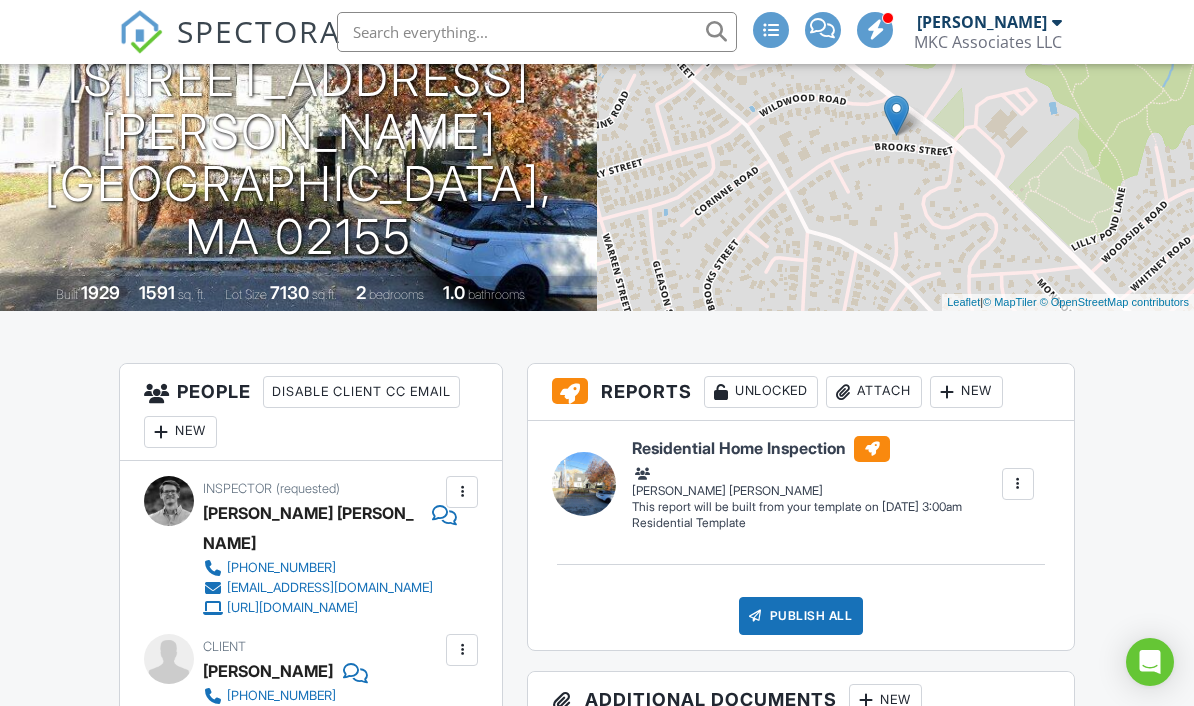 click at bounding box center (462, 492) 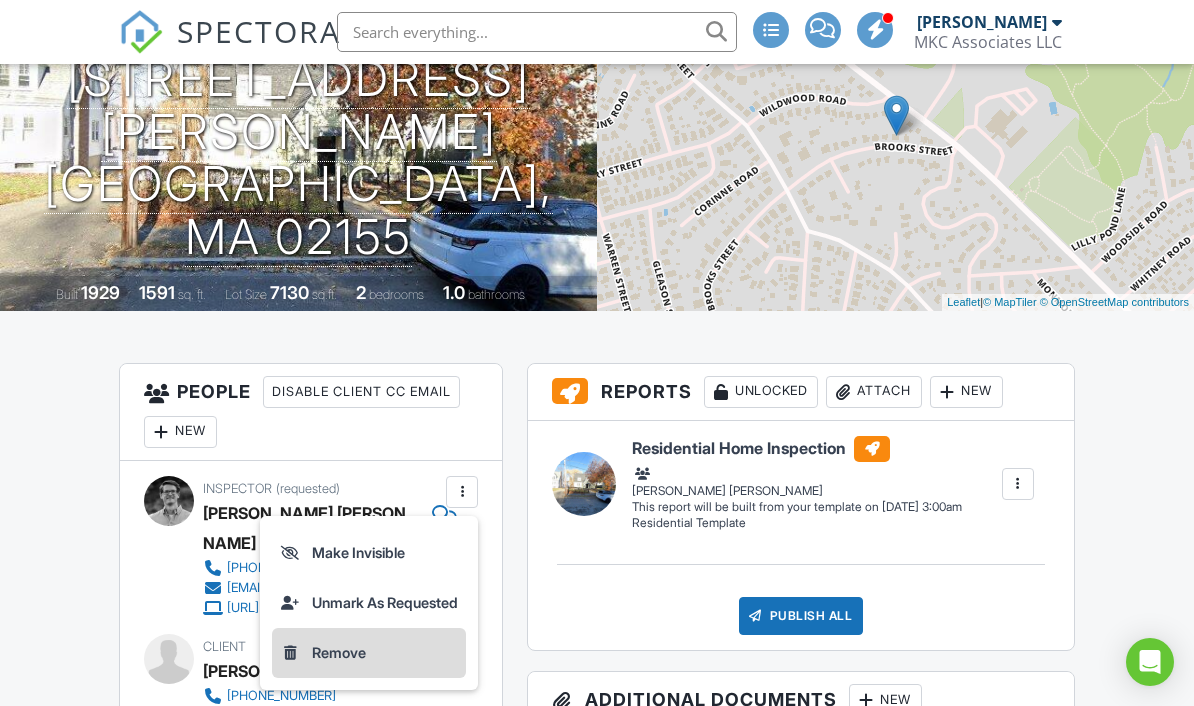 click on "Remove" at bounding box center (369, 653) 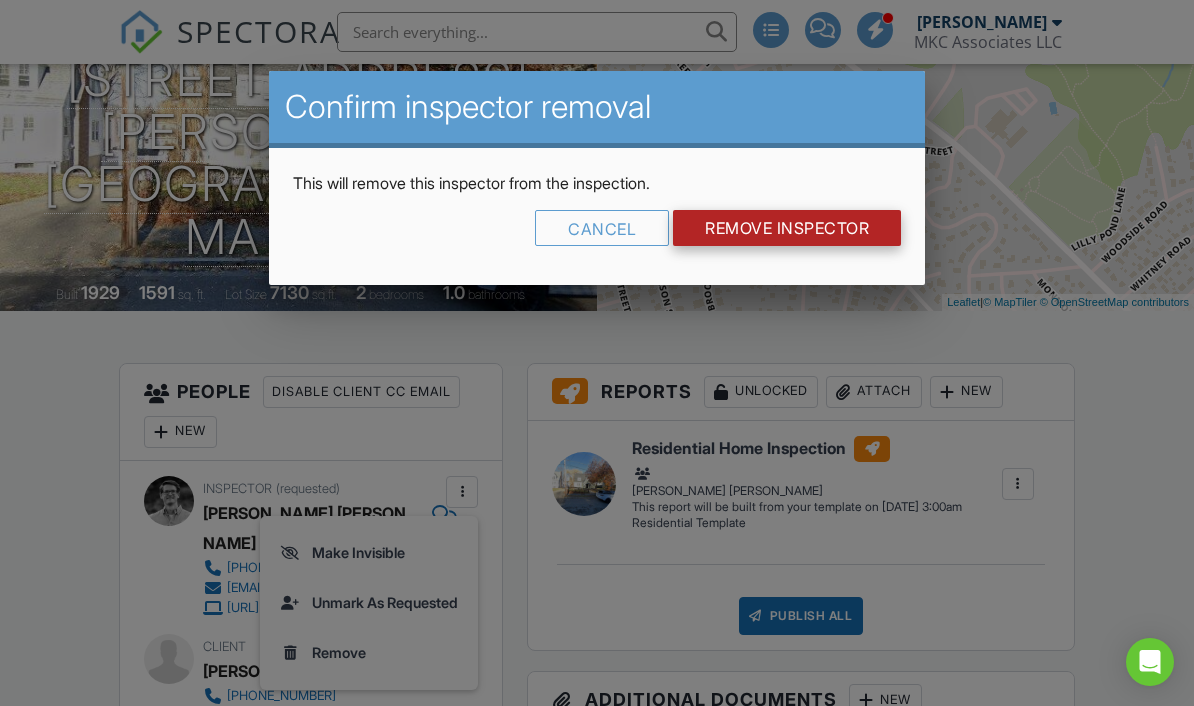 click on "Remove Inspector" at bounding box center (787, 228) 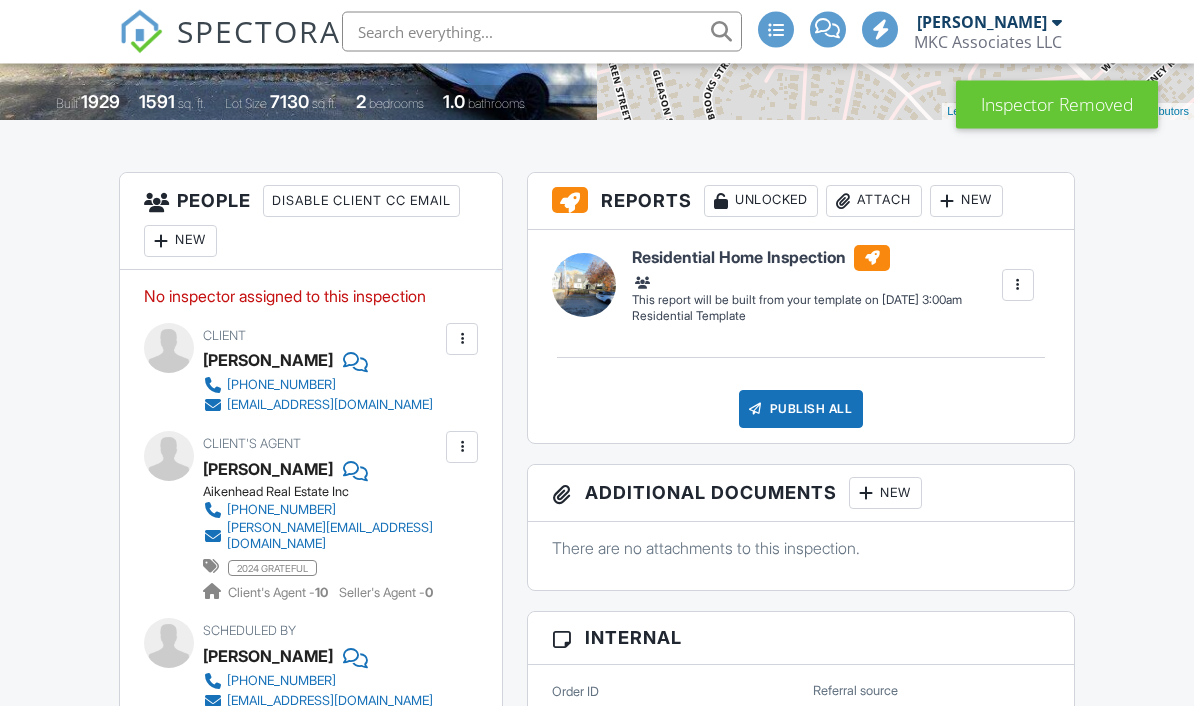 scroll, scrollTop: 436, scrollLeft: 0, axis: vertical 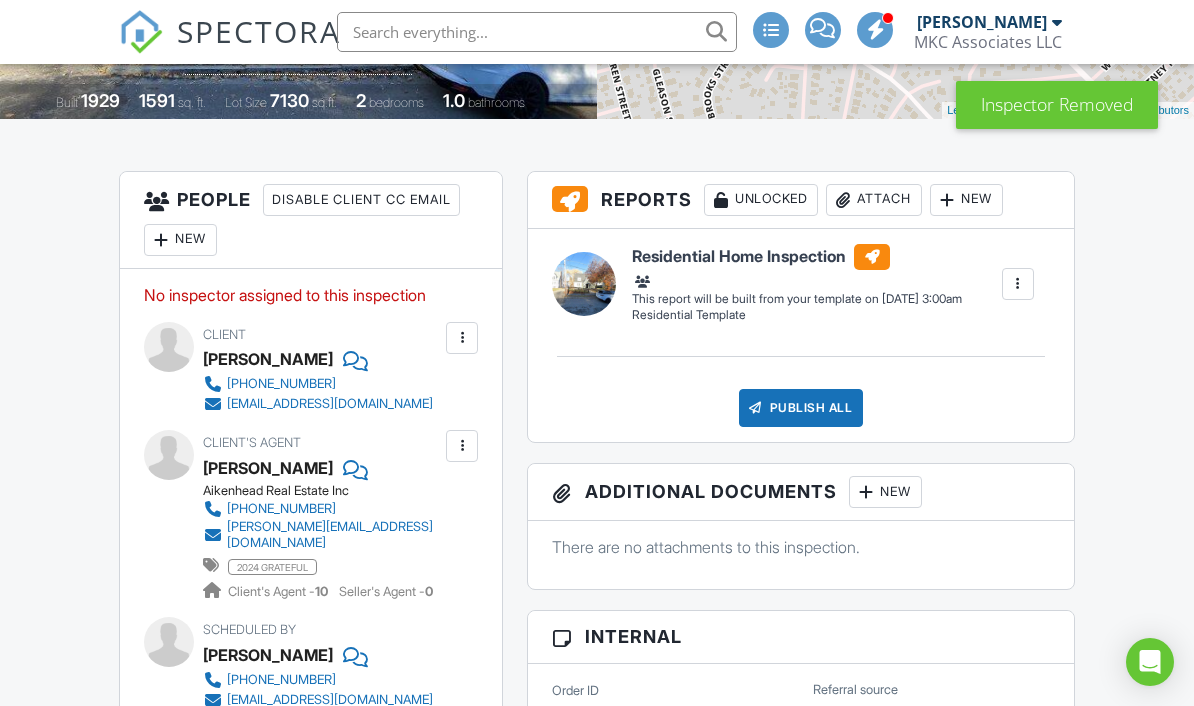 click on "New" at bounding box center (180, 240) 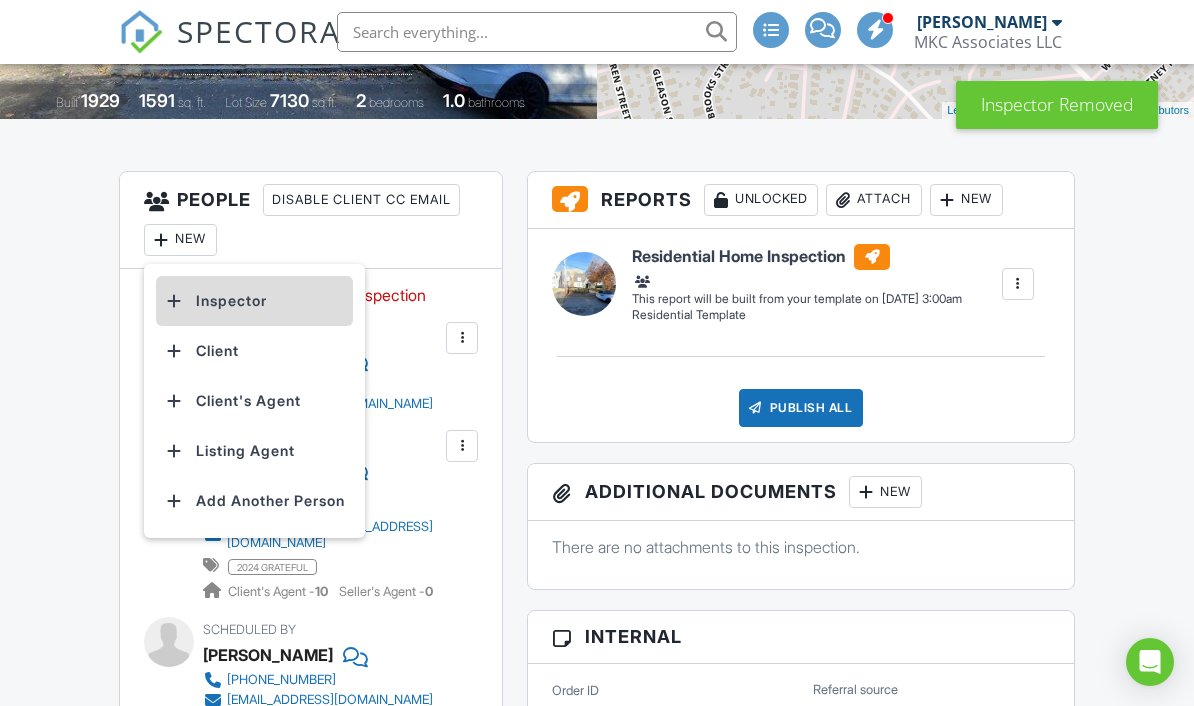 click on "Inspector" at bounding box center (254, 301) 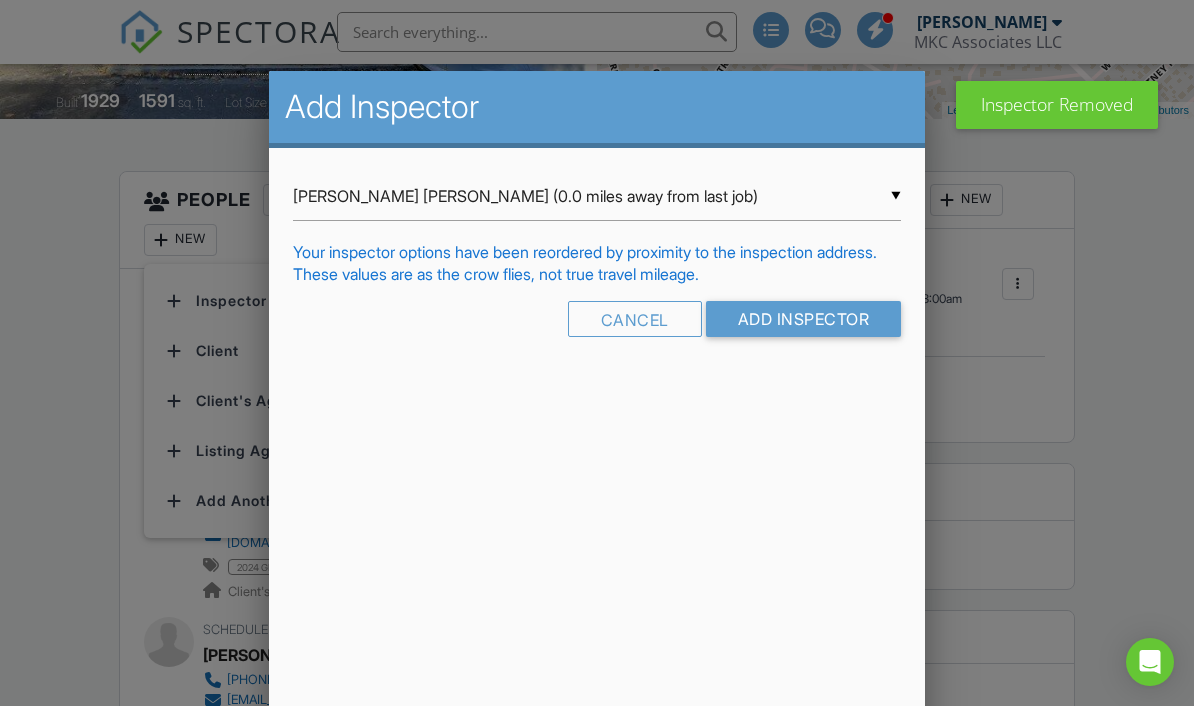 click on "Miner Sparks (0.0 miles away from last job)" at bounding box center (597, 196) 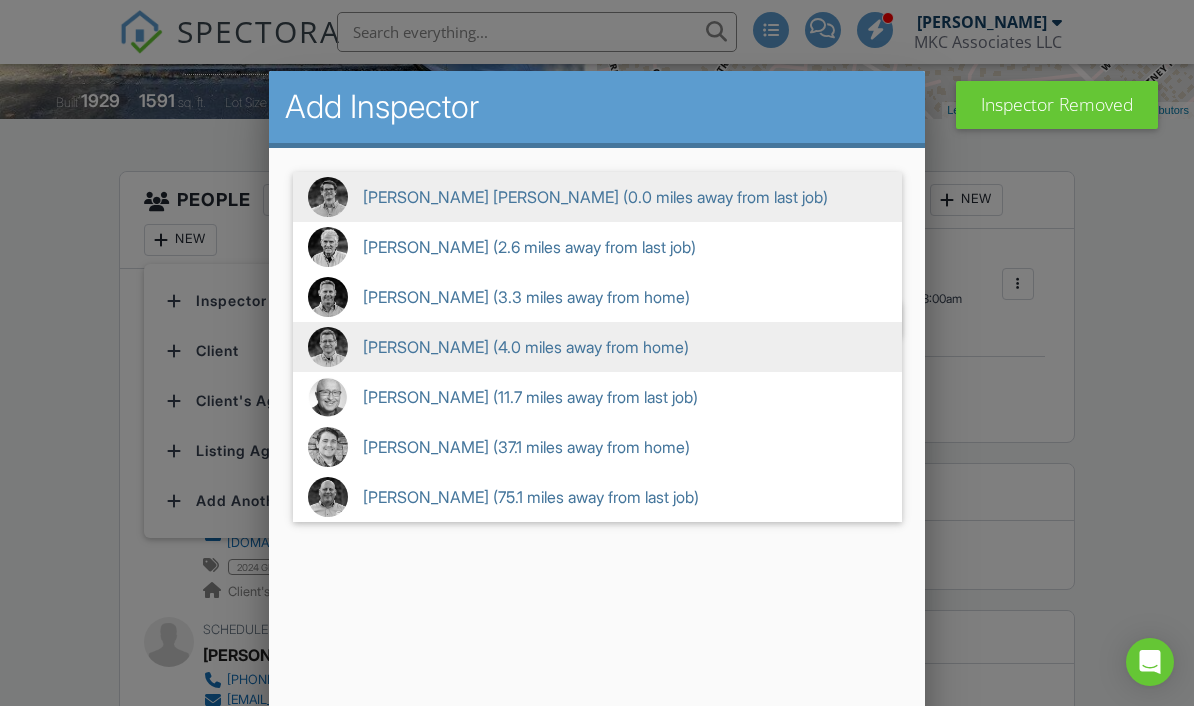 click on "Morgan Cohen (4.0 miles away from home)" at bounding box center [597, 347] 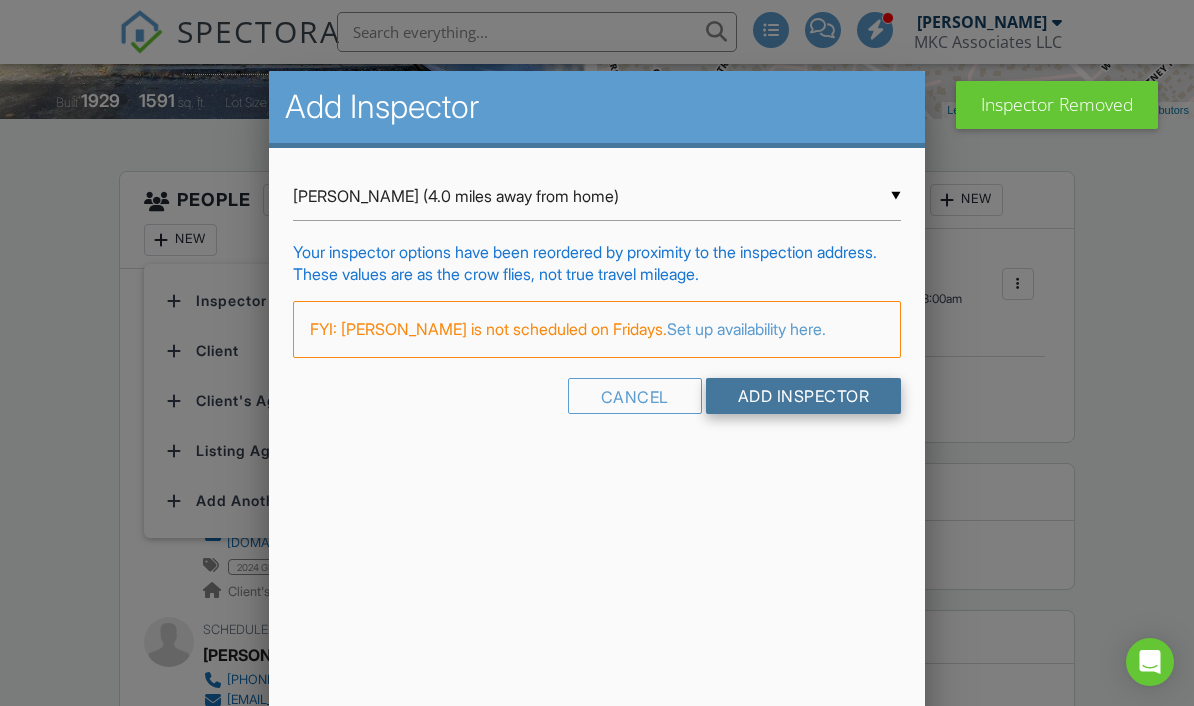 click on "Add Inspector" at bounding box center (804, 396) 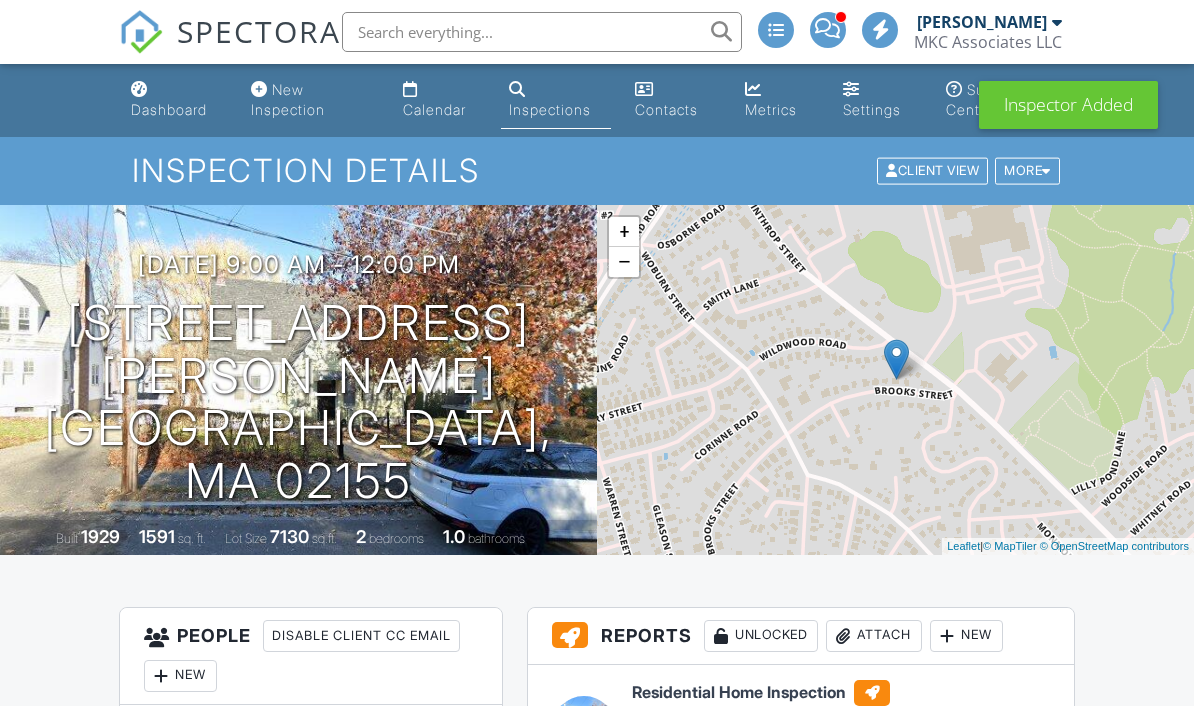 scroll, scrollTop: 0, scrollLeft: 0, axis: both 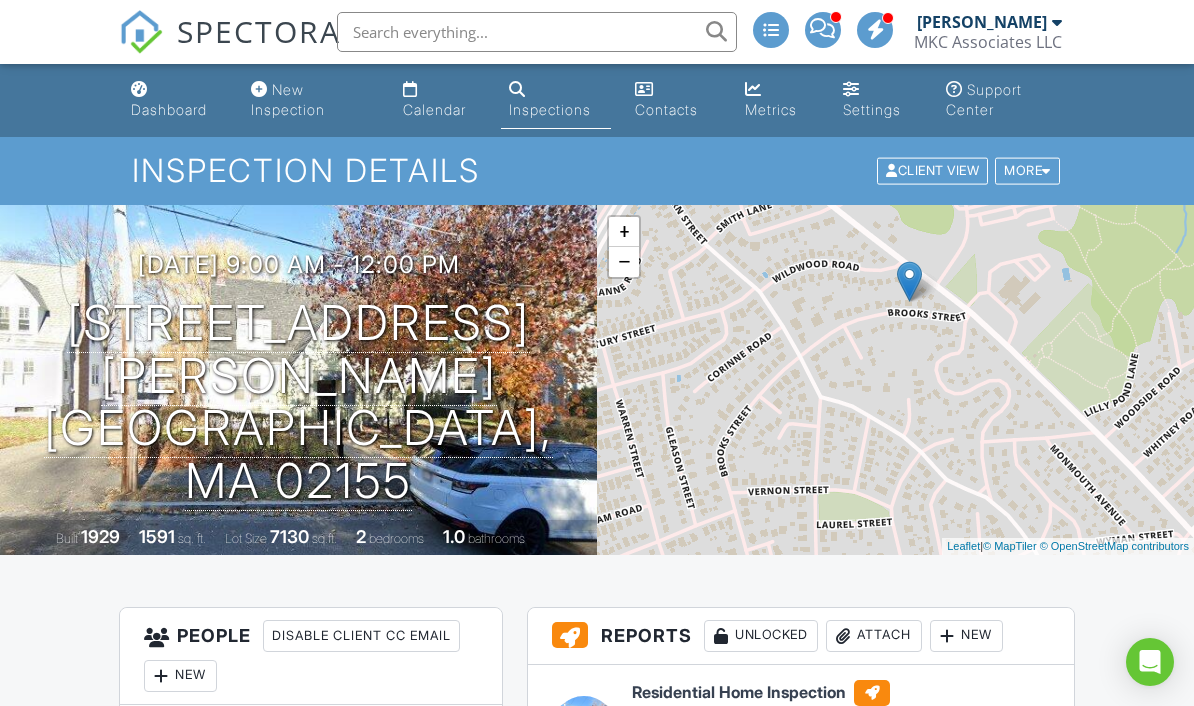 click on "[PERSON_NAME]" at bounding box center [982, 22] 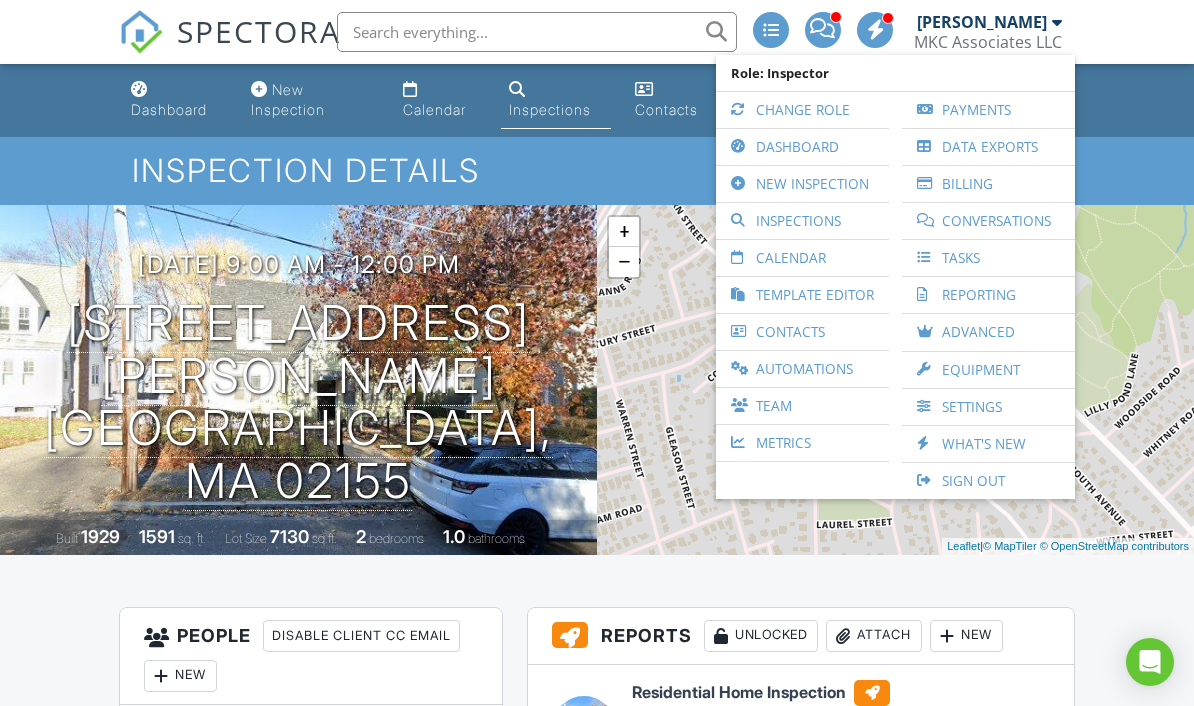 click on "[PERSON_NAME]" at bounding box center (982, 22) 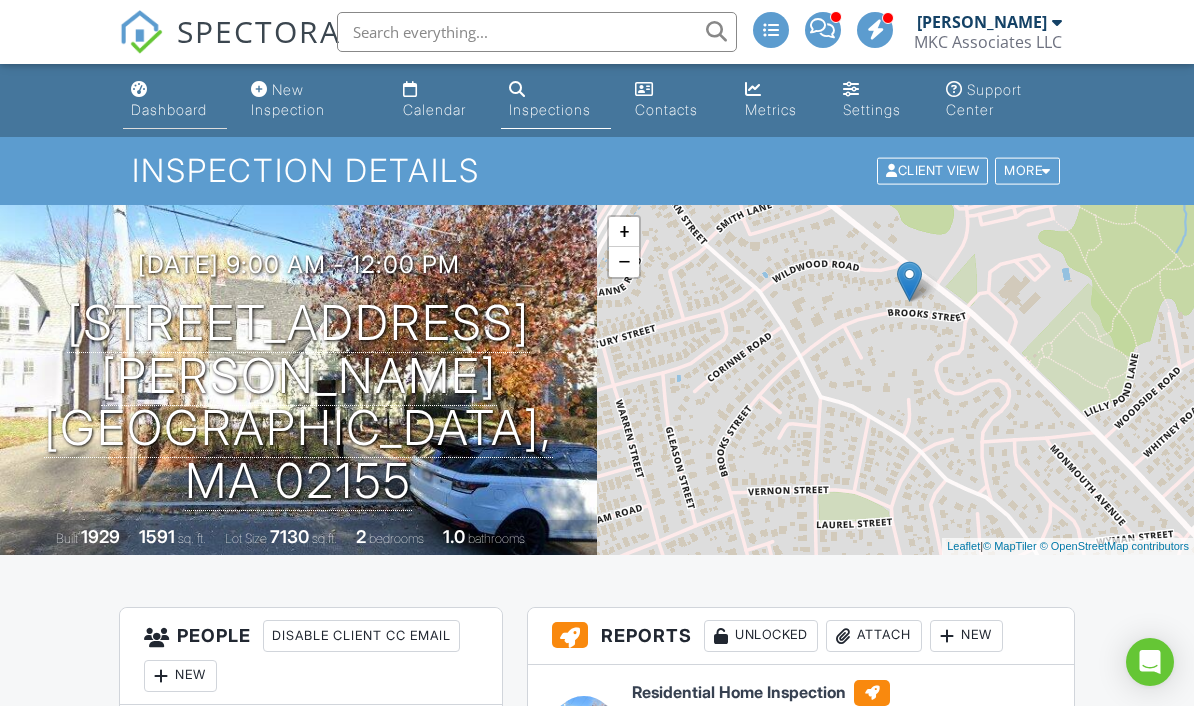 click on "Dashboard" at bounding box center [175, 100] 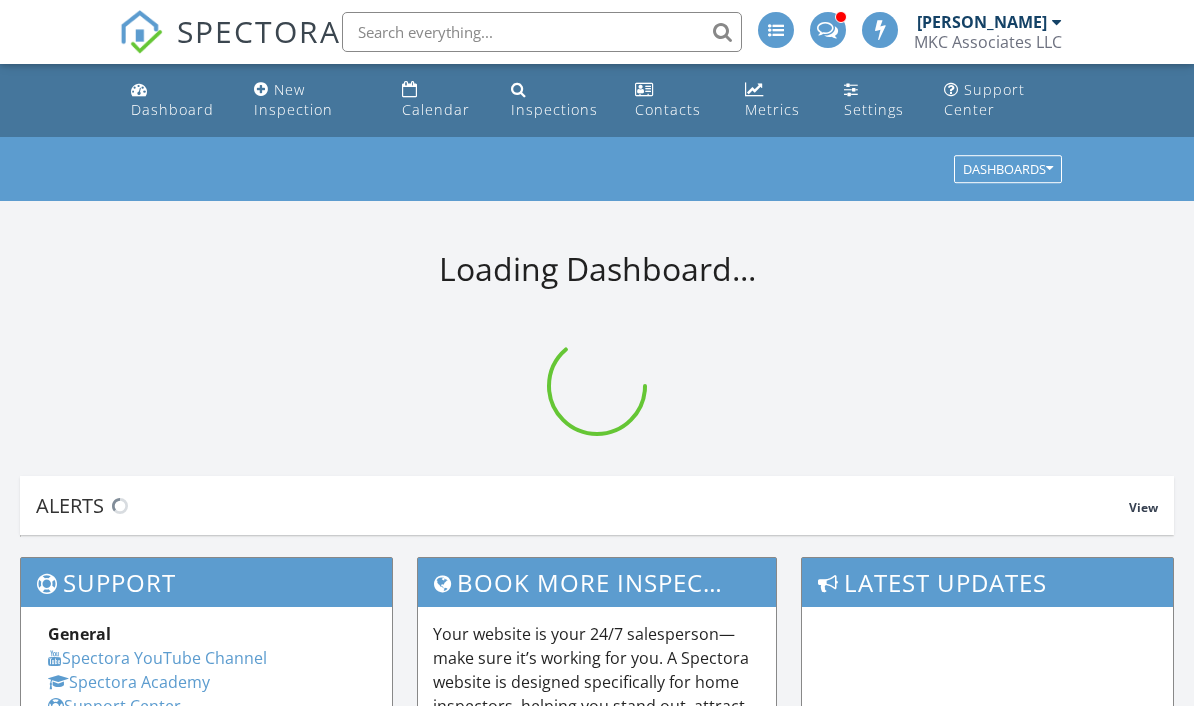 scroll, scrollTop: 0, scrollLeft: 0, axis: both 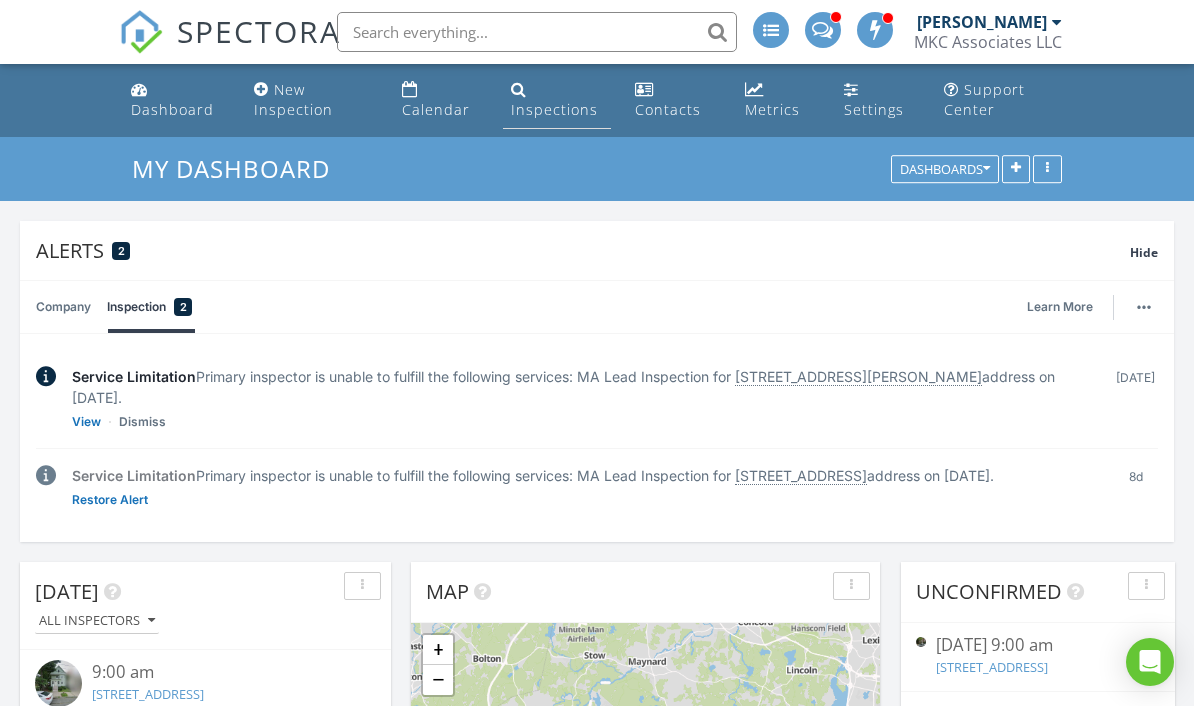 click on "Inspections" at bounding box center [557, 100] 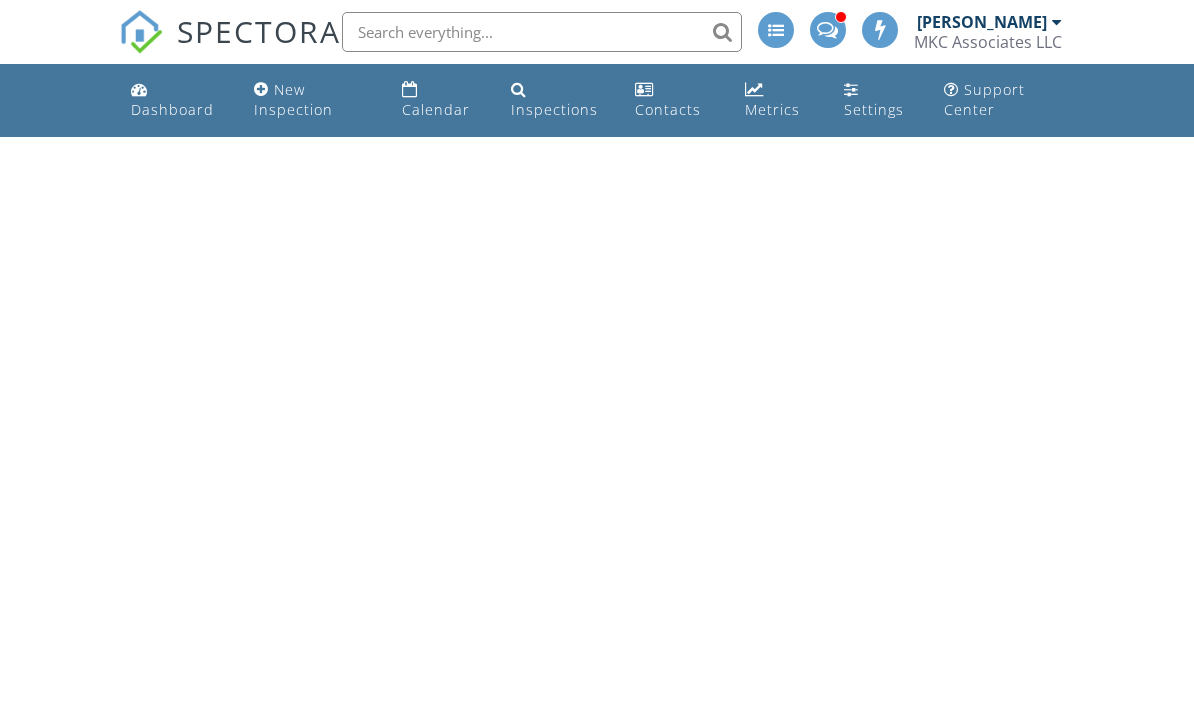 scroll, scrollTop: 0, scrollLeft: 0, axis: both 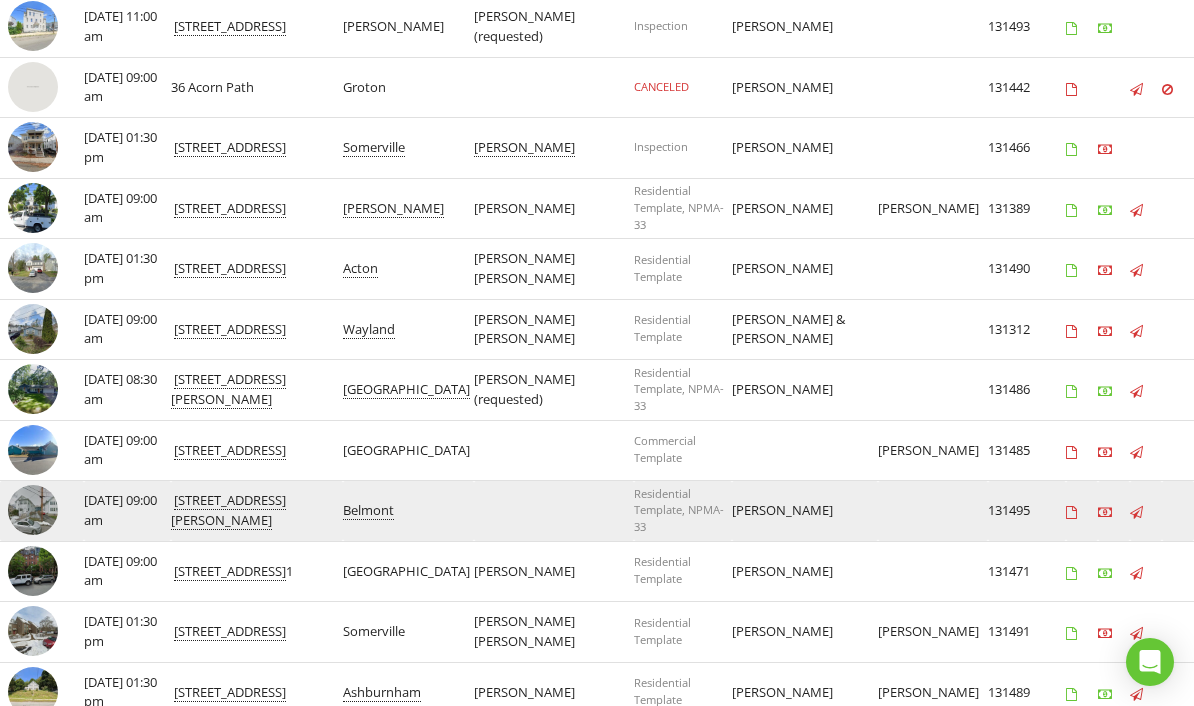 click on "Jian Chen" at bounding box center (805, 511) 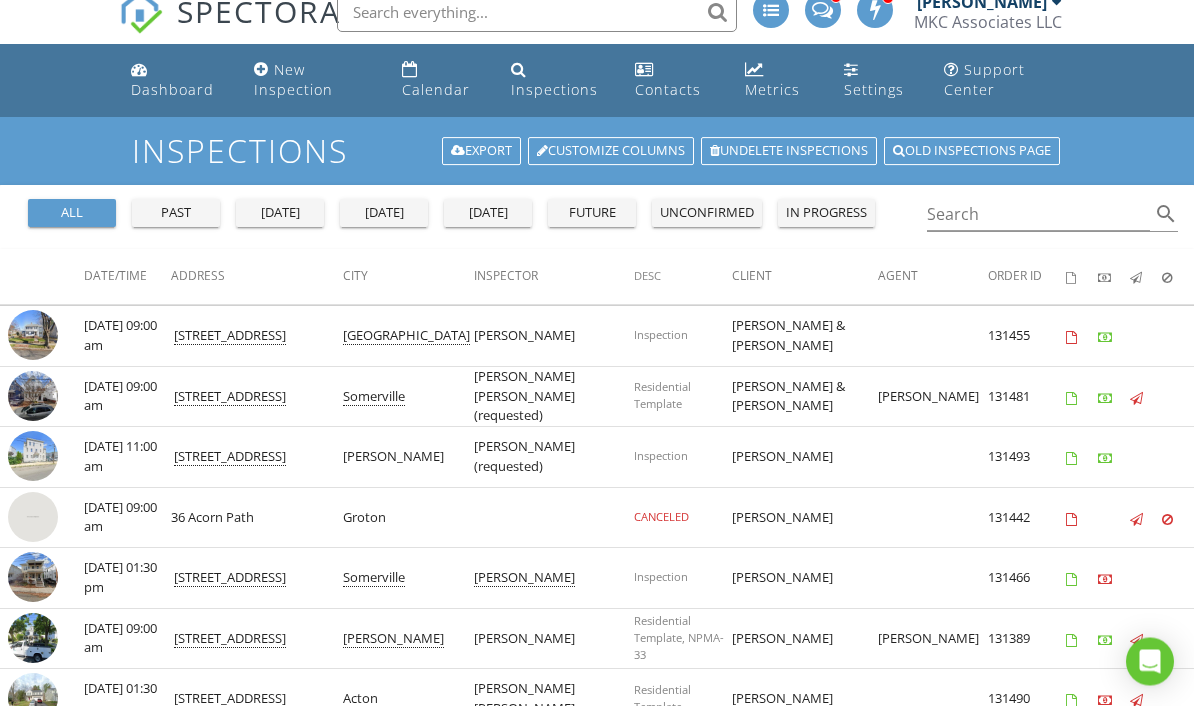 scroll, scrollTop: 0, scrollLeft: 0, axis: both 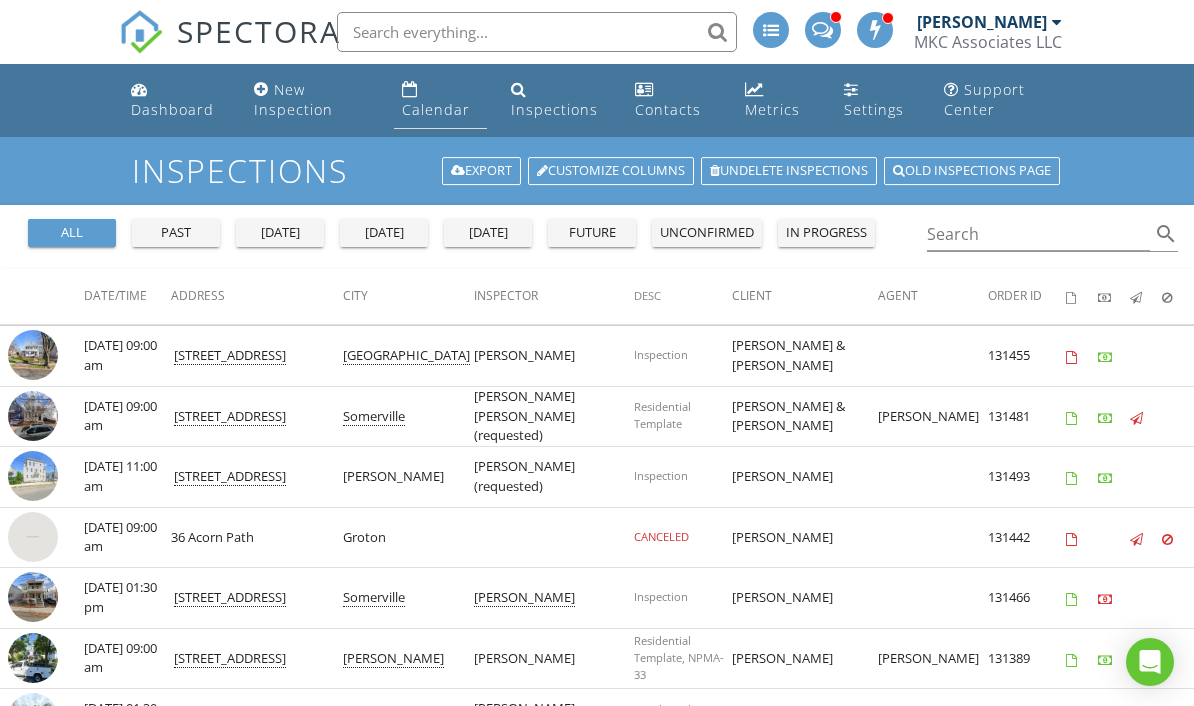click on "Calendar" at bounding box center (436, 109) 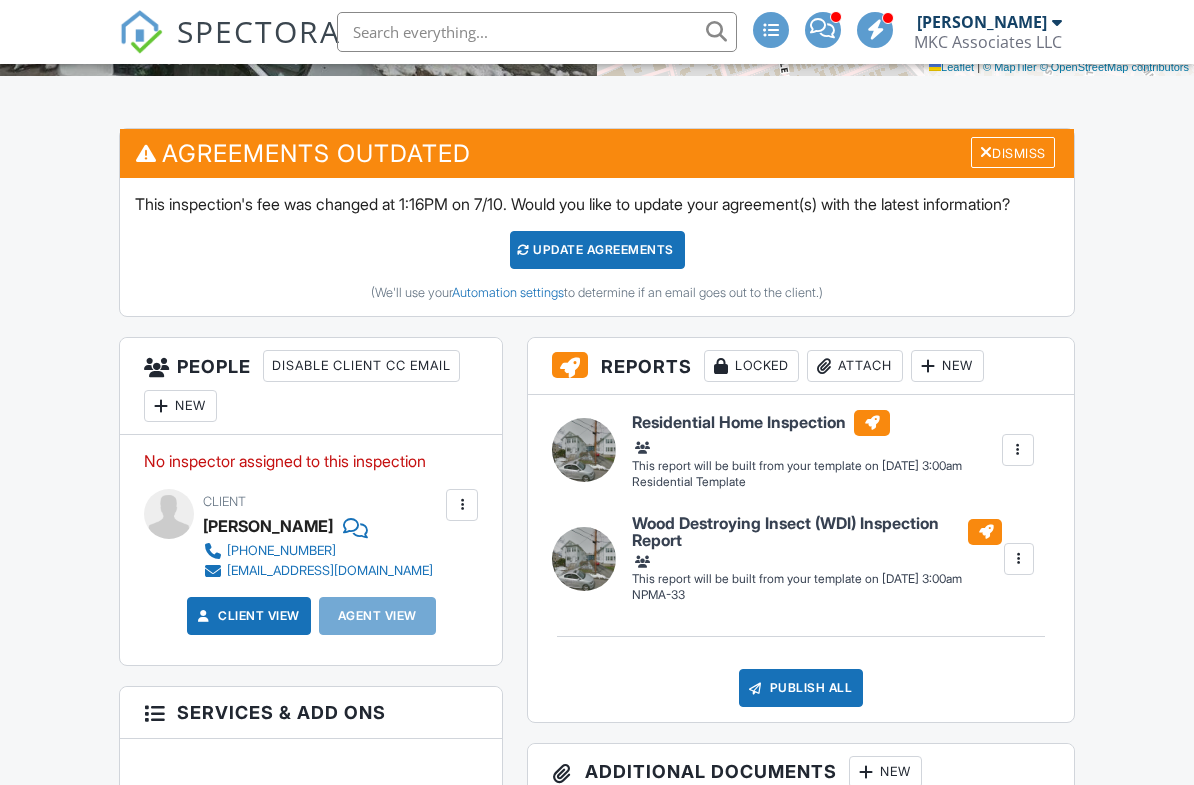 scroll, scrollTop: 0, scrollLeft: 0, axis: both 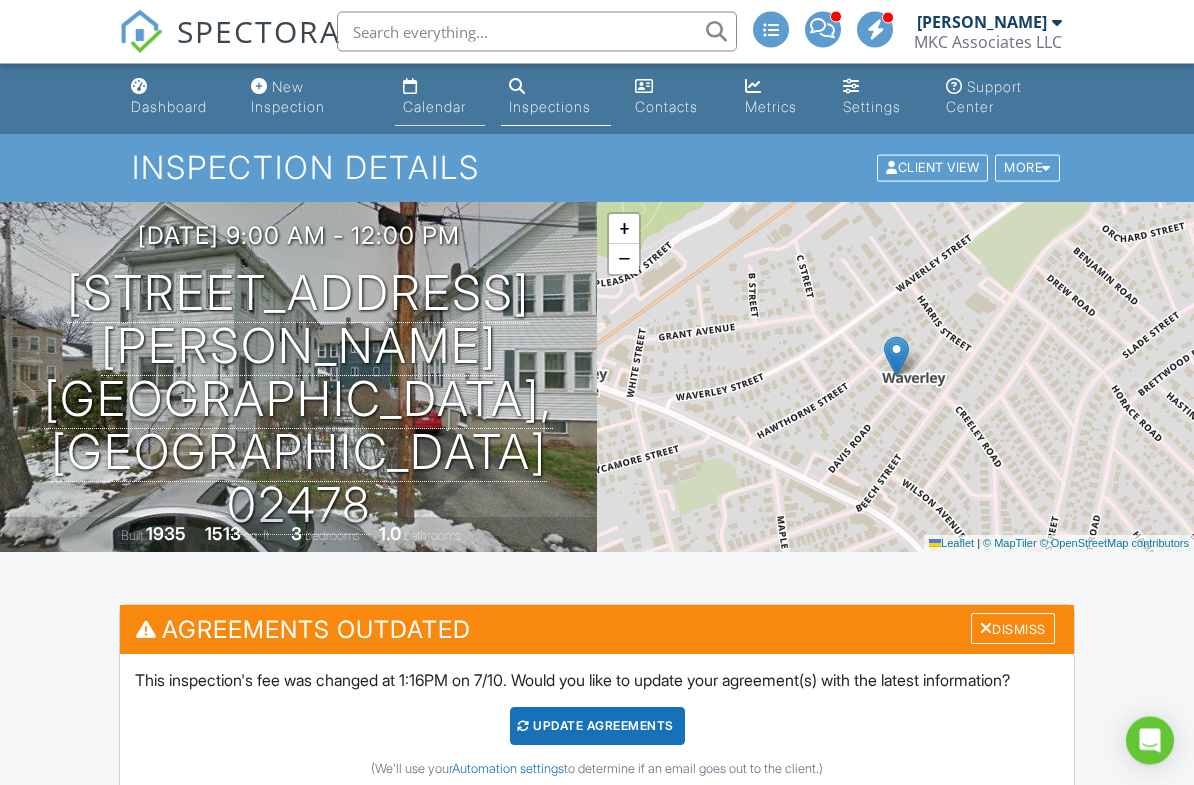 click on "Calendar" at bounding box center [440, 98] 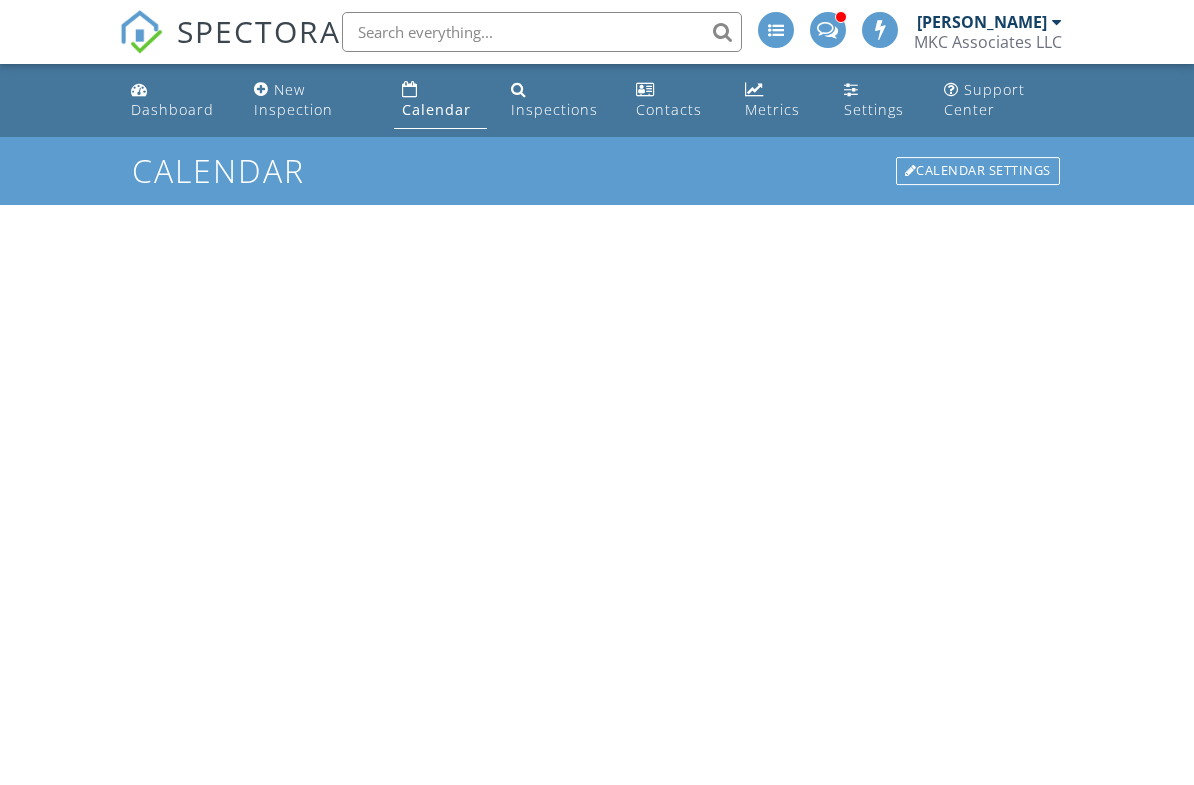 scroll, scrollTop: 0, scrollLeft: 0, axis: both 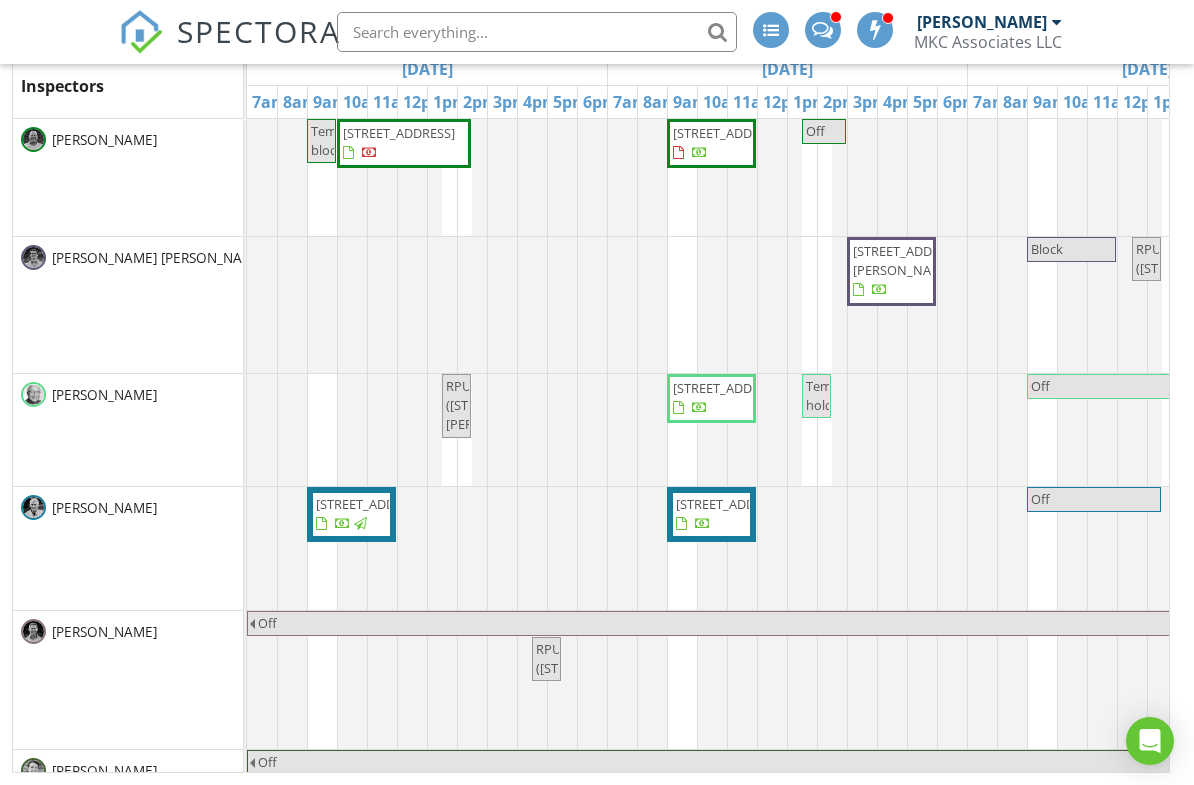 click at bounding box center [1042, 511] 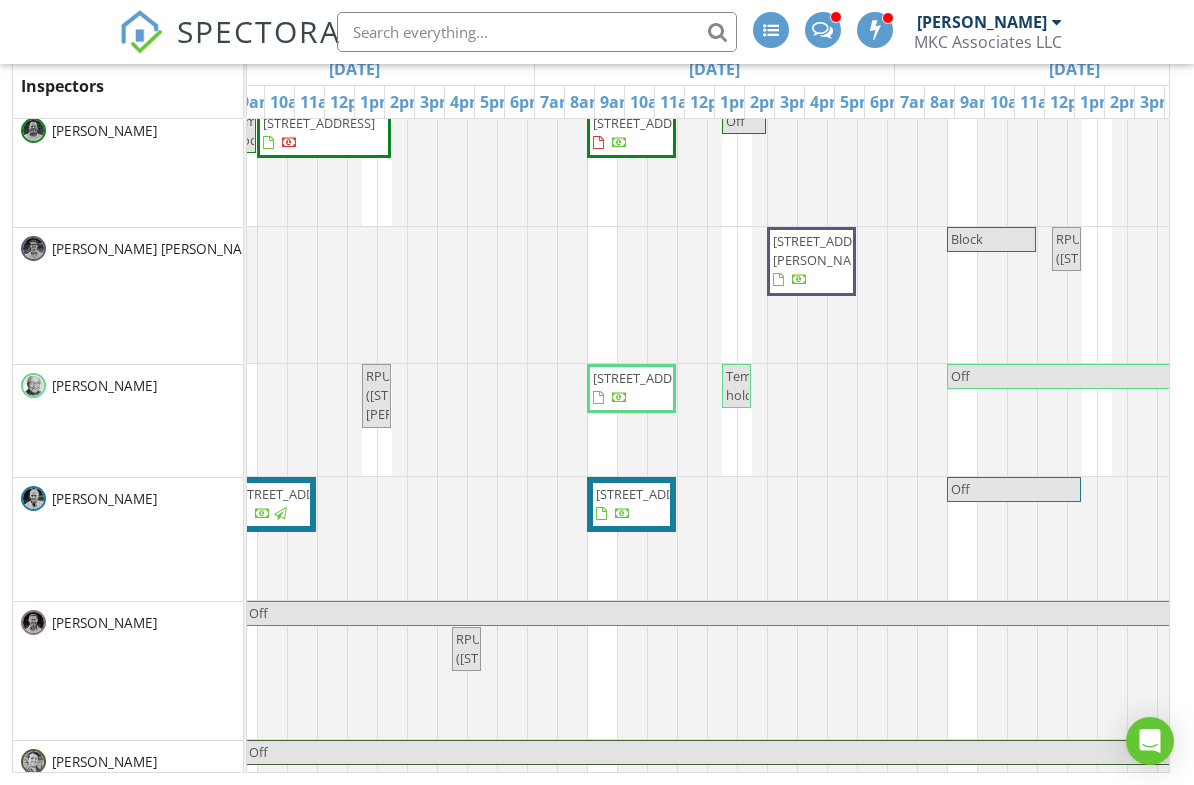 scroll, scrollTop: 29, scrollLeft: 0, axis: vertical 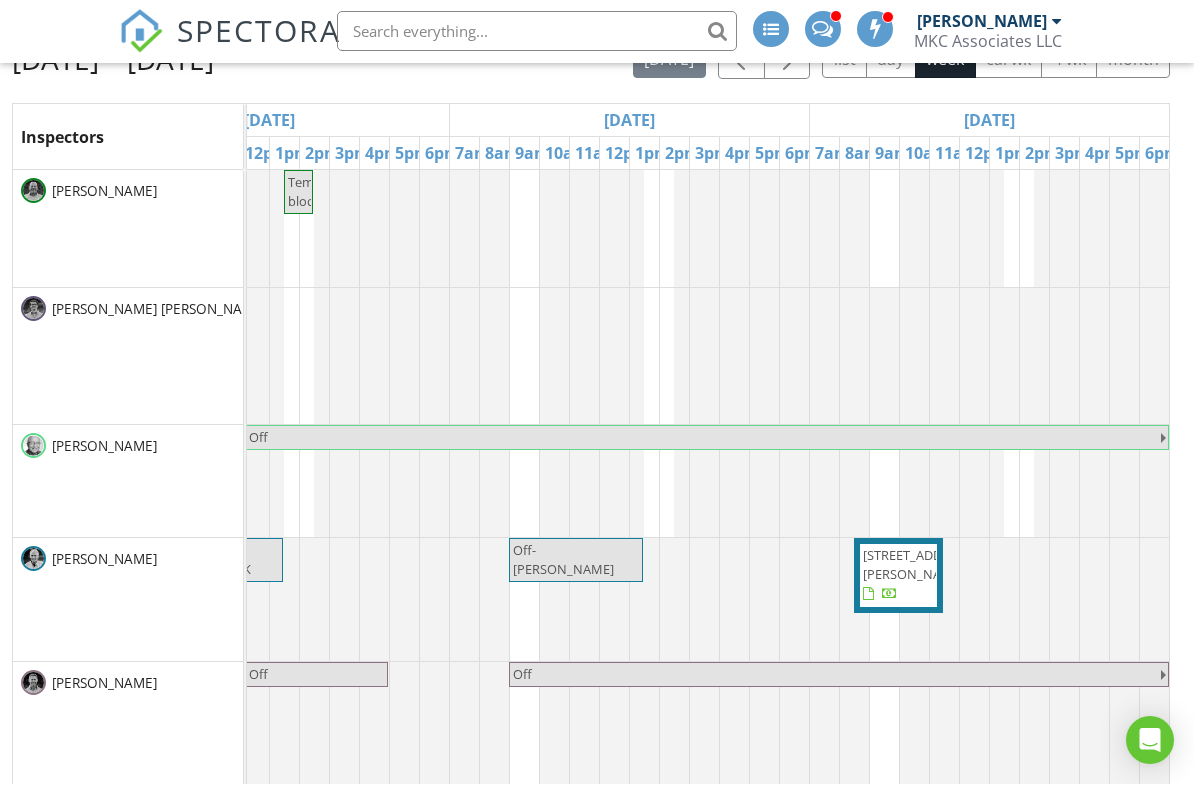click at bounding box center (537, 32) 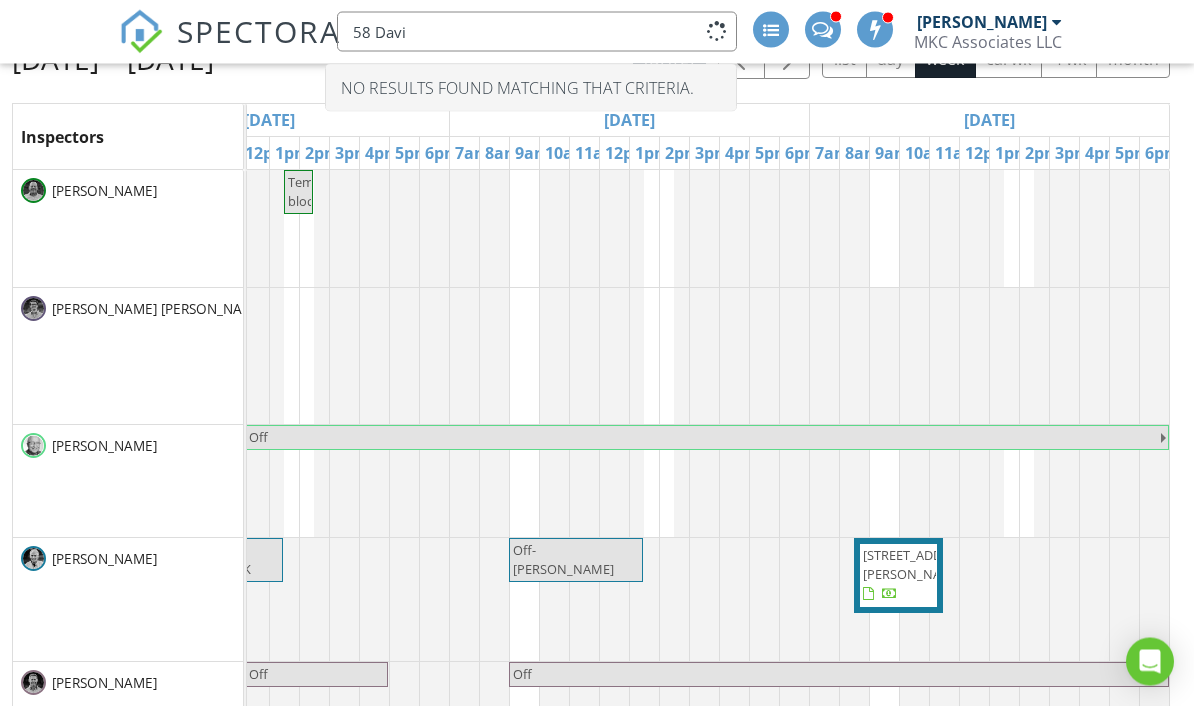 type on "58 Davis" 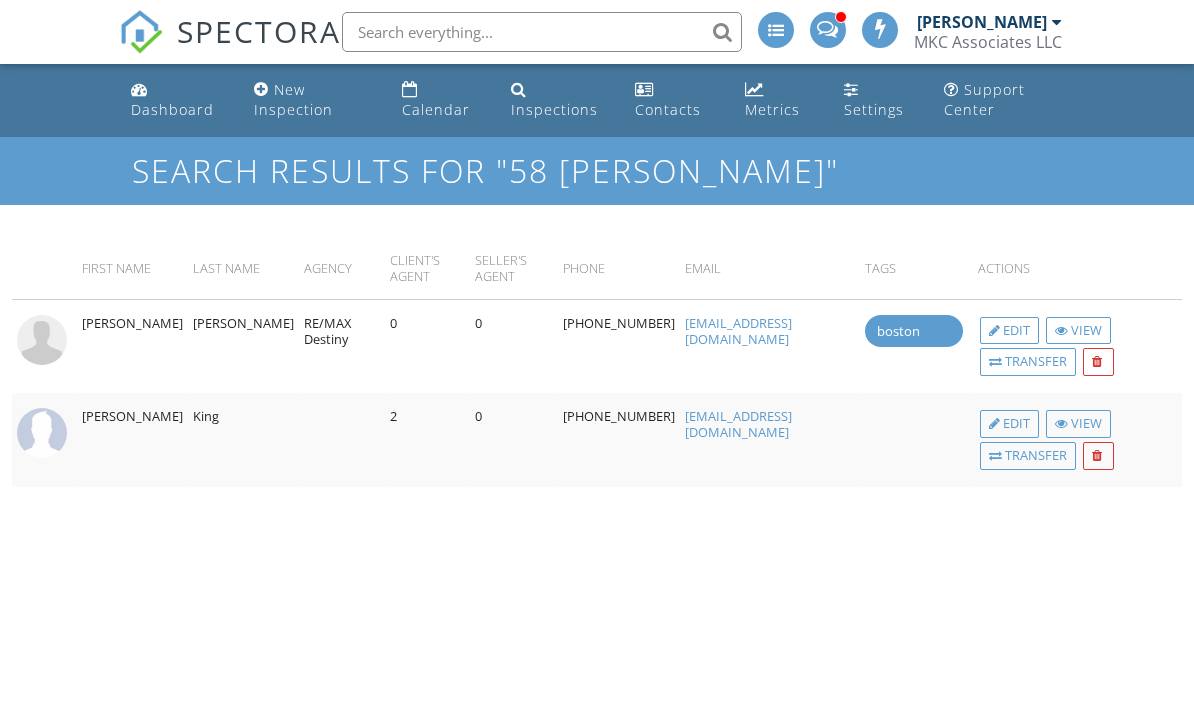 scroll, scrollTop: 0, scrollLeft: 0, axis: both 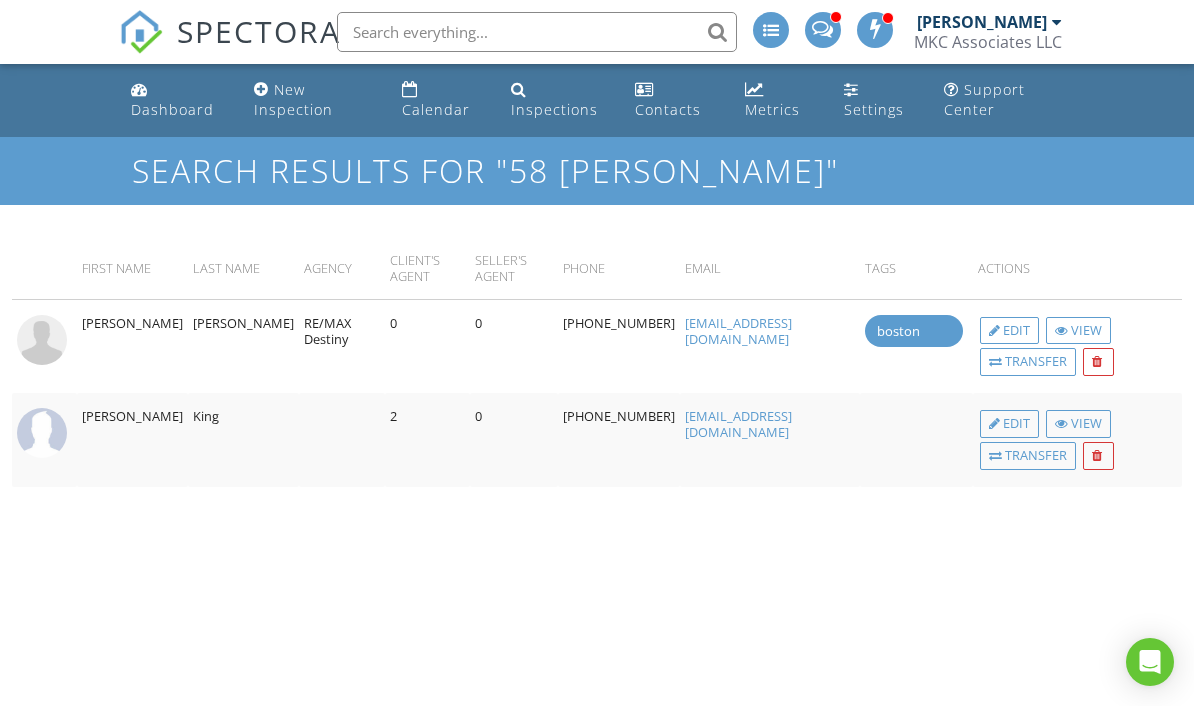 click at bounding box center (537, 32) 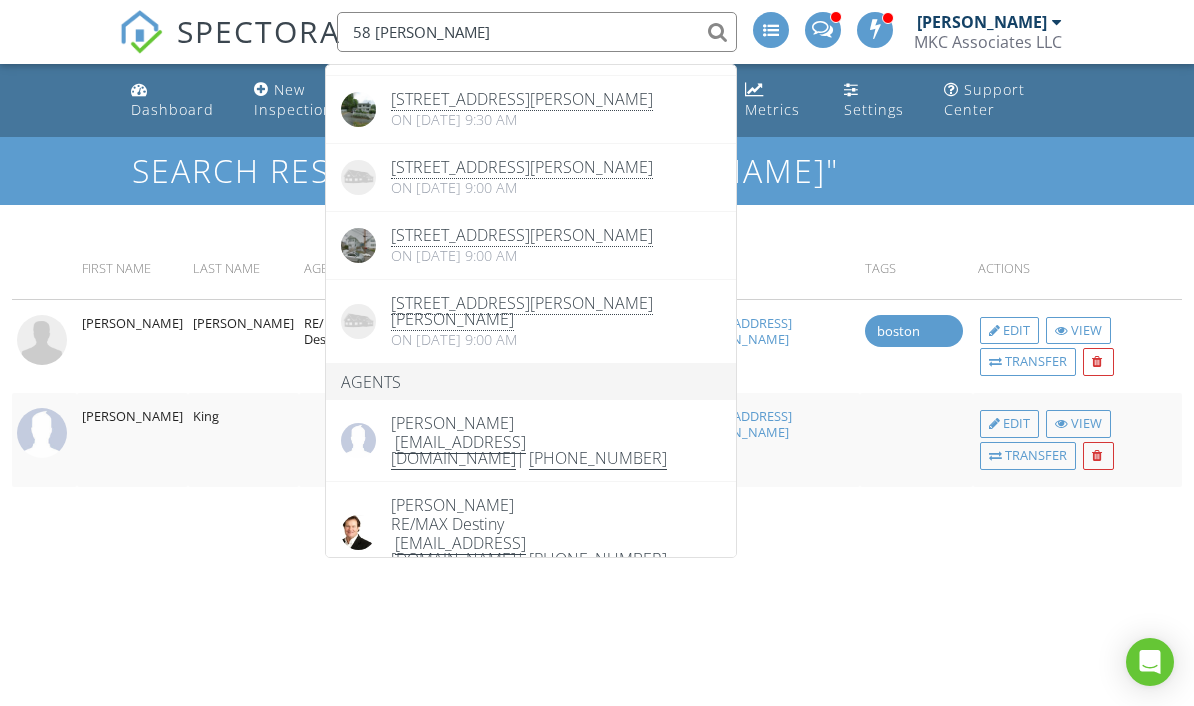 scroll, scrollTop: 228, scrollLeft: 0, axis: vertical 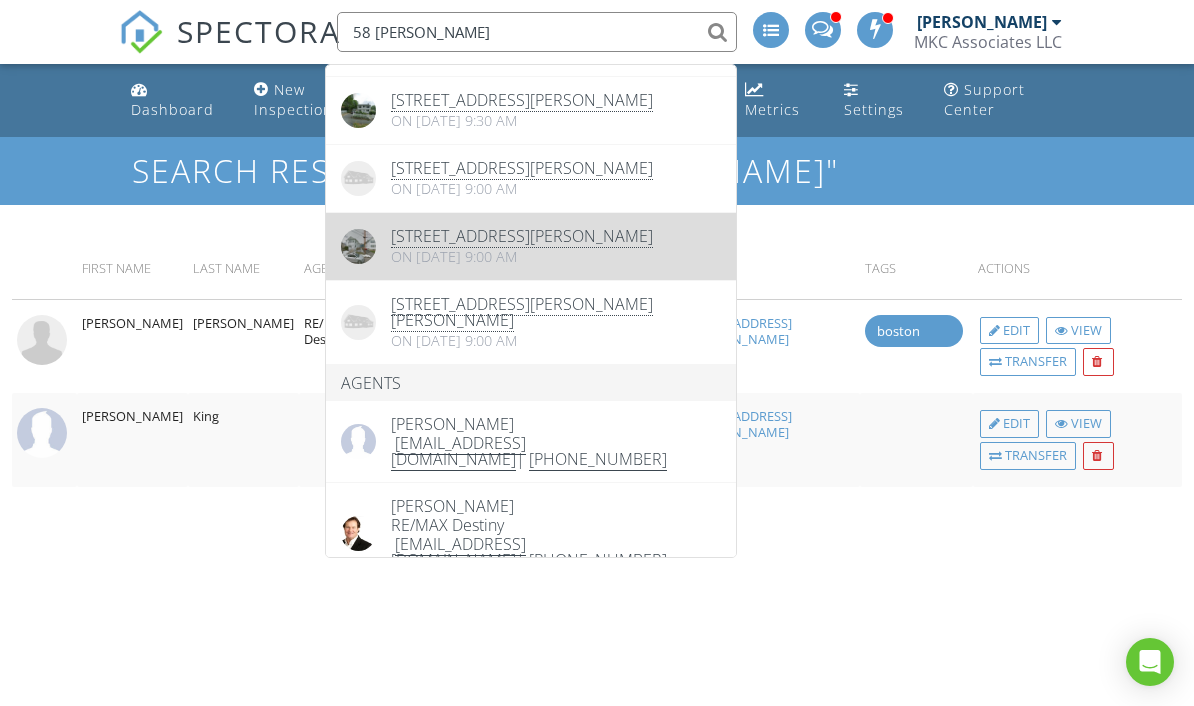 type on "58 Davis" 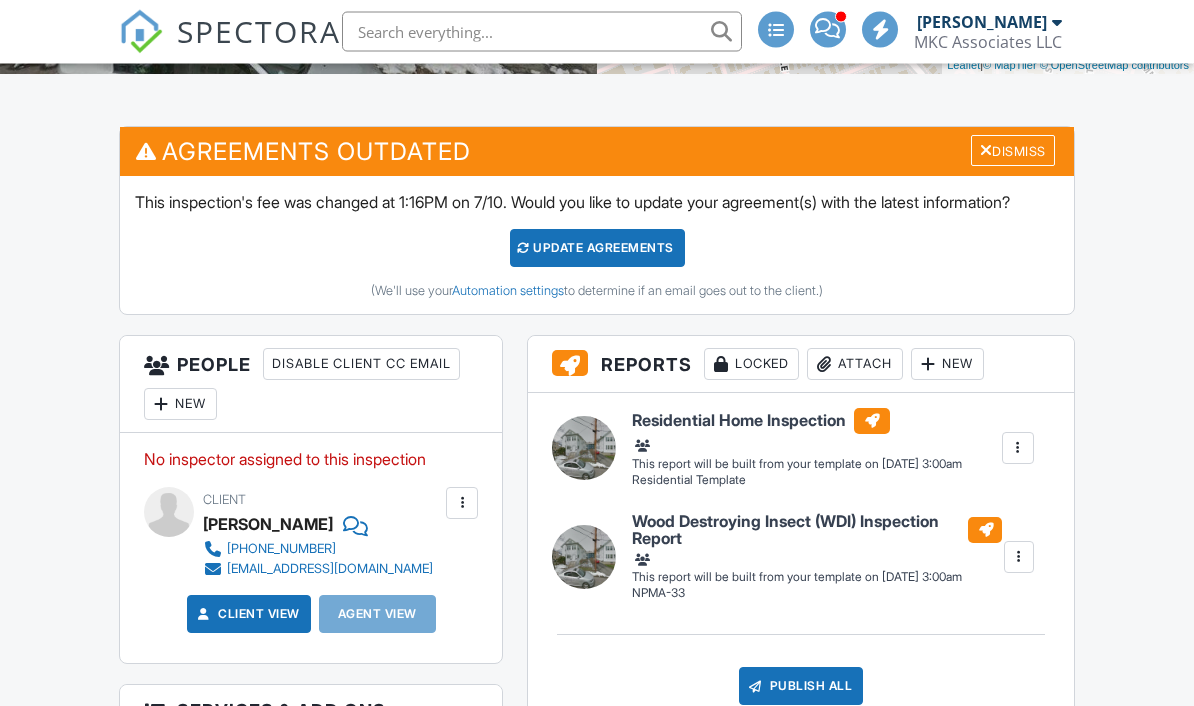 scroll, scrollTop: 0, scrollLeft: 0, axis: both 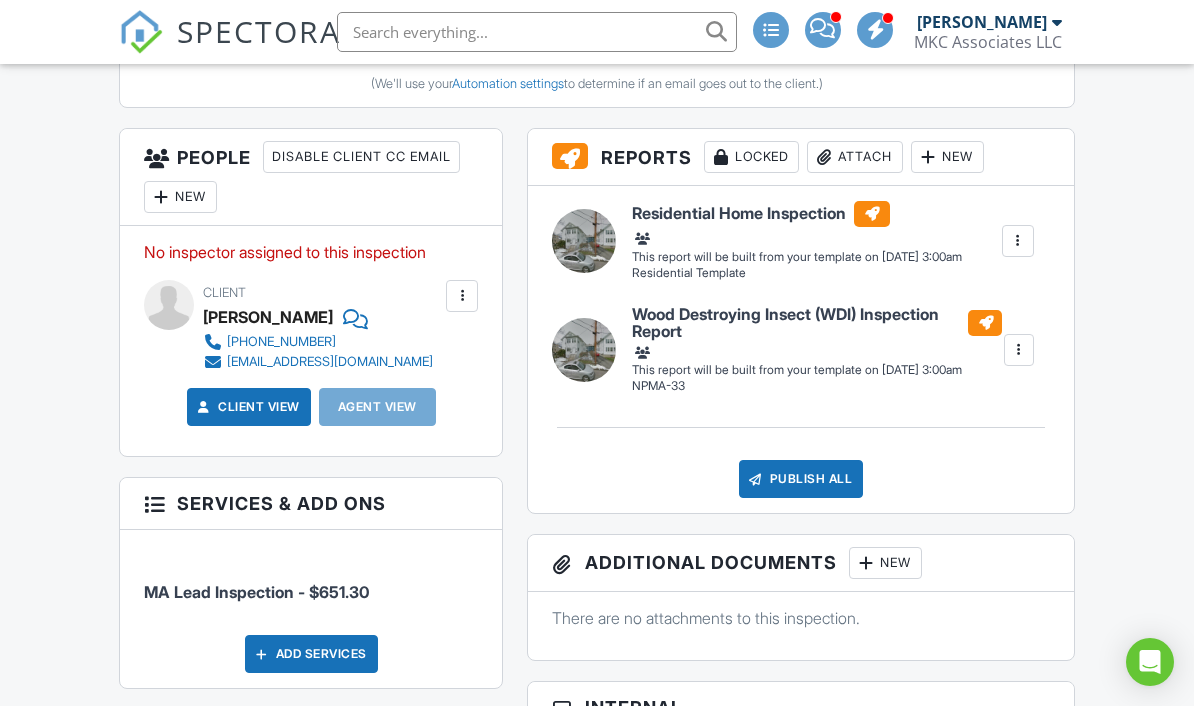 click at bounding box center (353, 317) 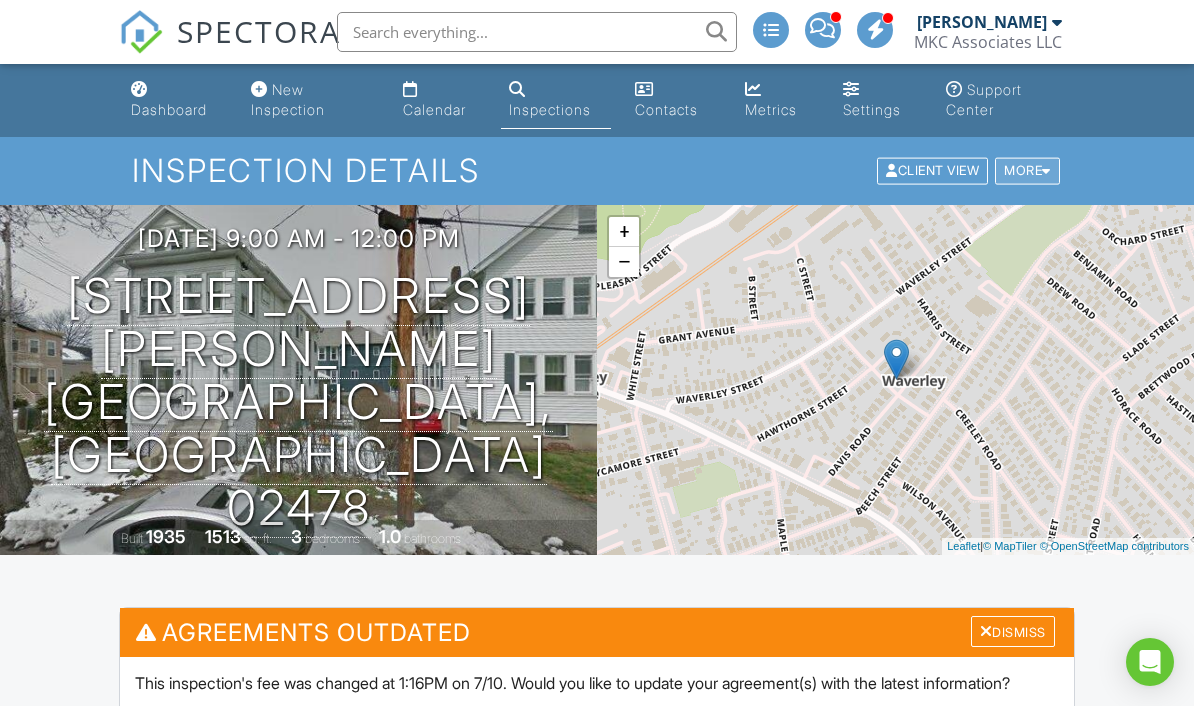 click on "More" at bounding box center [1027, 171] 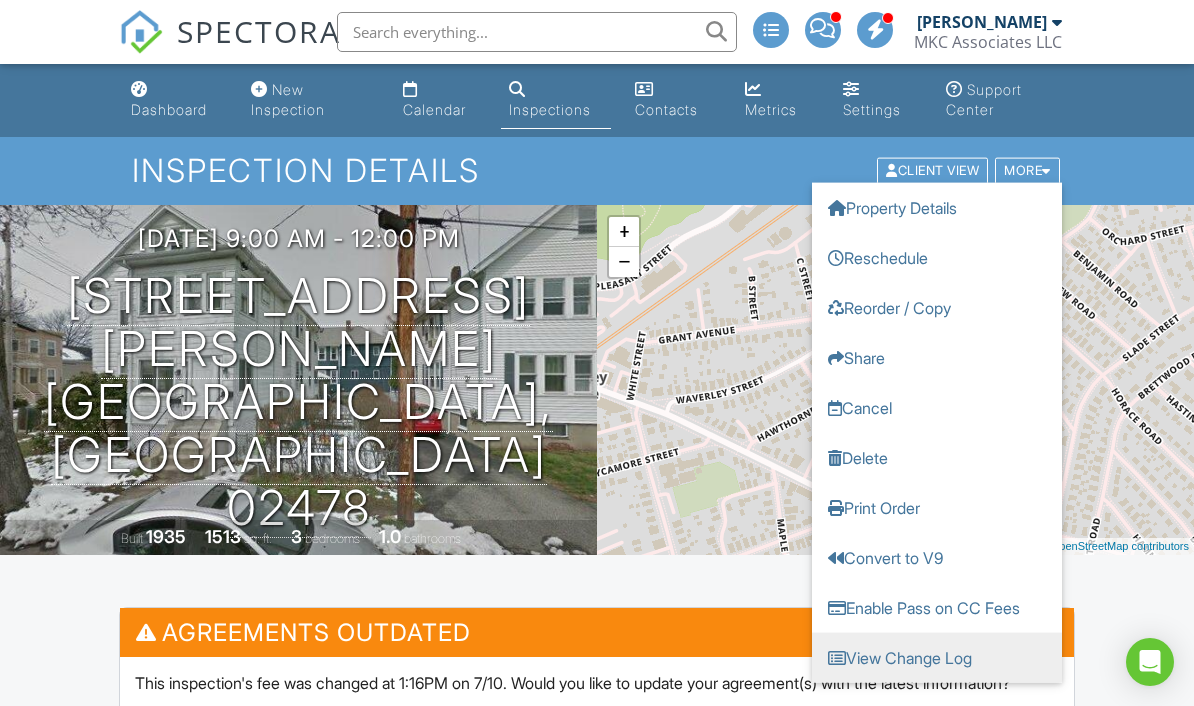 click on "View Change Log" at bounding box center (937, 658) 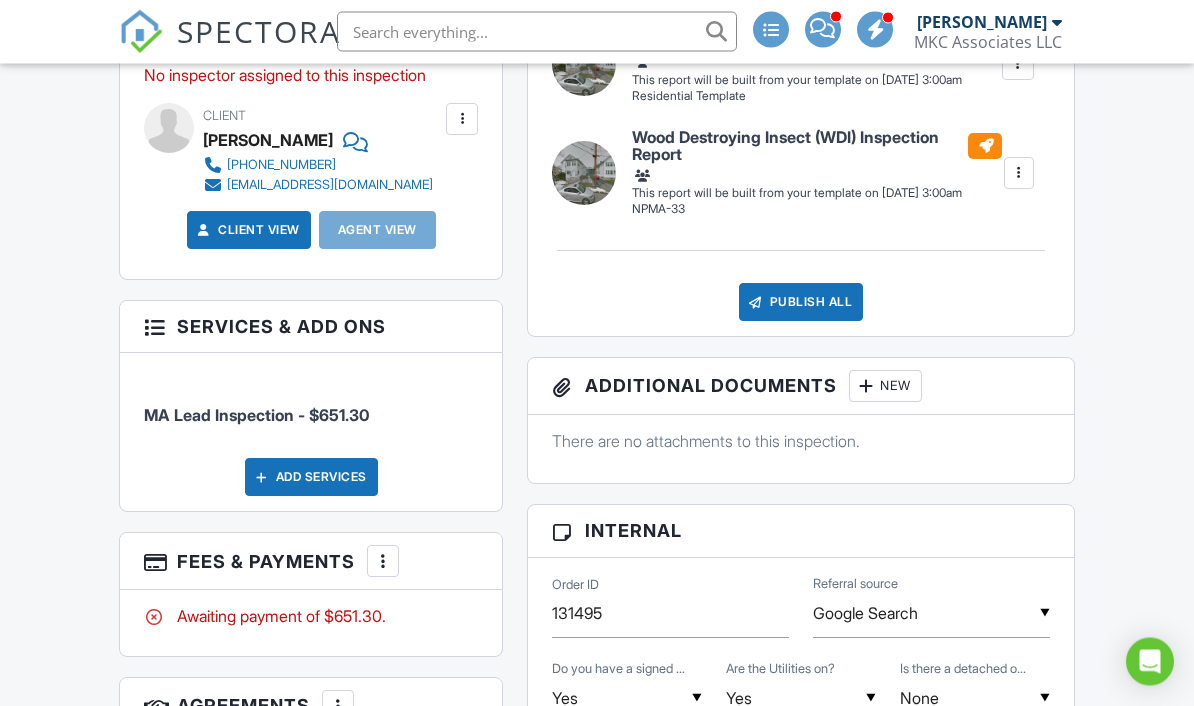 scroll, scrollTop: 865, scrollLeft: 0, axis: vertical 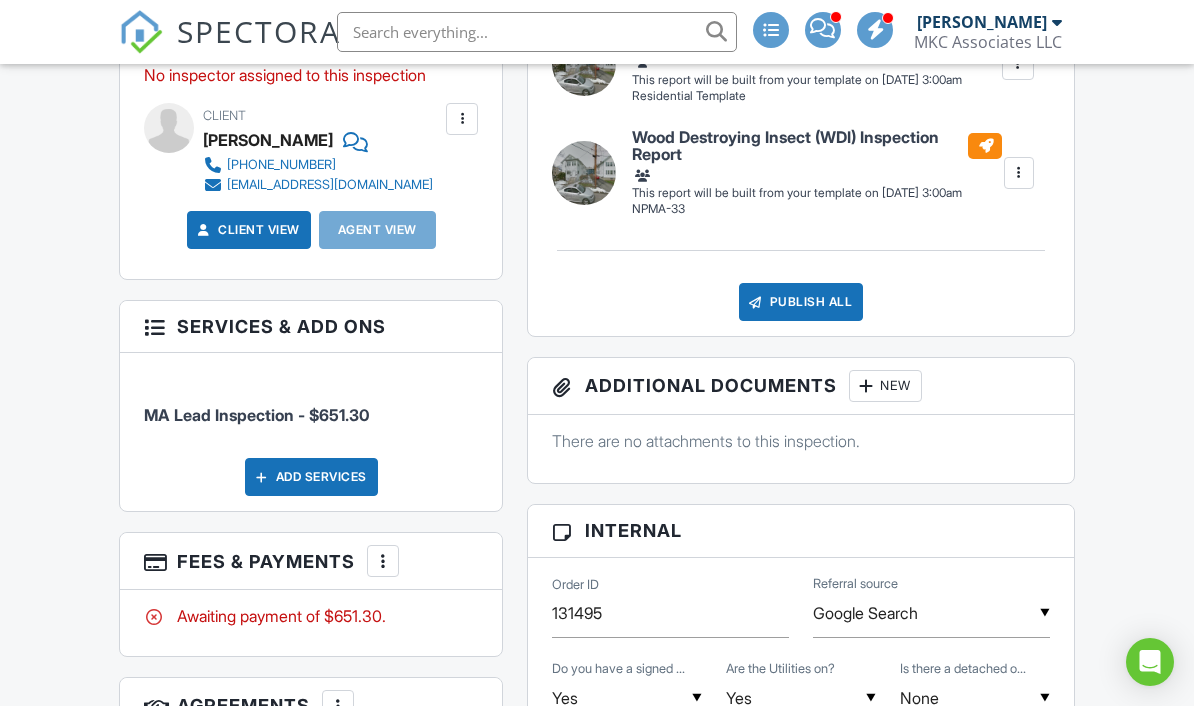 click at bounding box center [353, 140] 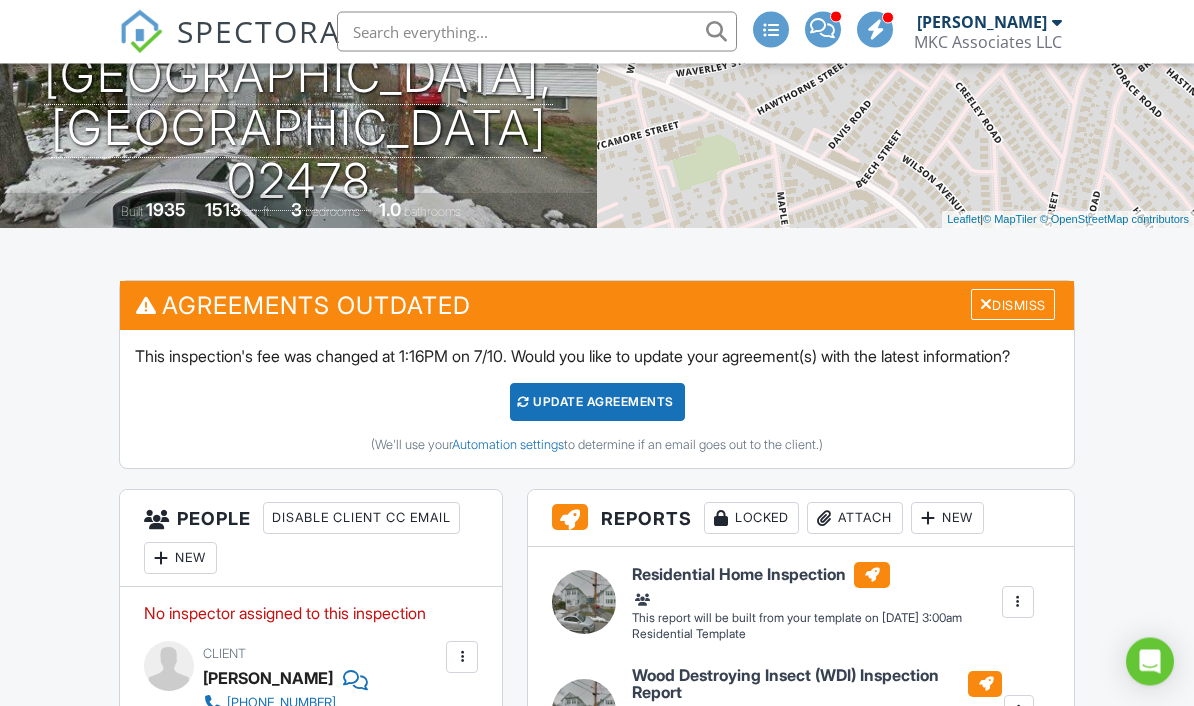 scroll, scrollTop: 325, scrollLeft: 0, axis: vertical 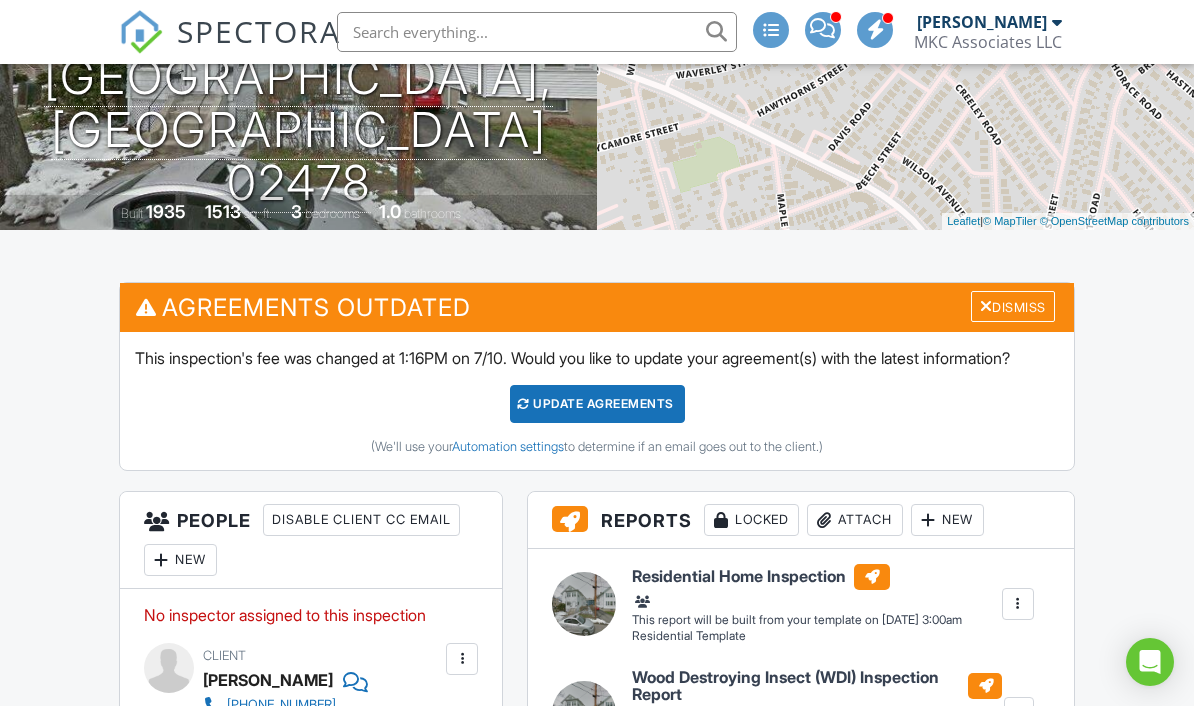 click at bounding box center [822, 28] 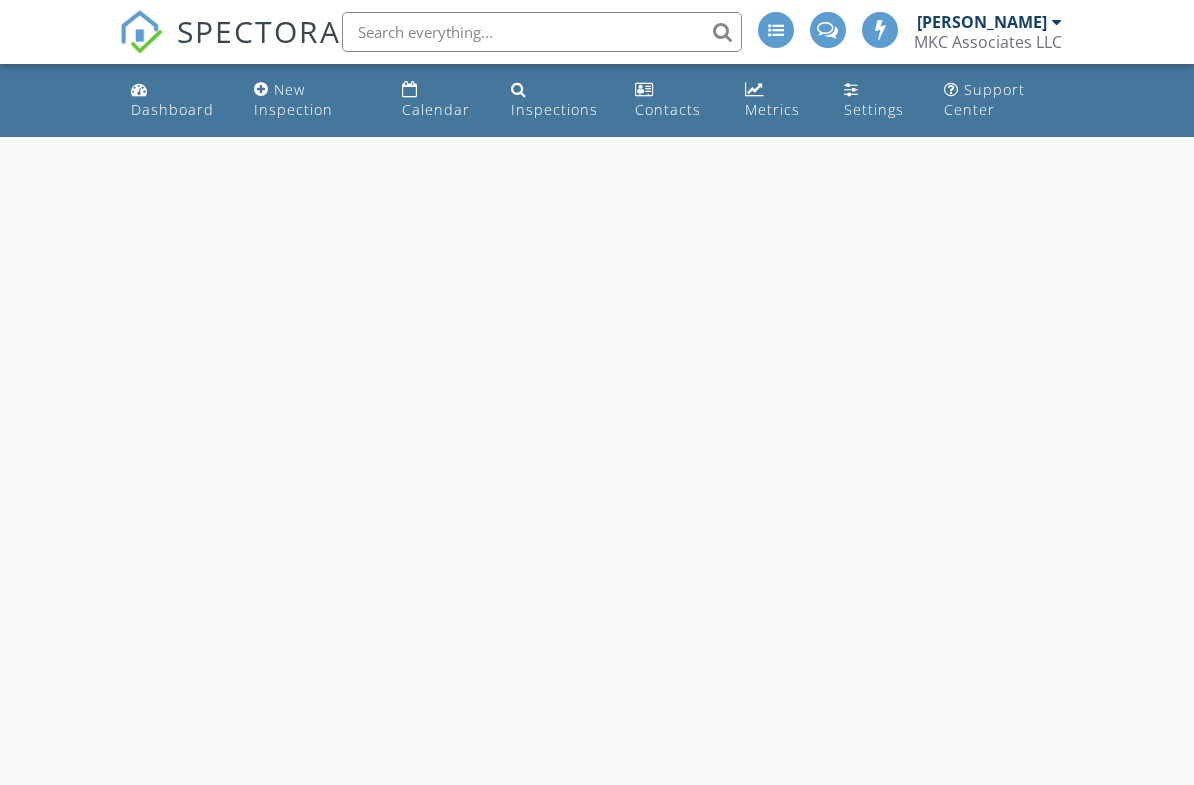 scroll, scrollTop: 0, scrollLeft: 0, axis: both 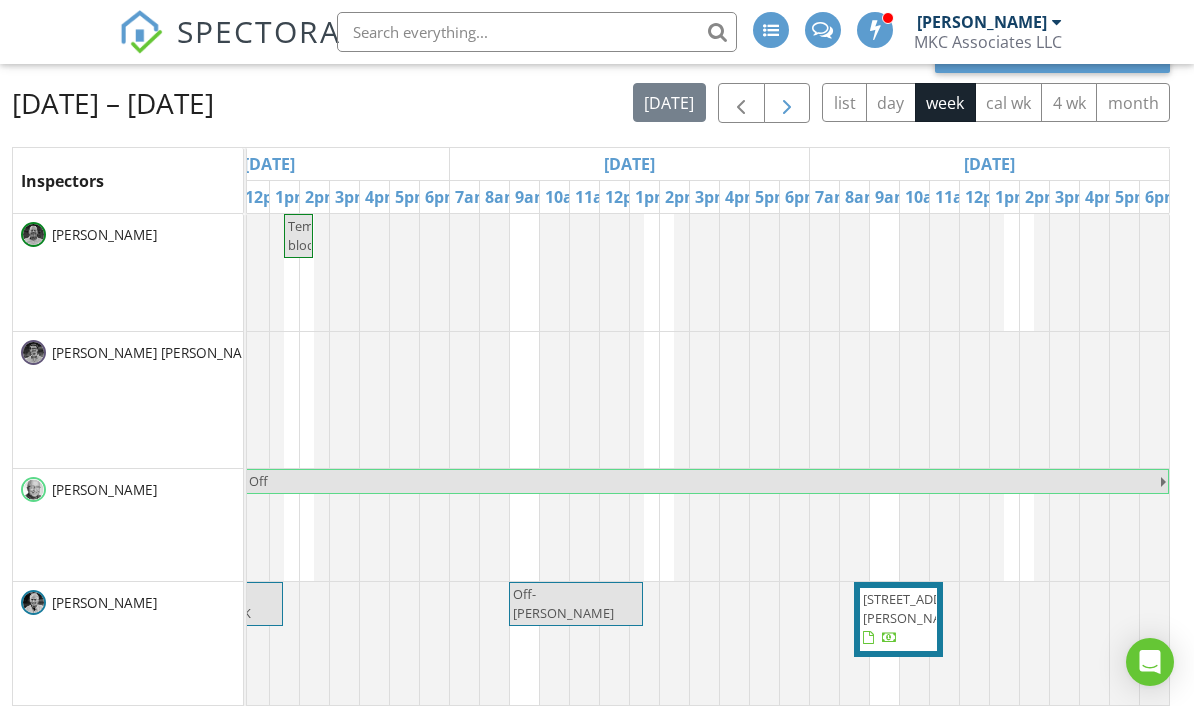 click at bounding box center [787, 103] 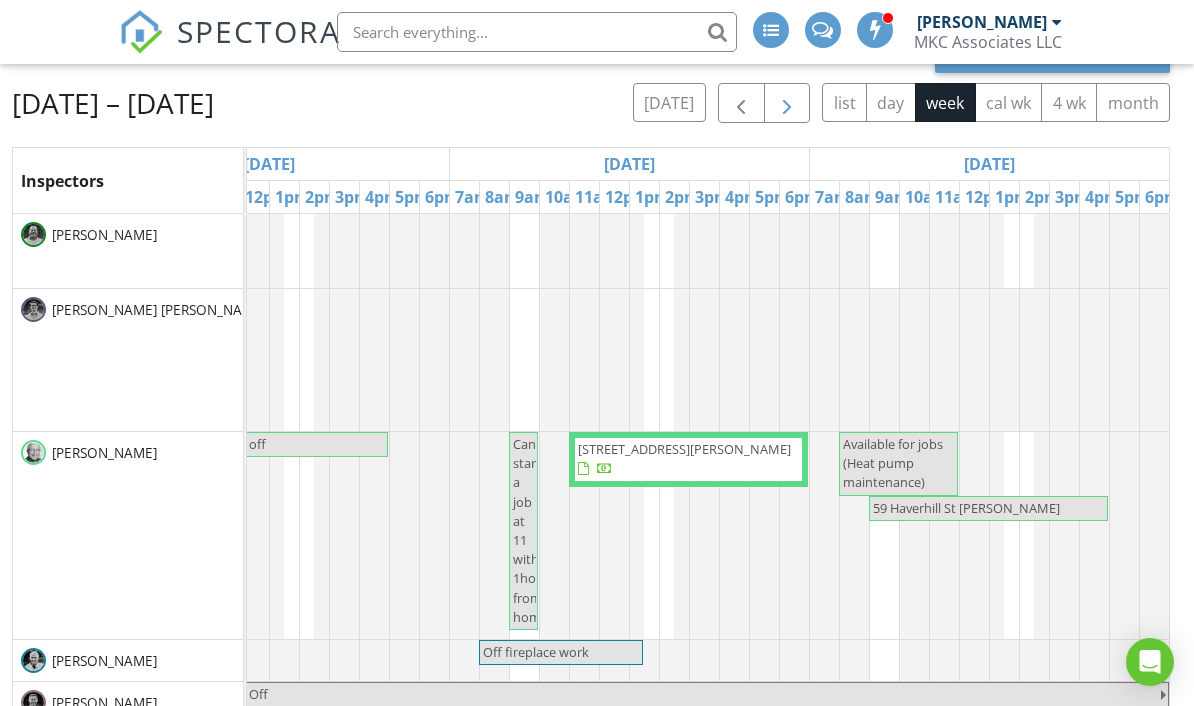 click at bounding box center [787, 104] 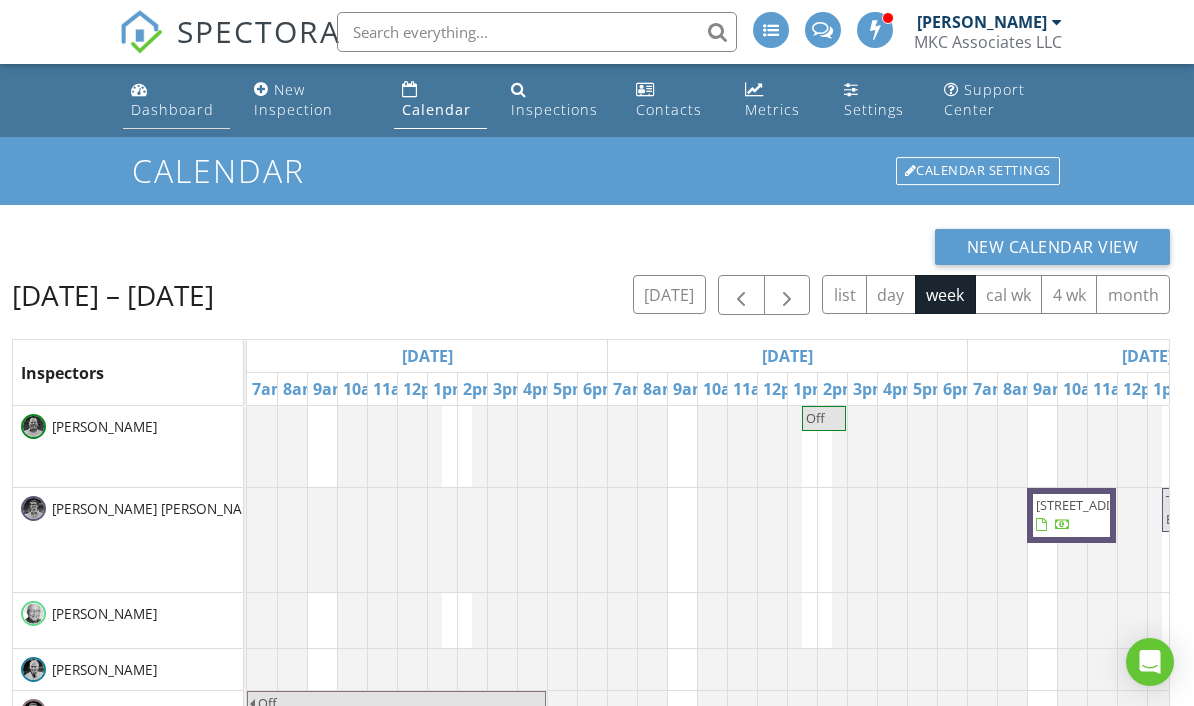 click on "Dashboard" at bounding box center (176, 100) 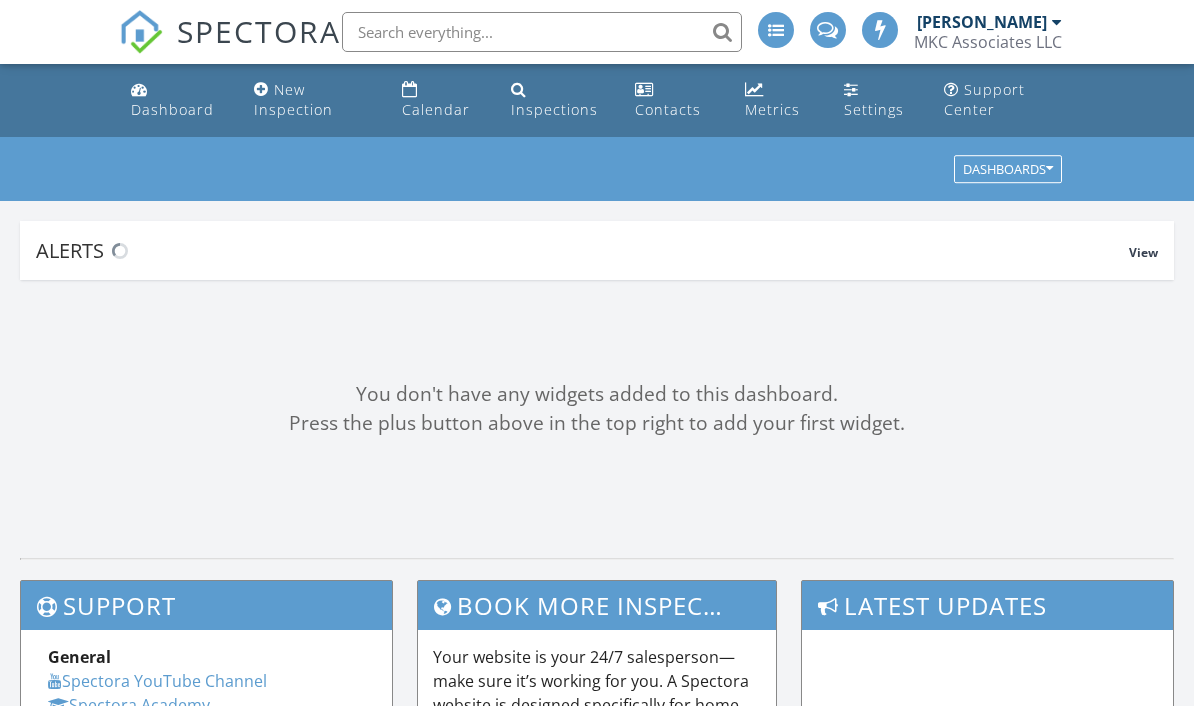 scroll, scrollTop: 0, scrollLeft: 0, axis: both 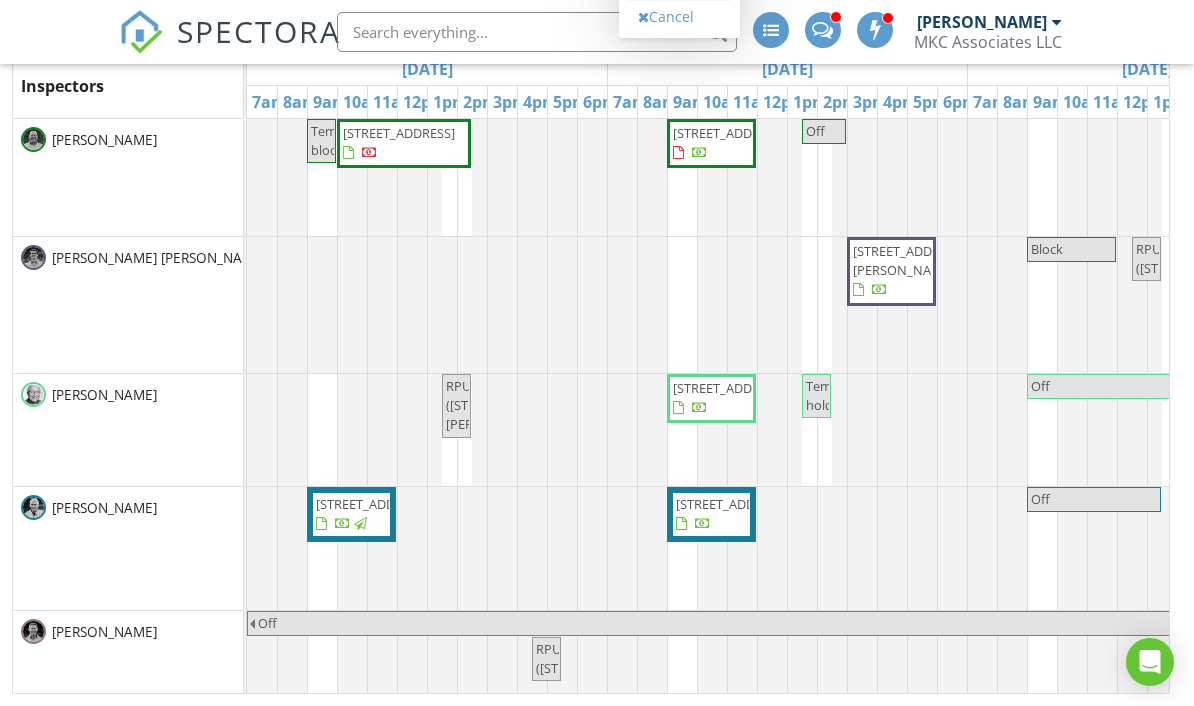 click on "Event" at bounding box center (679, -15) 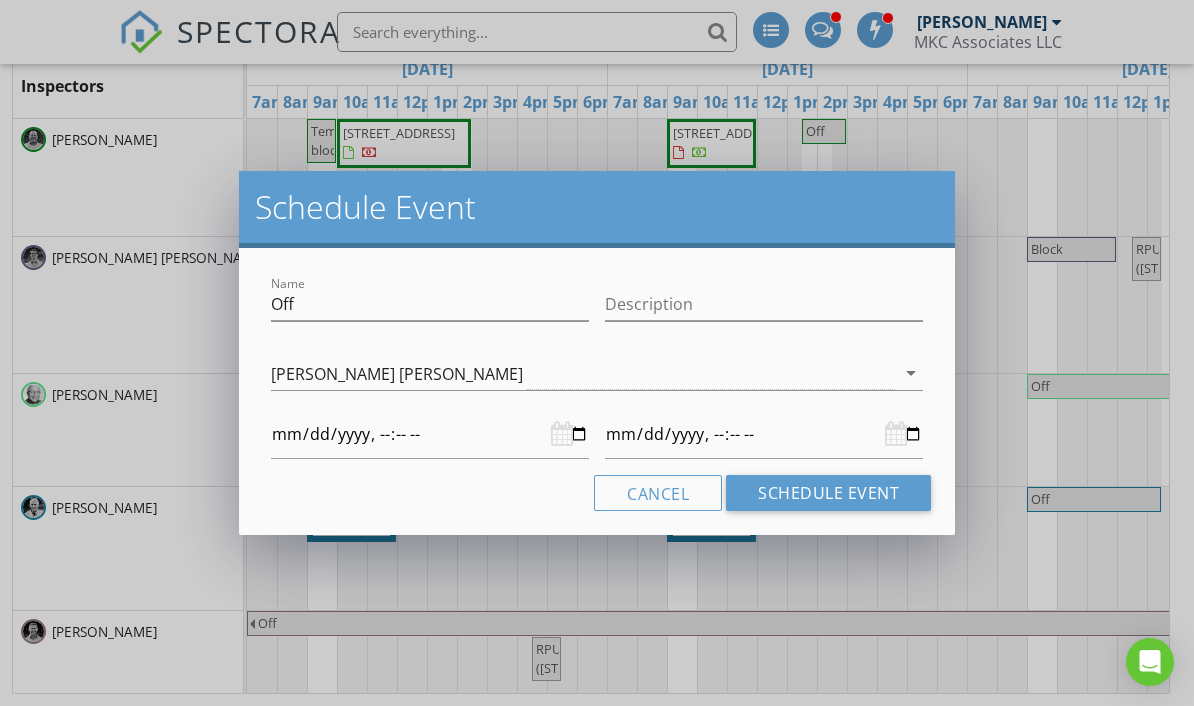 scroll, scrollTop: 336, scrollLeft: 0, axis: vertical 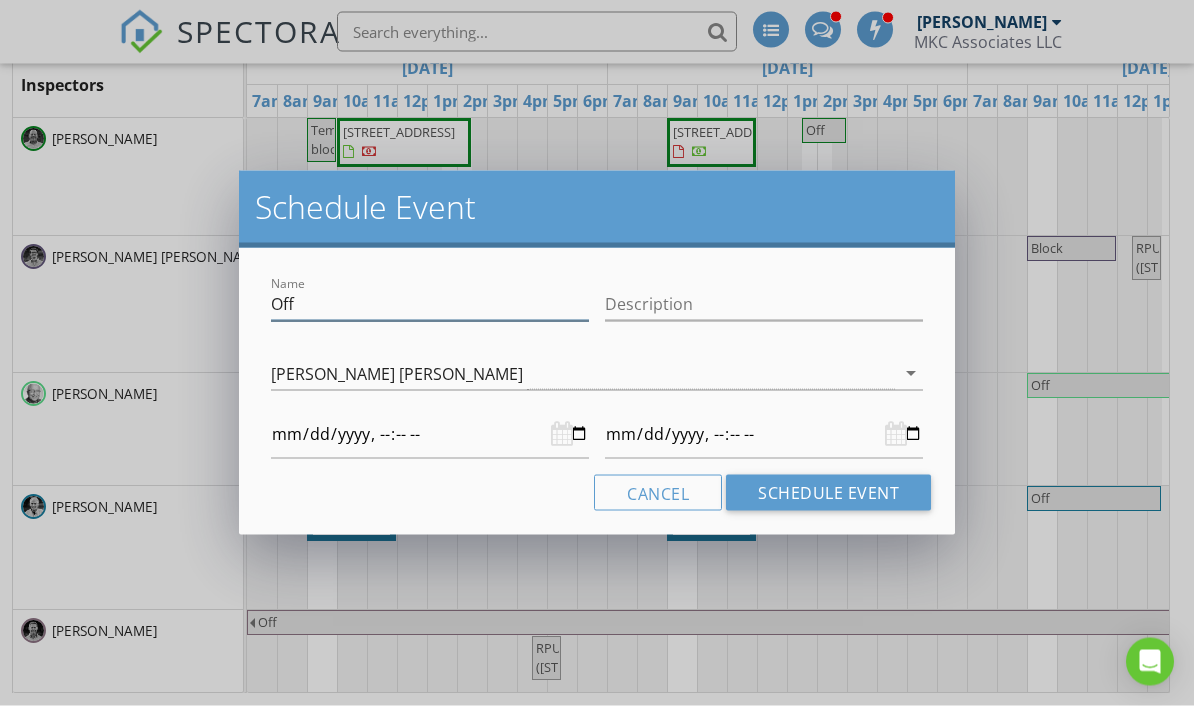 click on "Off" at bounding box center (430, 304) 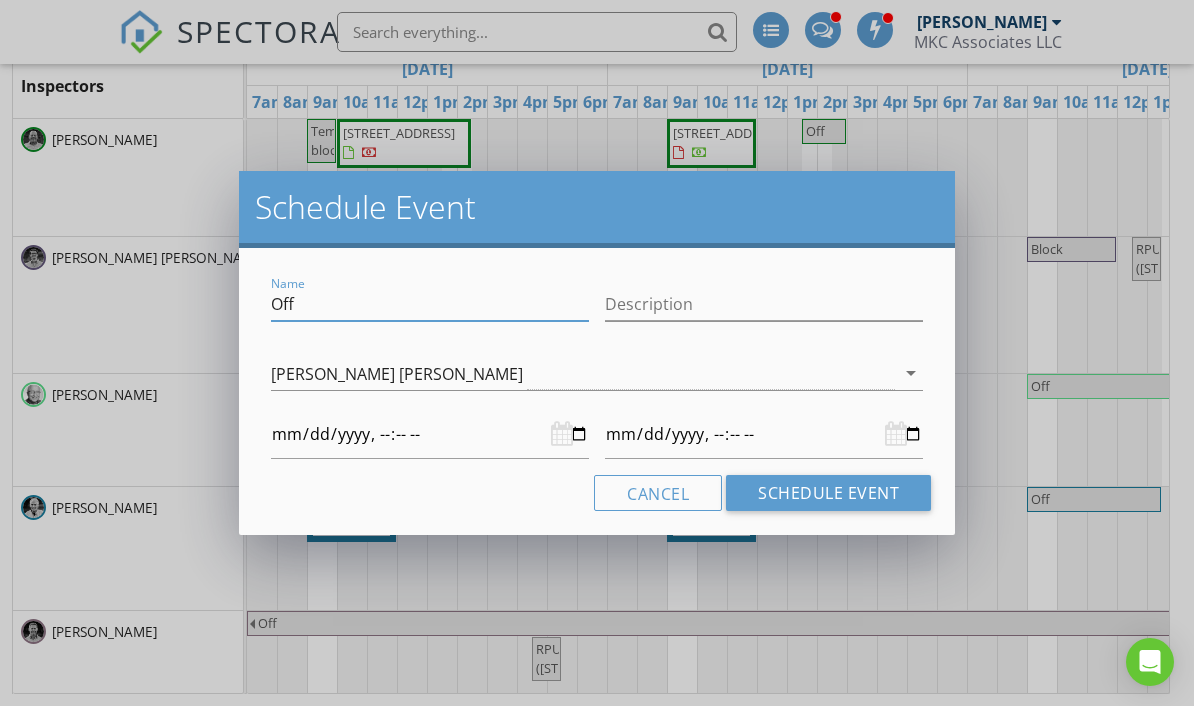 type on "Of" 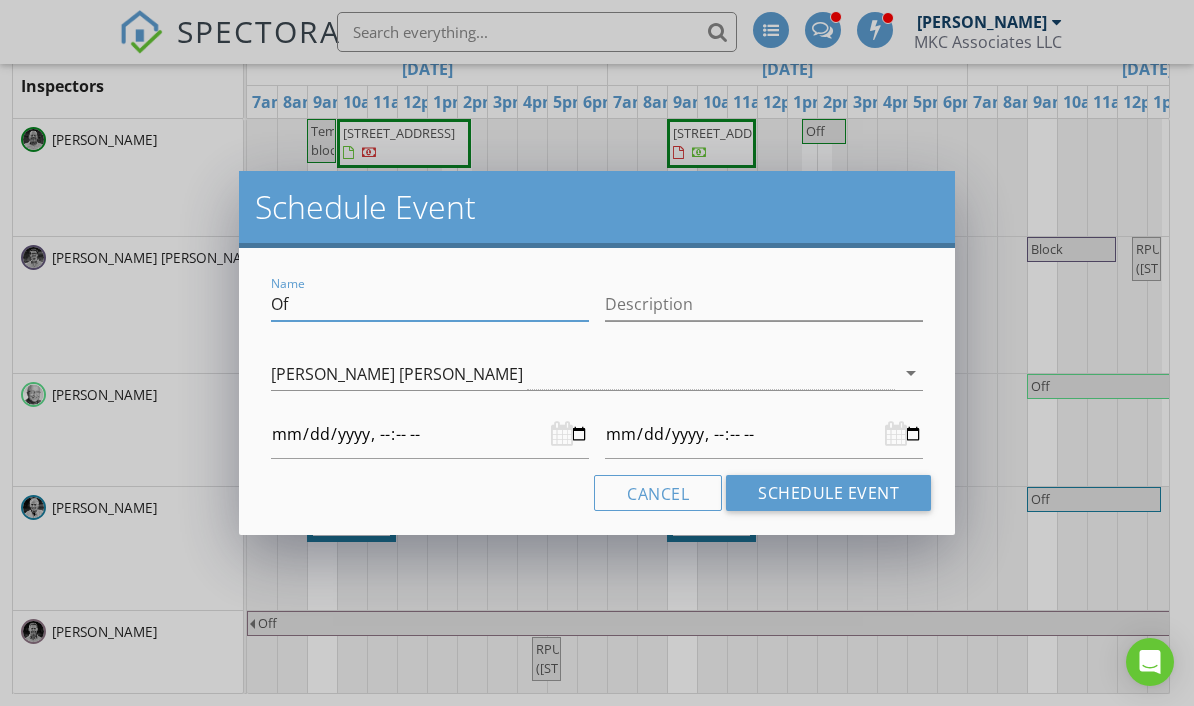 type on "O" 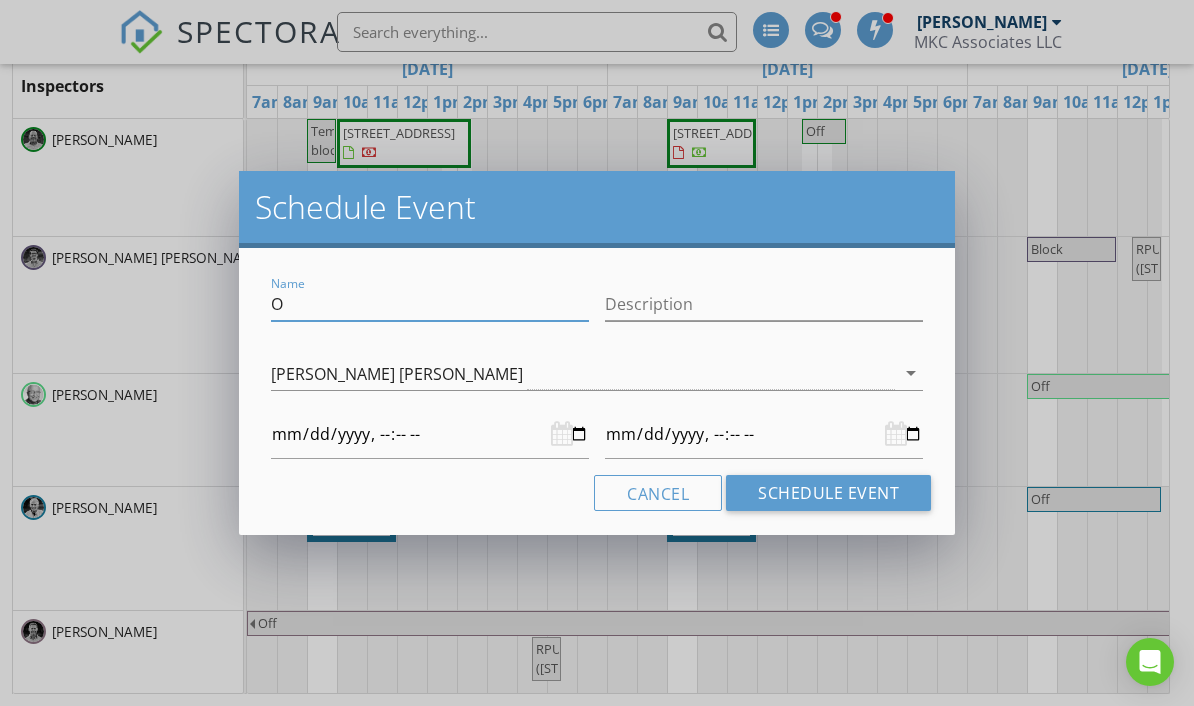 scroll, scrollTop: 336, scrollLeft: 0, axis: vertical 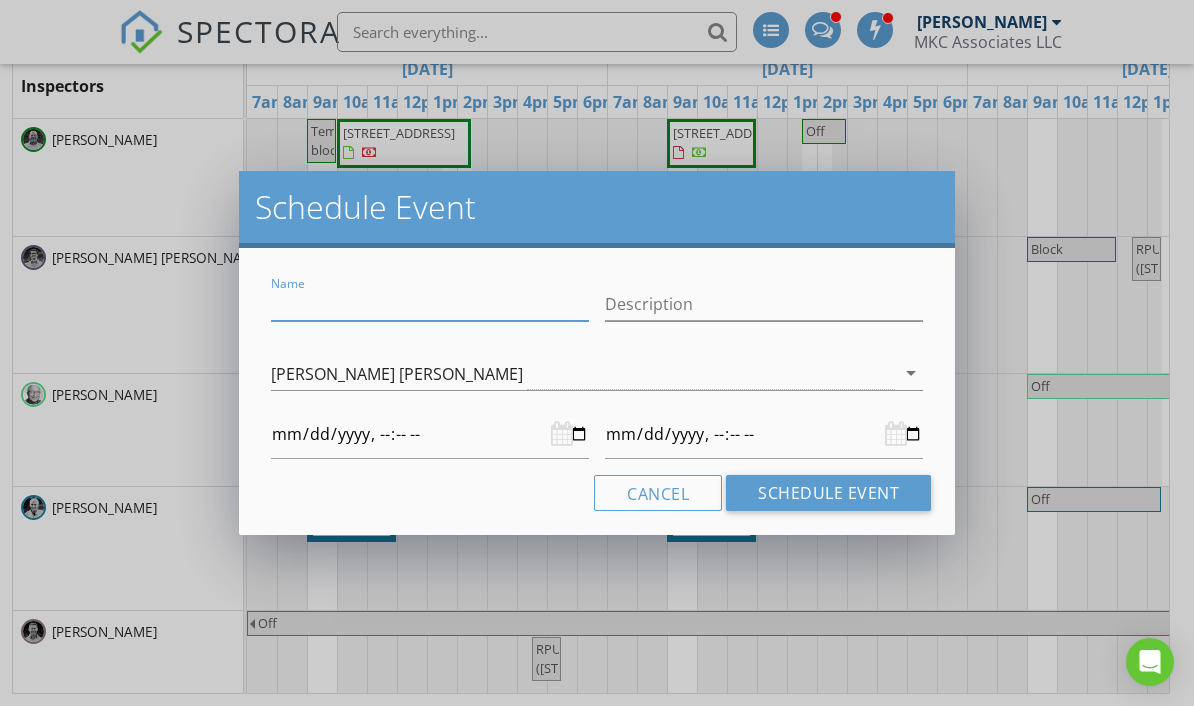 type on "T" 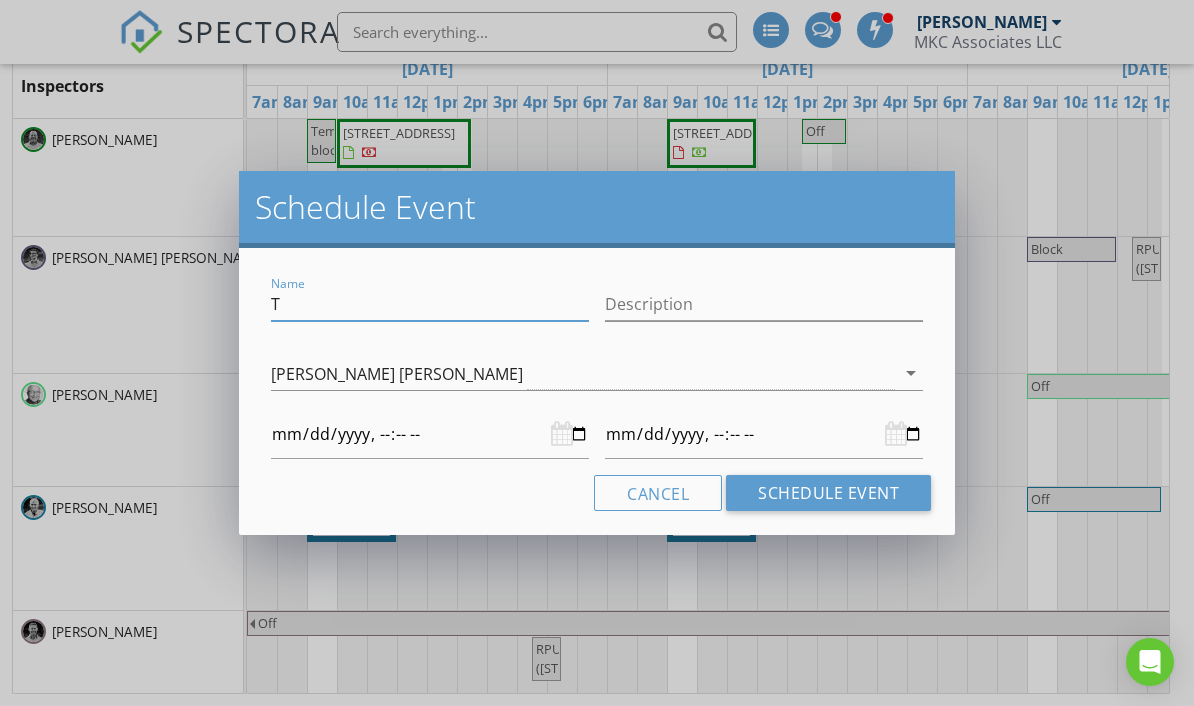 type on "Te" 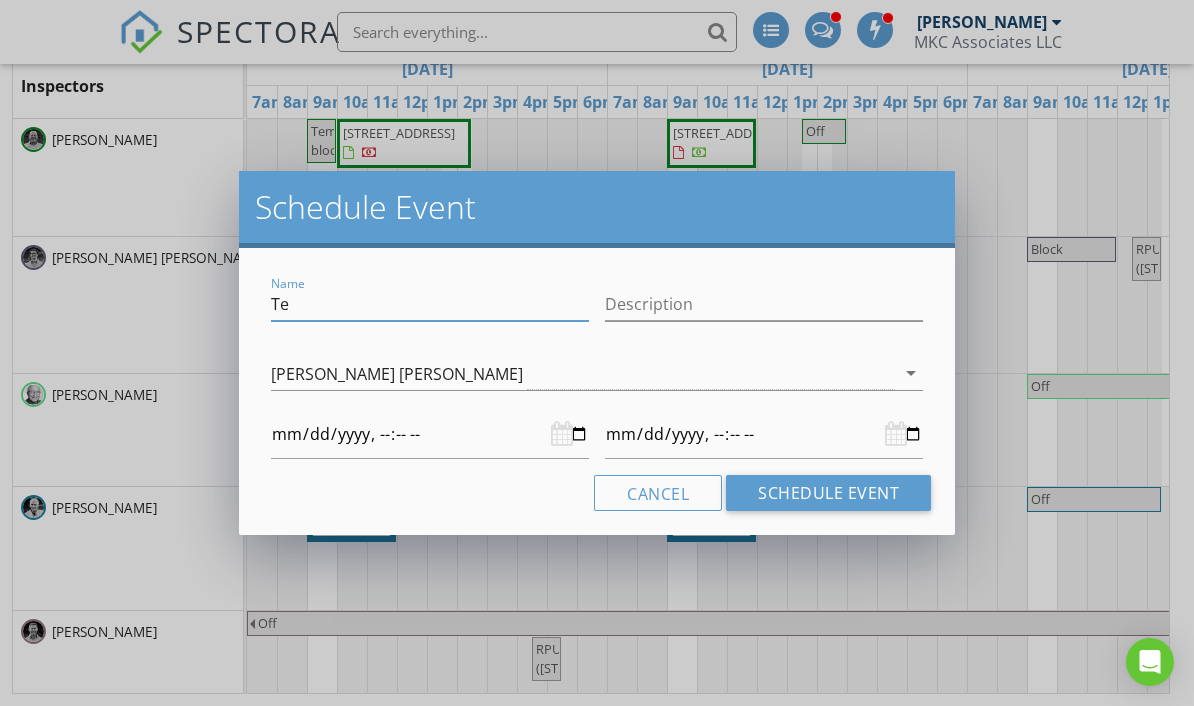 type on "Tem" 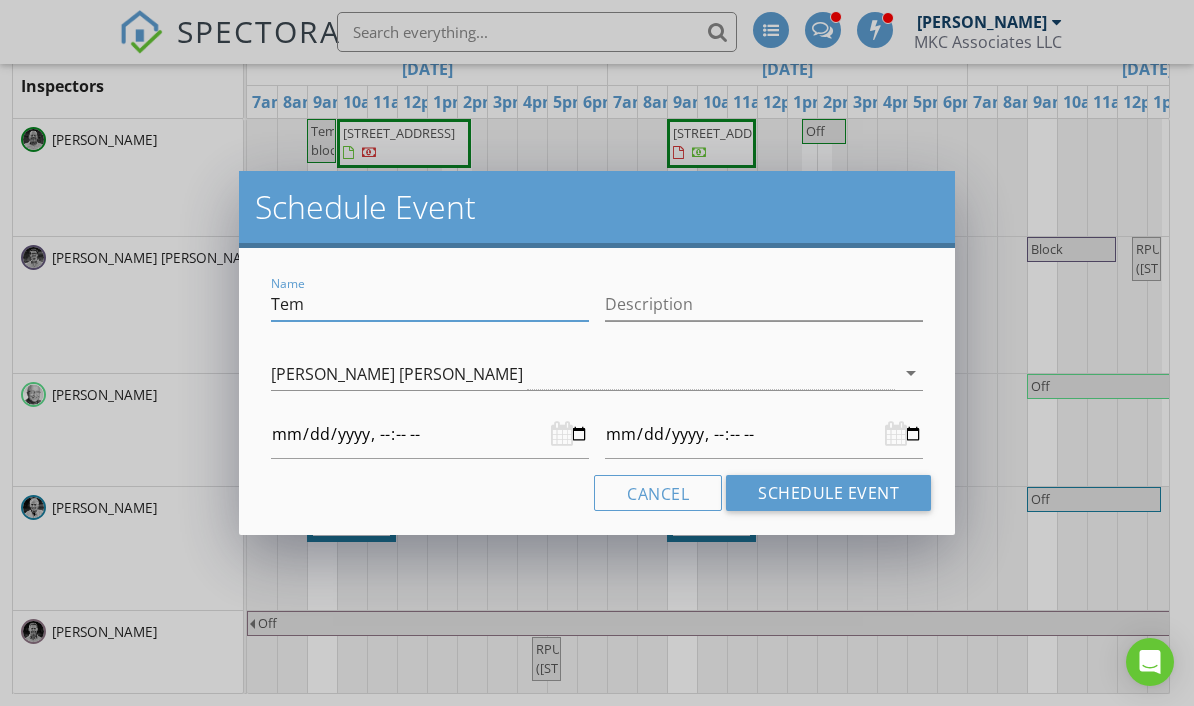 type on "Temp" 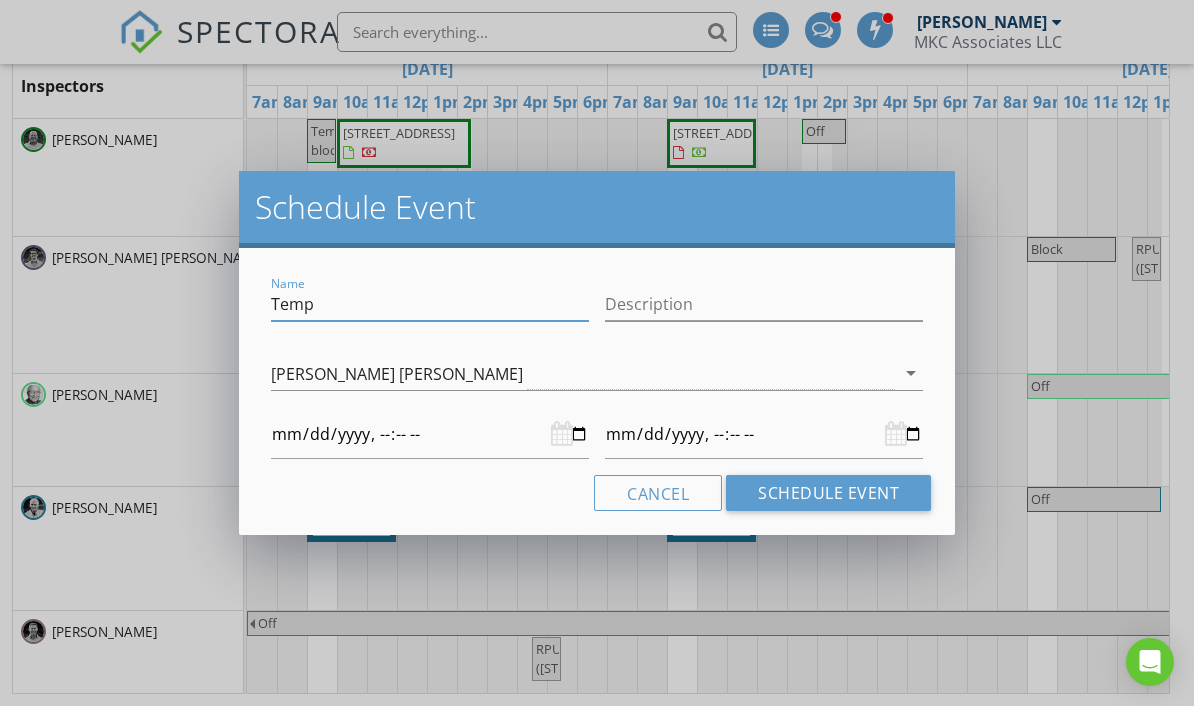type on "[DATE]T10:00" 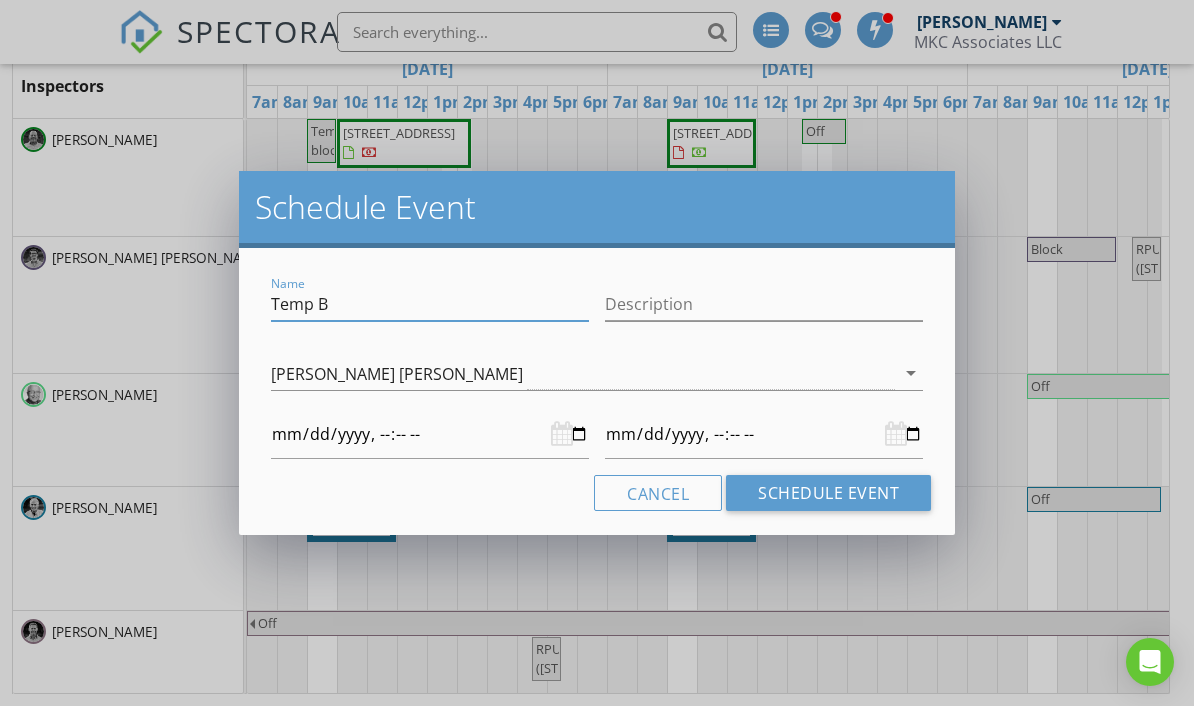 type on "Temp Bl" 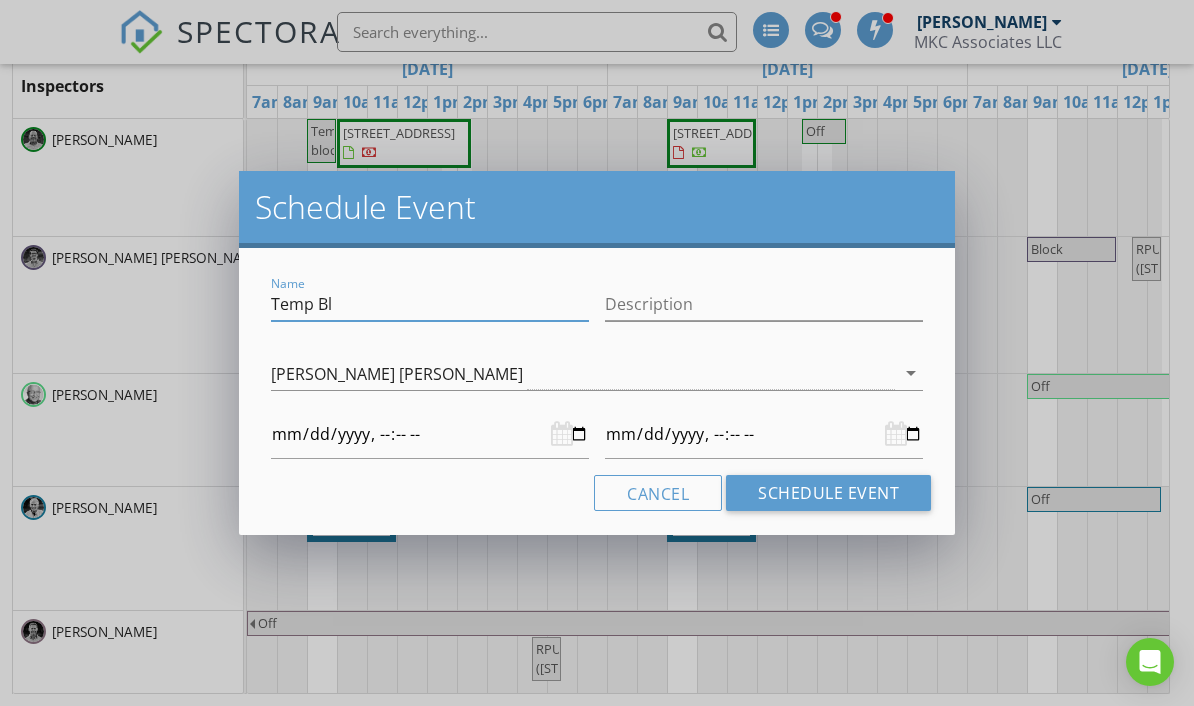 type on "Temp Blo" 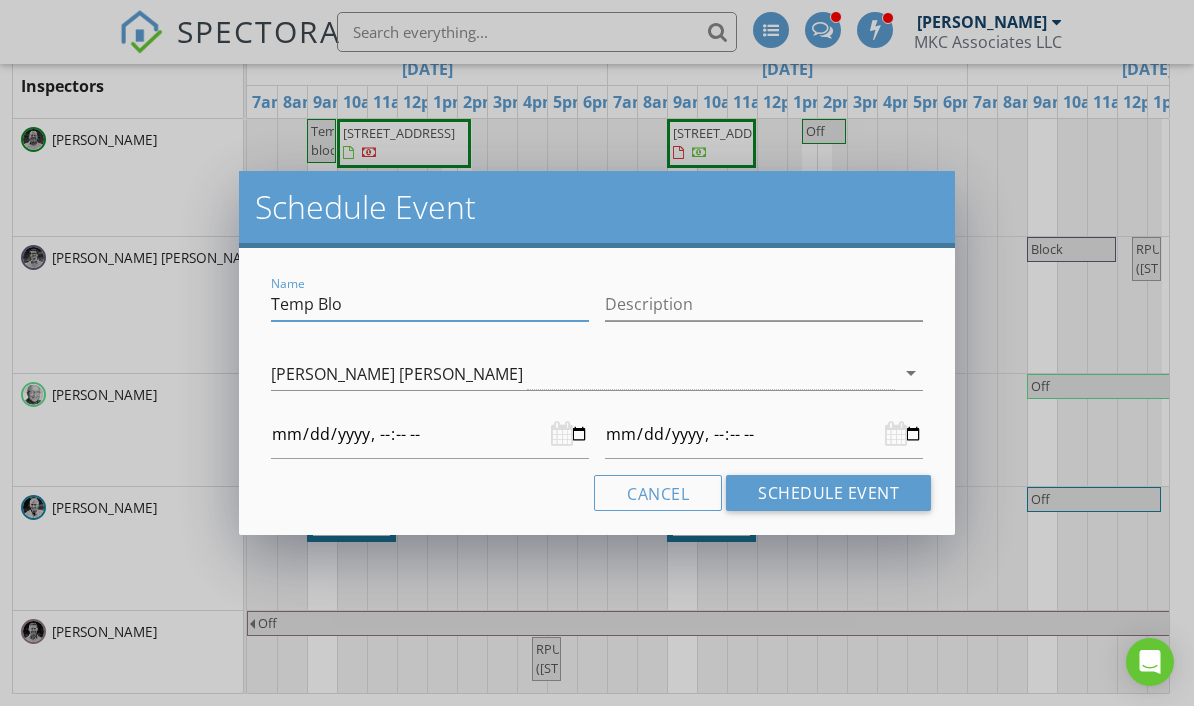 type on "Temp Bloc" 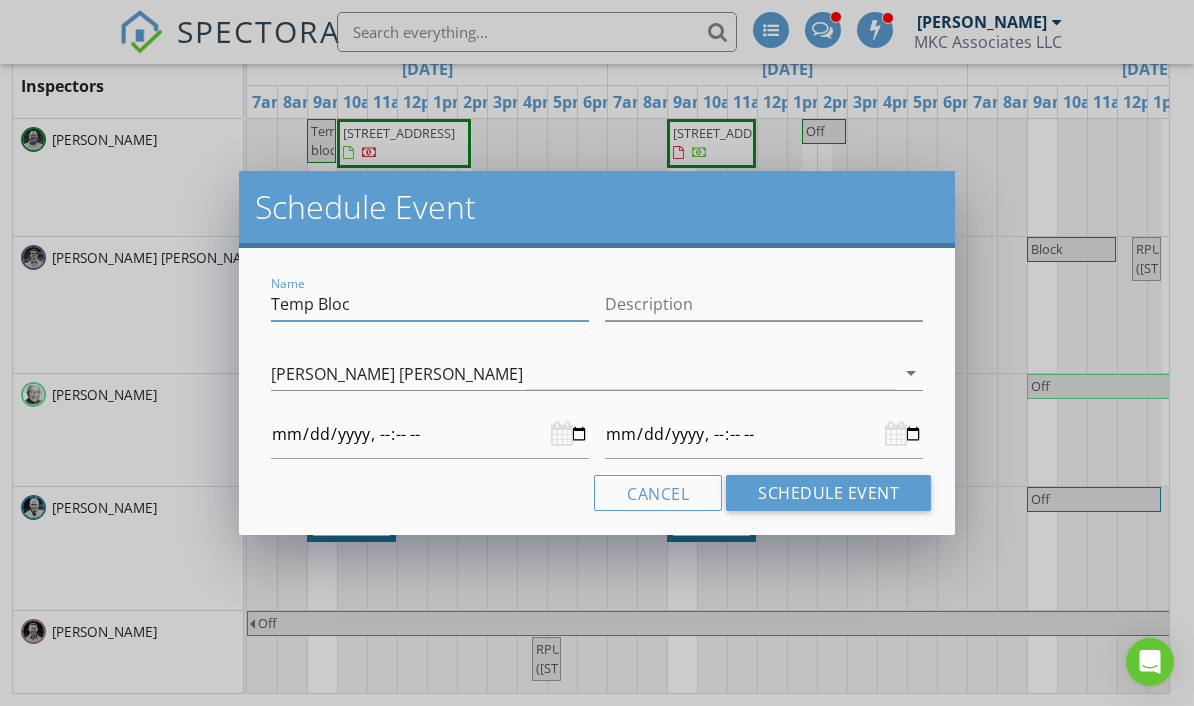 type on "Temp Block" 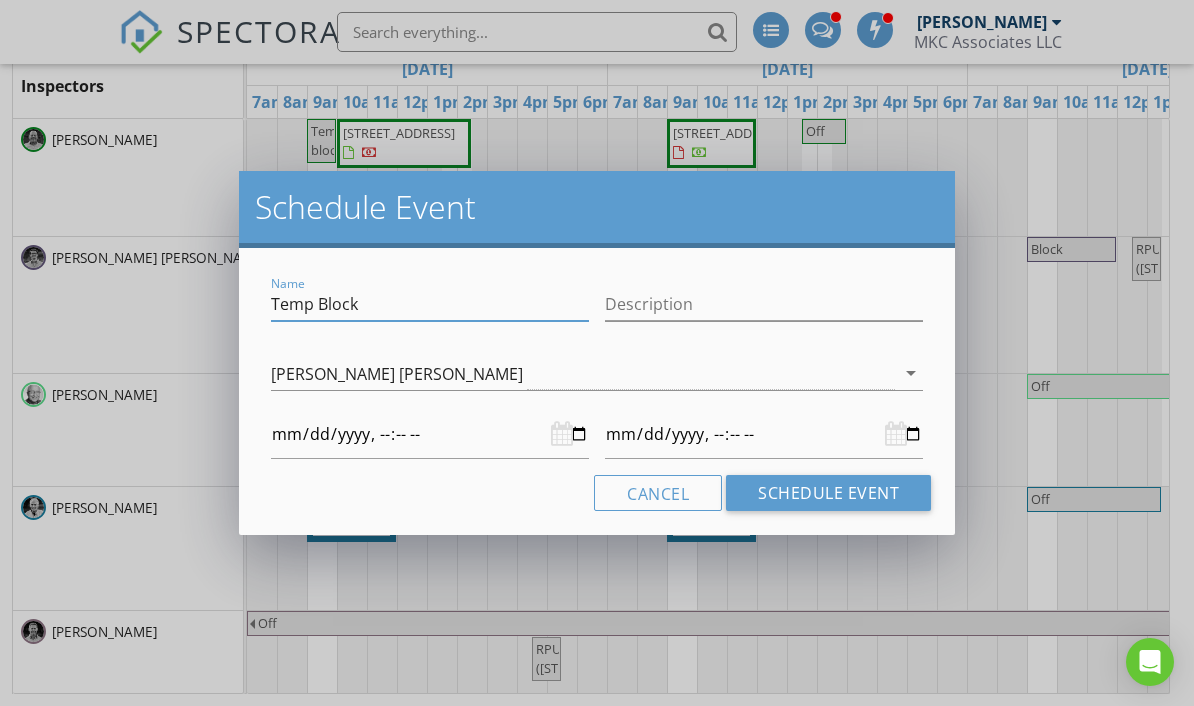type on "Temp Block" 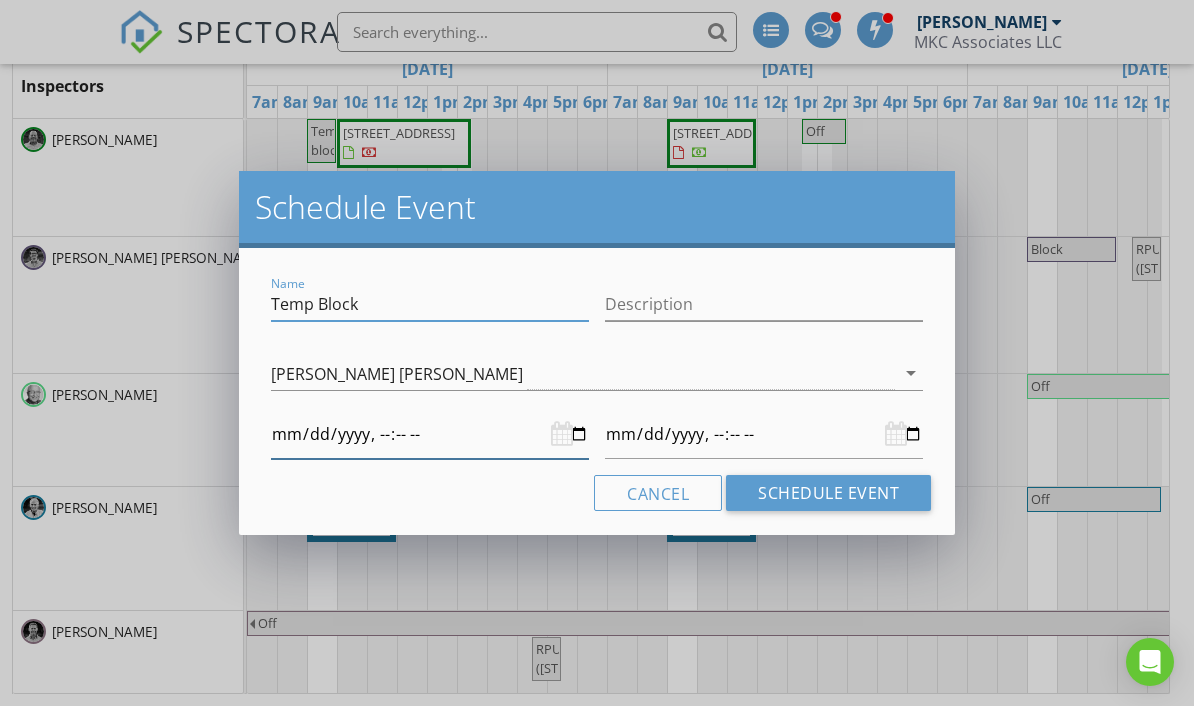click at bounding box center (430, 434) 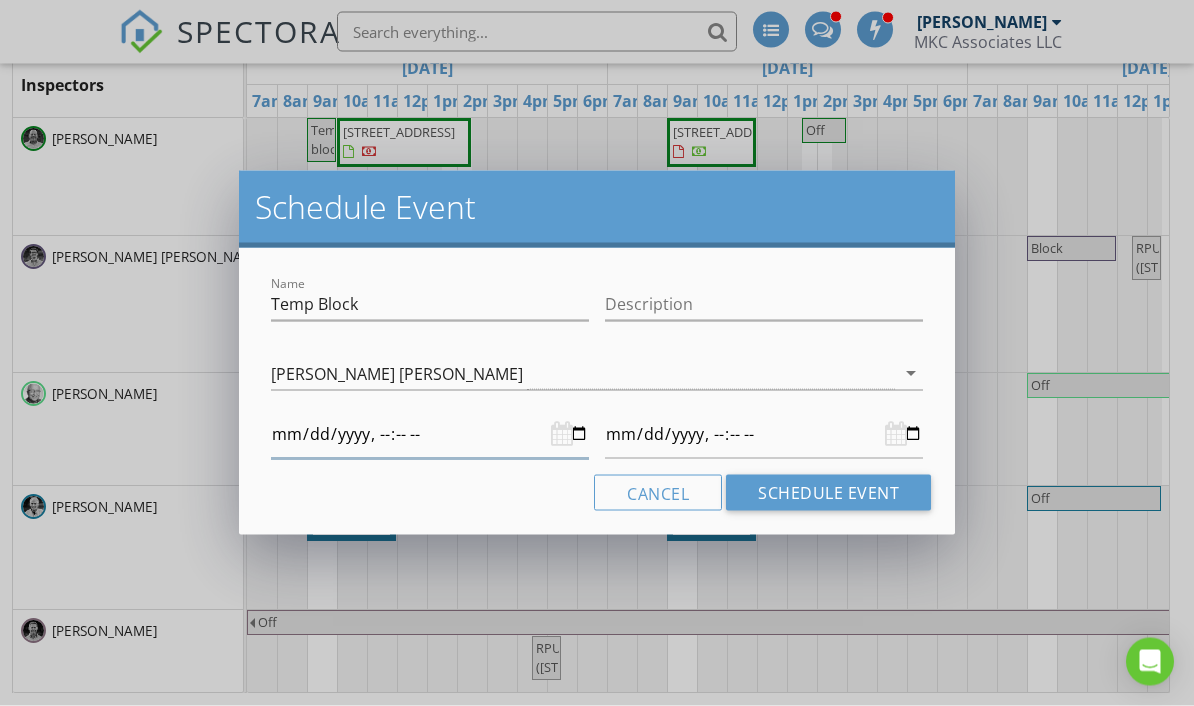 click at bounding box center [430, 434] 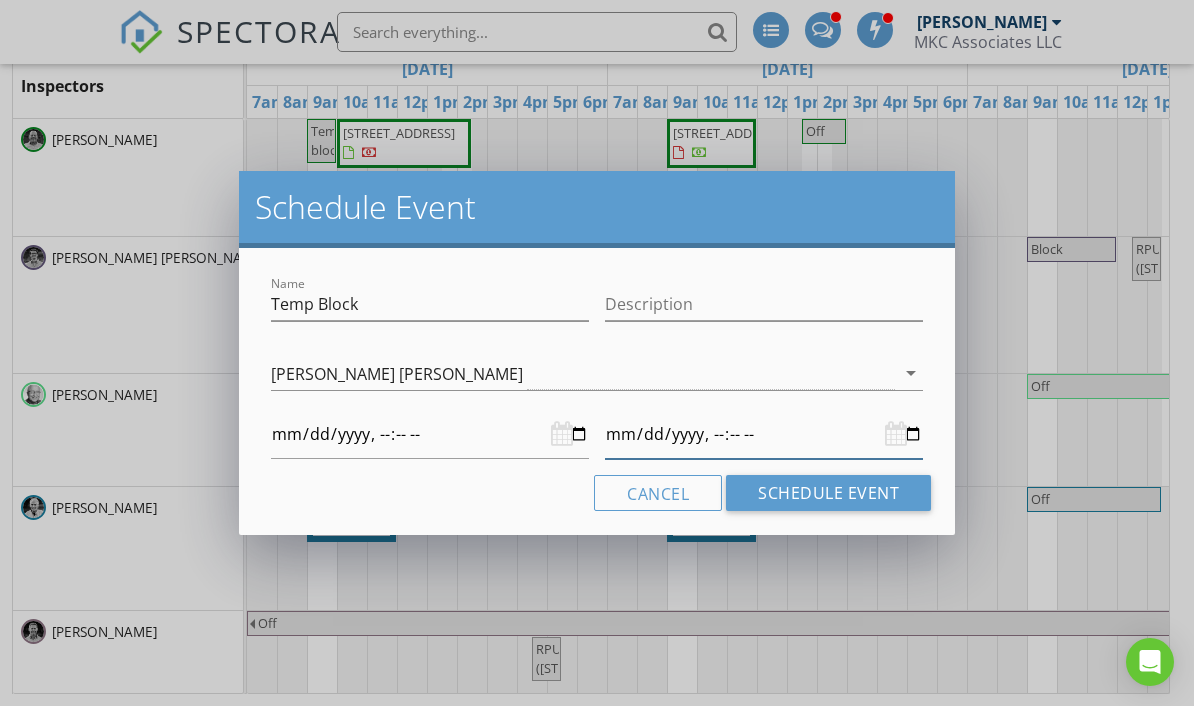 click at bounding box center [764, 434] 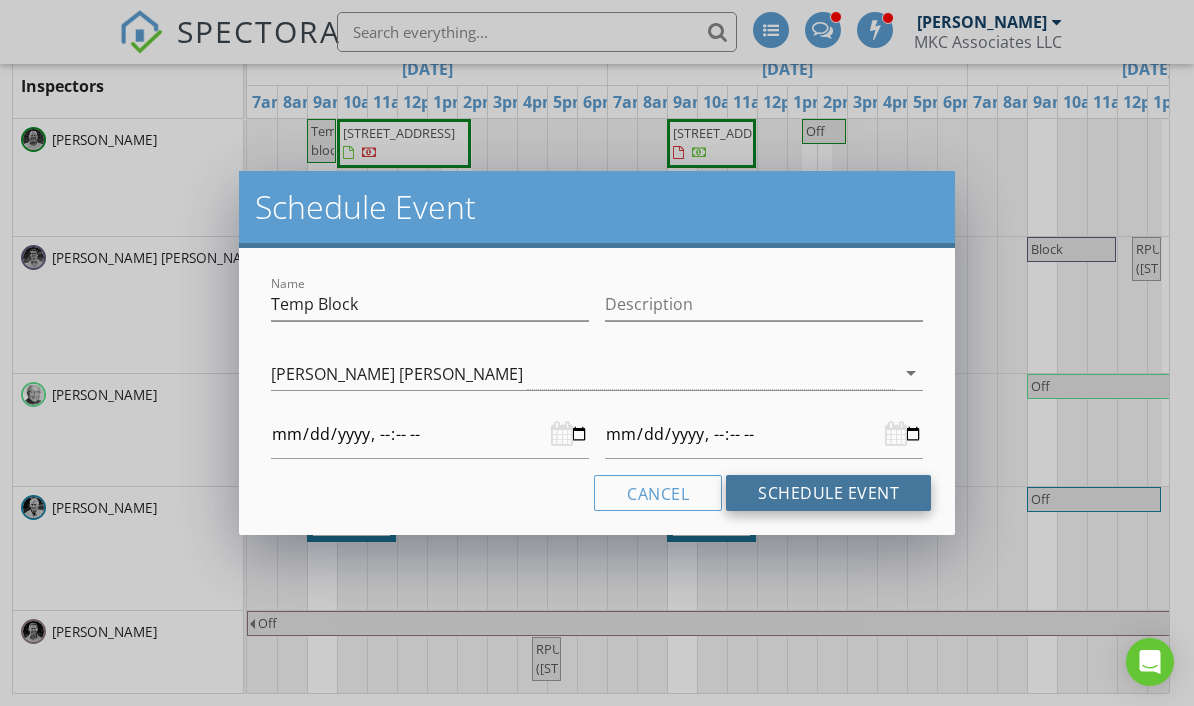 click on "Schedule Event" at bounding box center [828, 493] 